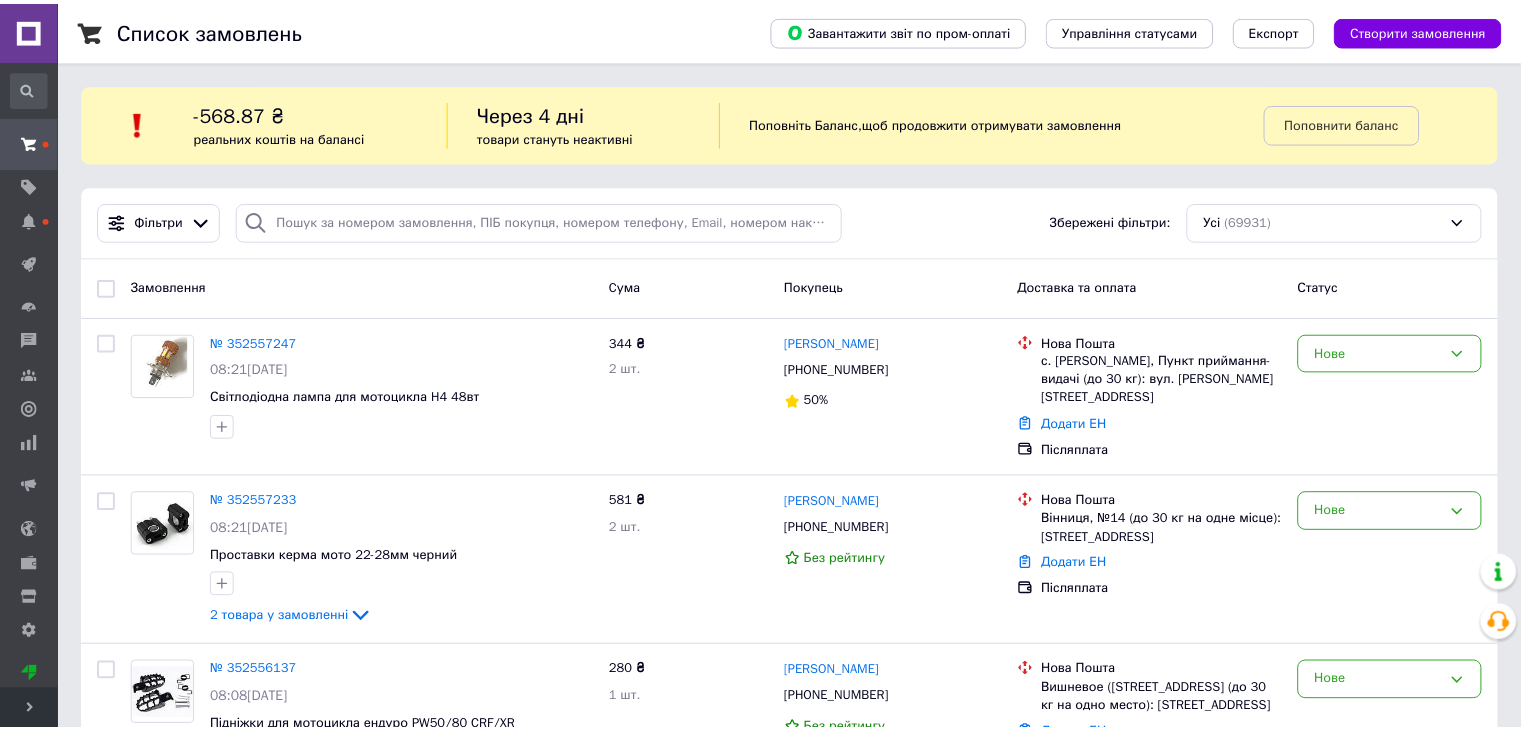 scroll, scrollTop: 0, scrollLeft: 0, axis: both 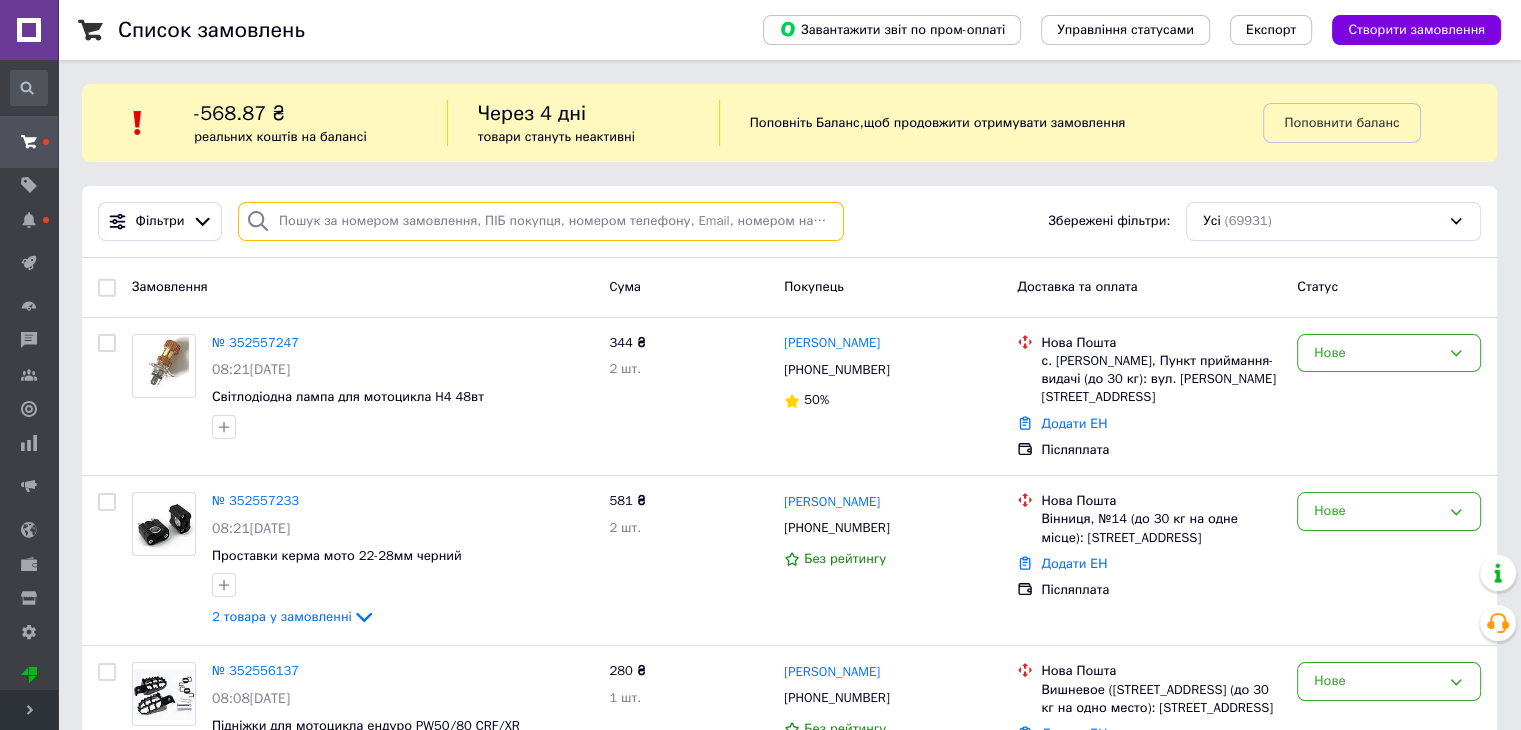 click at bounding box center (541, 221) 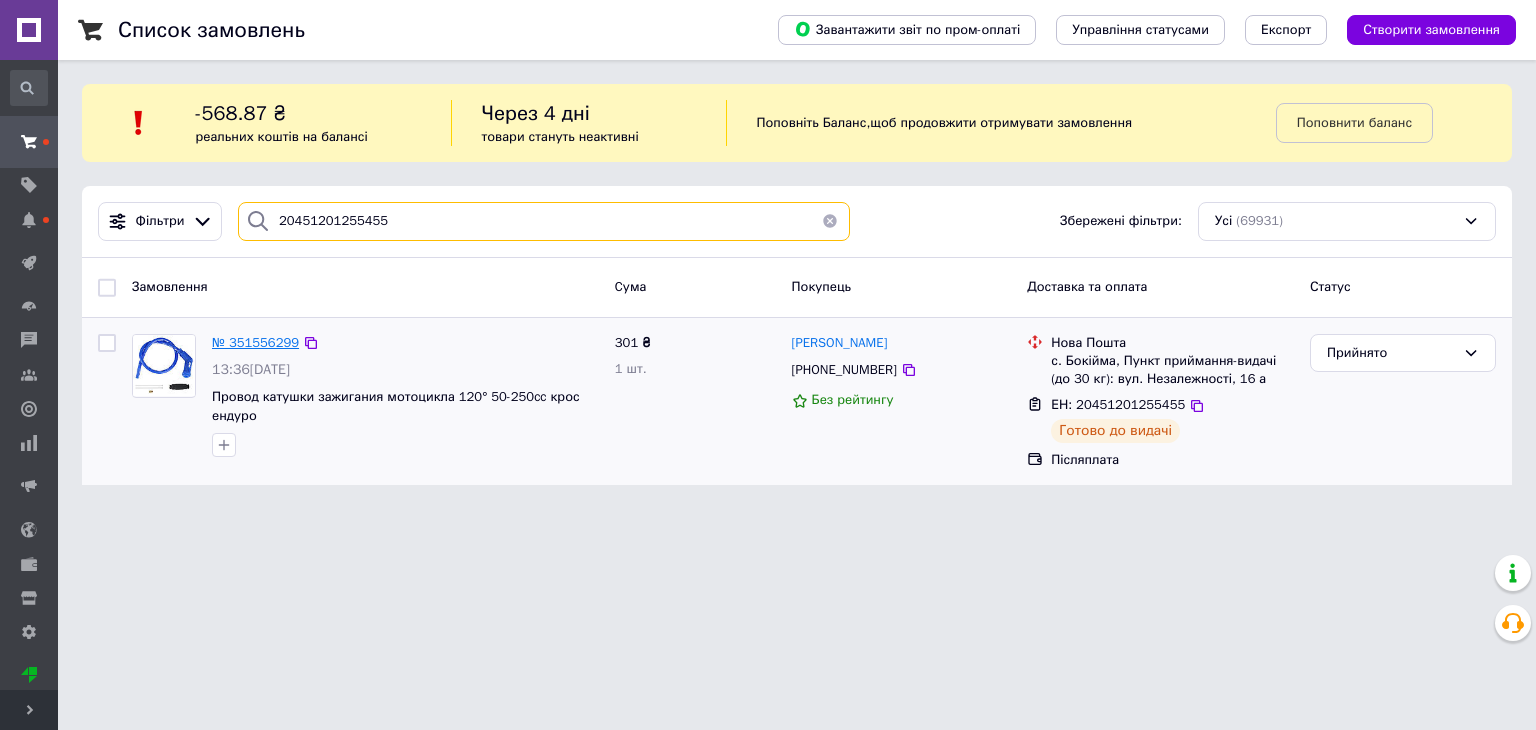 type on "20451201255455" 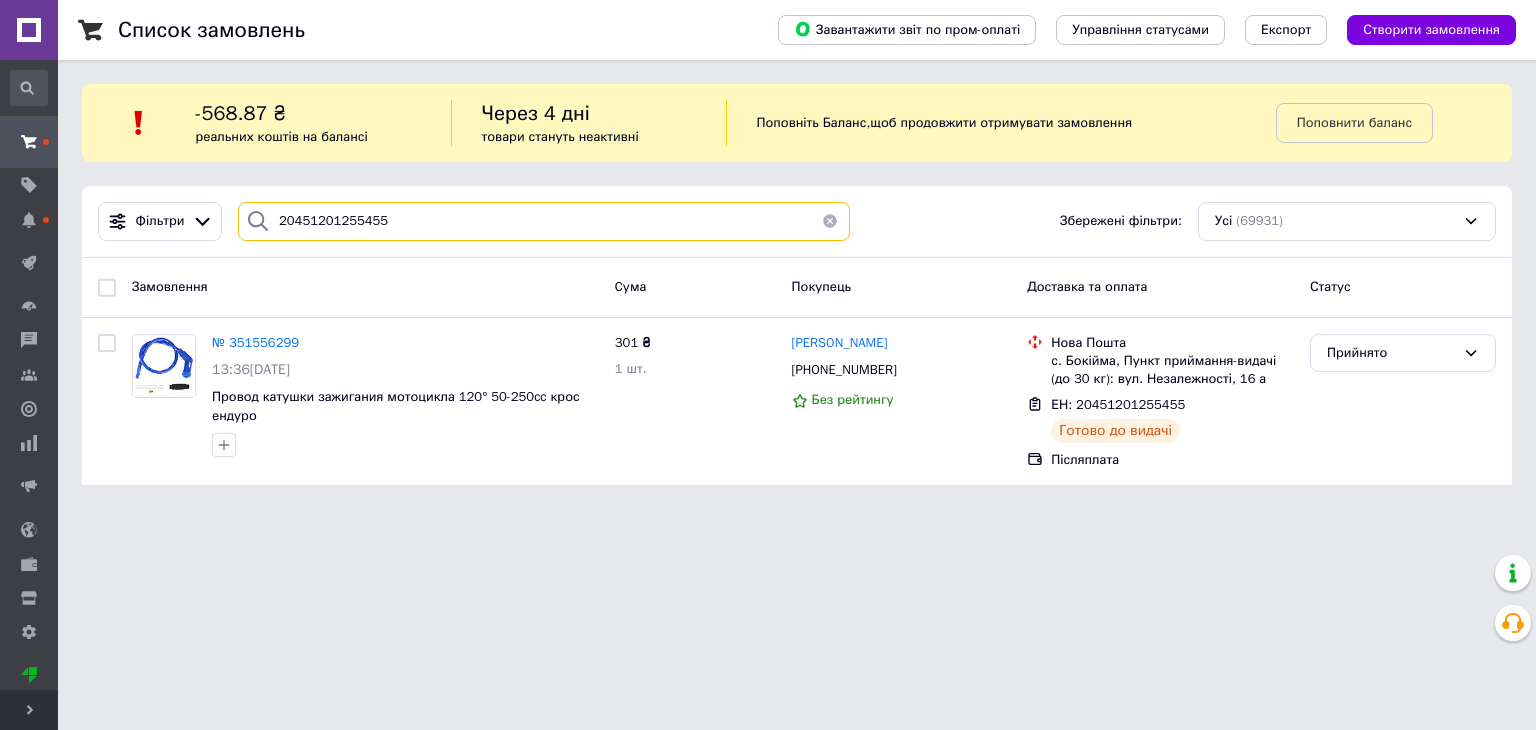 drag, startPoint x: 473, startPoint y: 228, endPoint x: 237, endPoint y: 218, distance: 236.21178 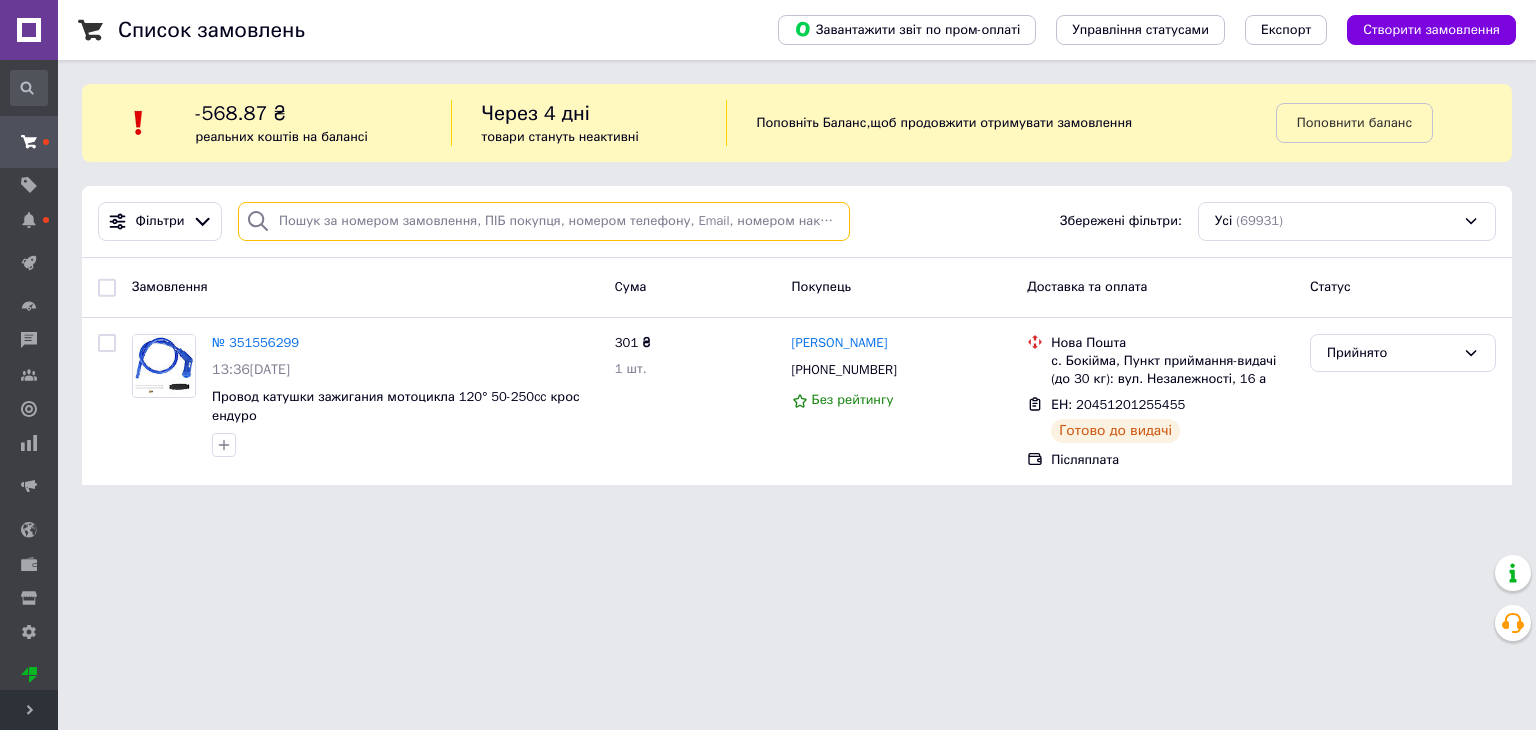 paste on "20451201213836" 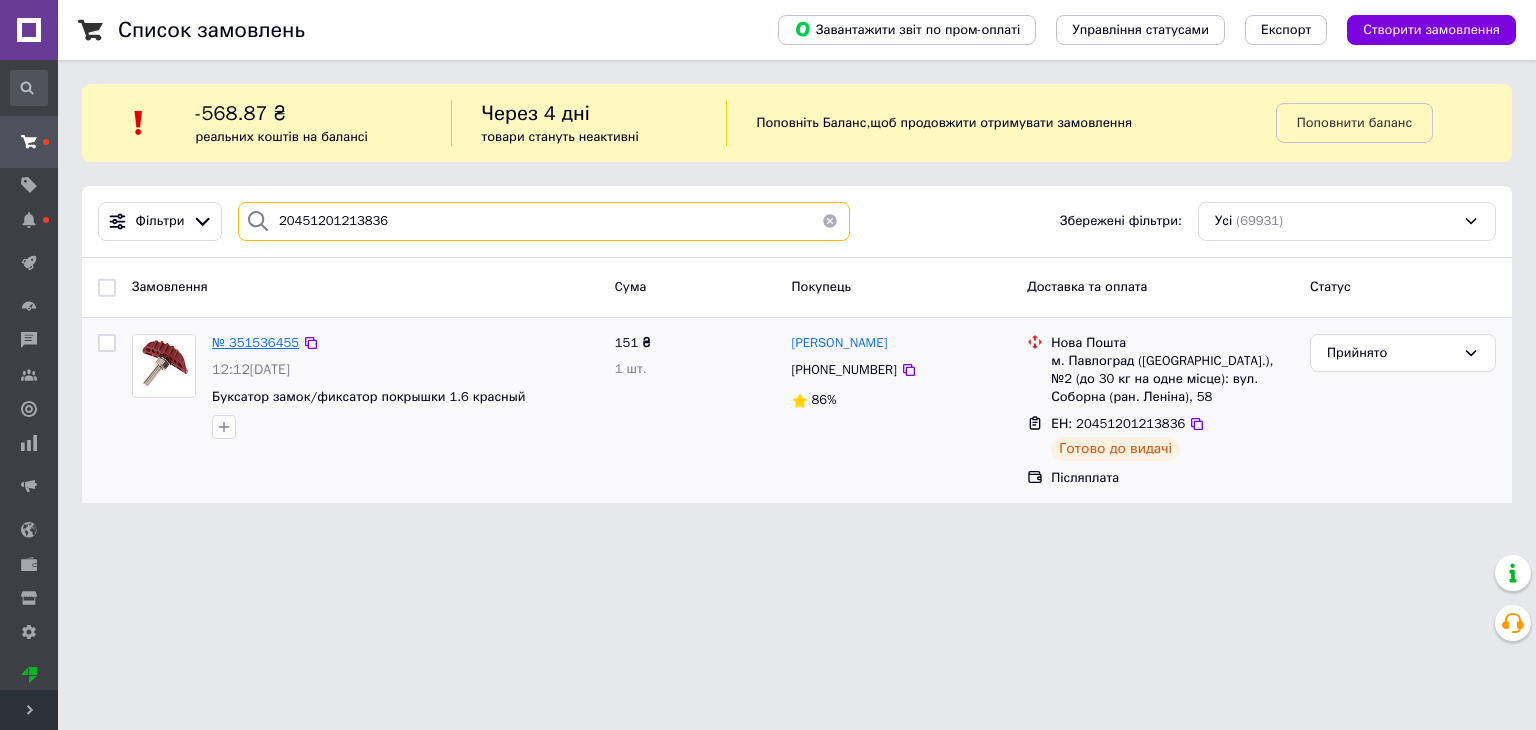 type on "20451201213836" 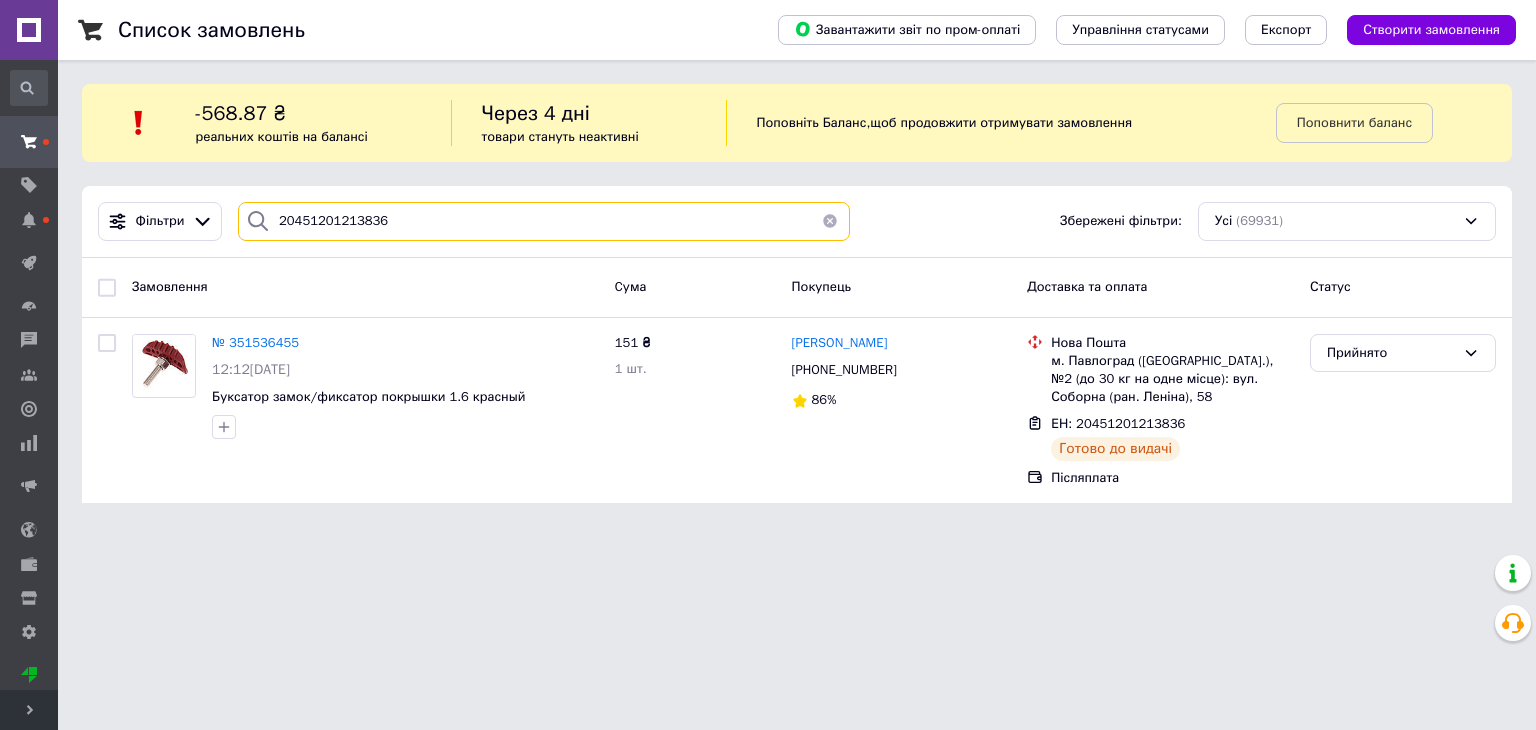 drag, startPoint x: 411, startPoint y: 221, endPoint x: 260, endPoint y: 214, distance: 151.16217 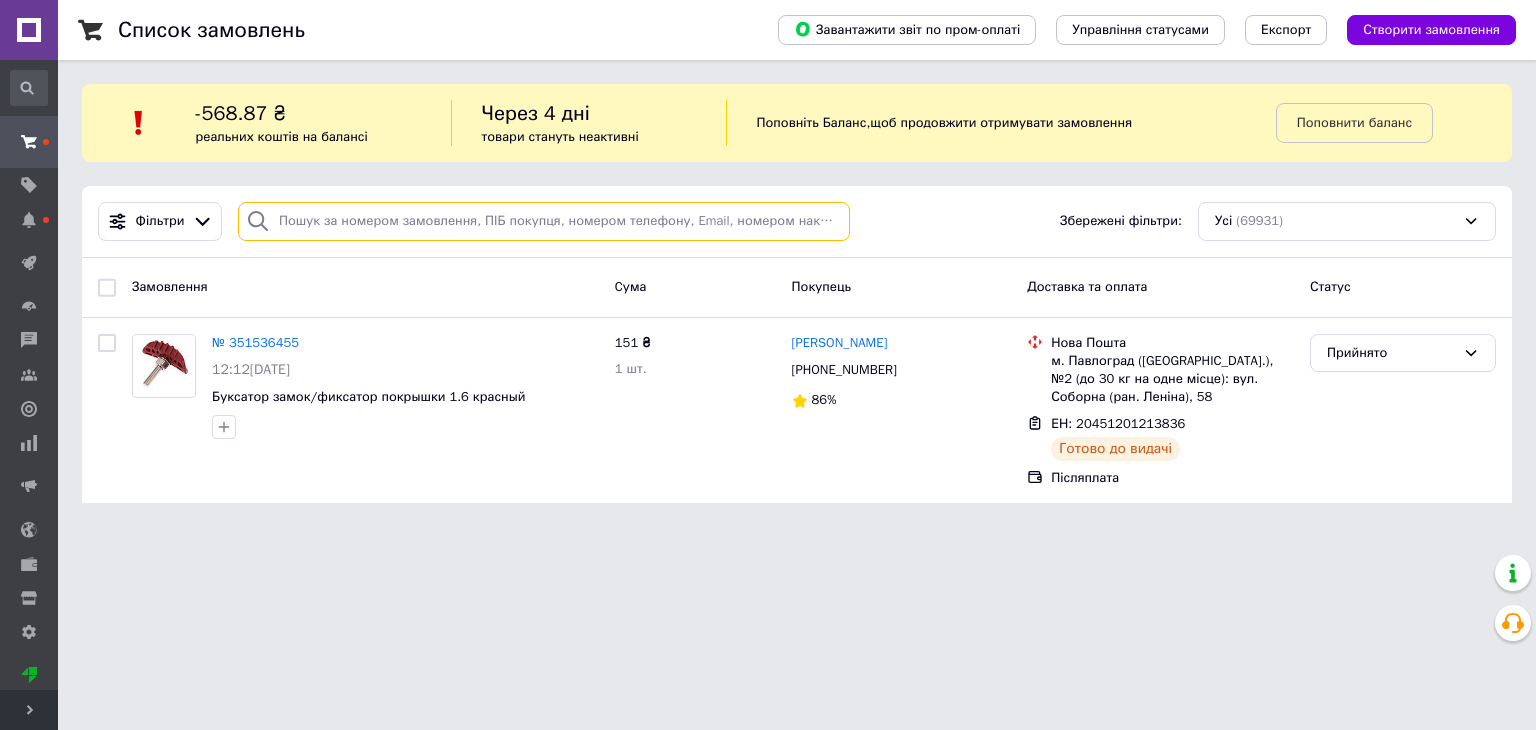 paste on "20451201467391" 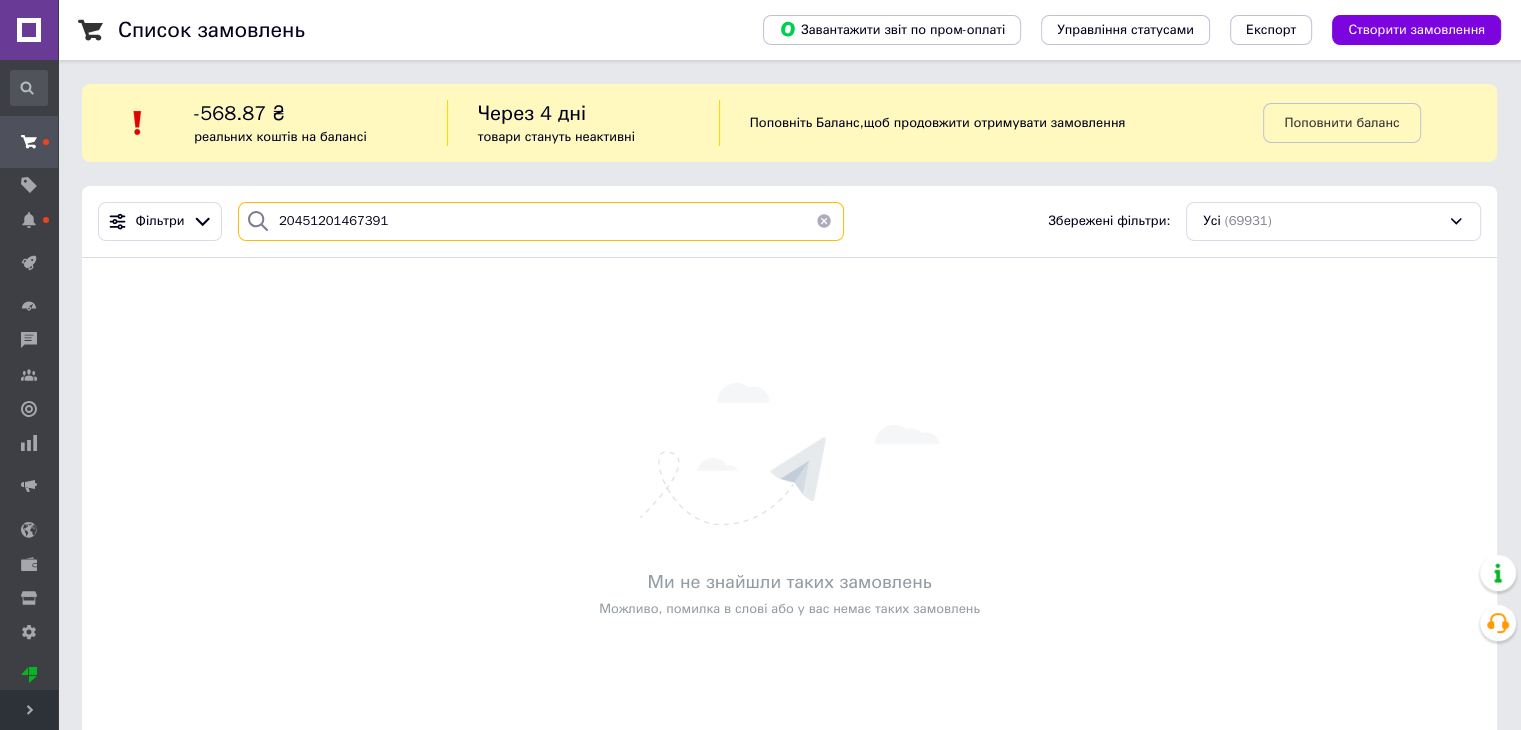click on "20451201467391" at bounding box center (541, 221) 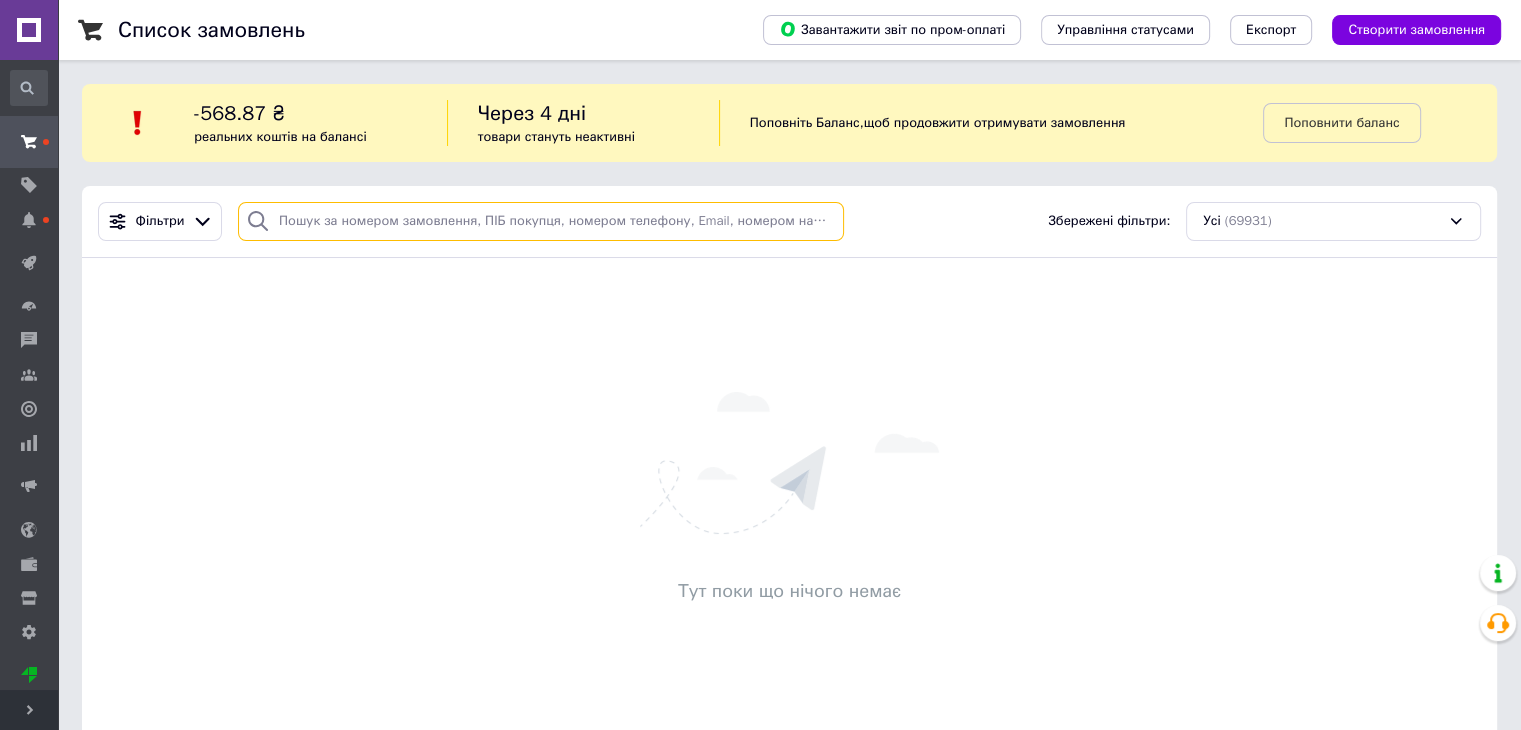 paste on "20451200705784" 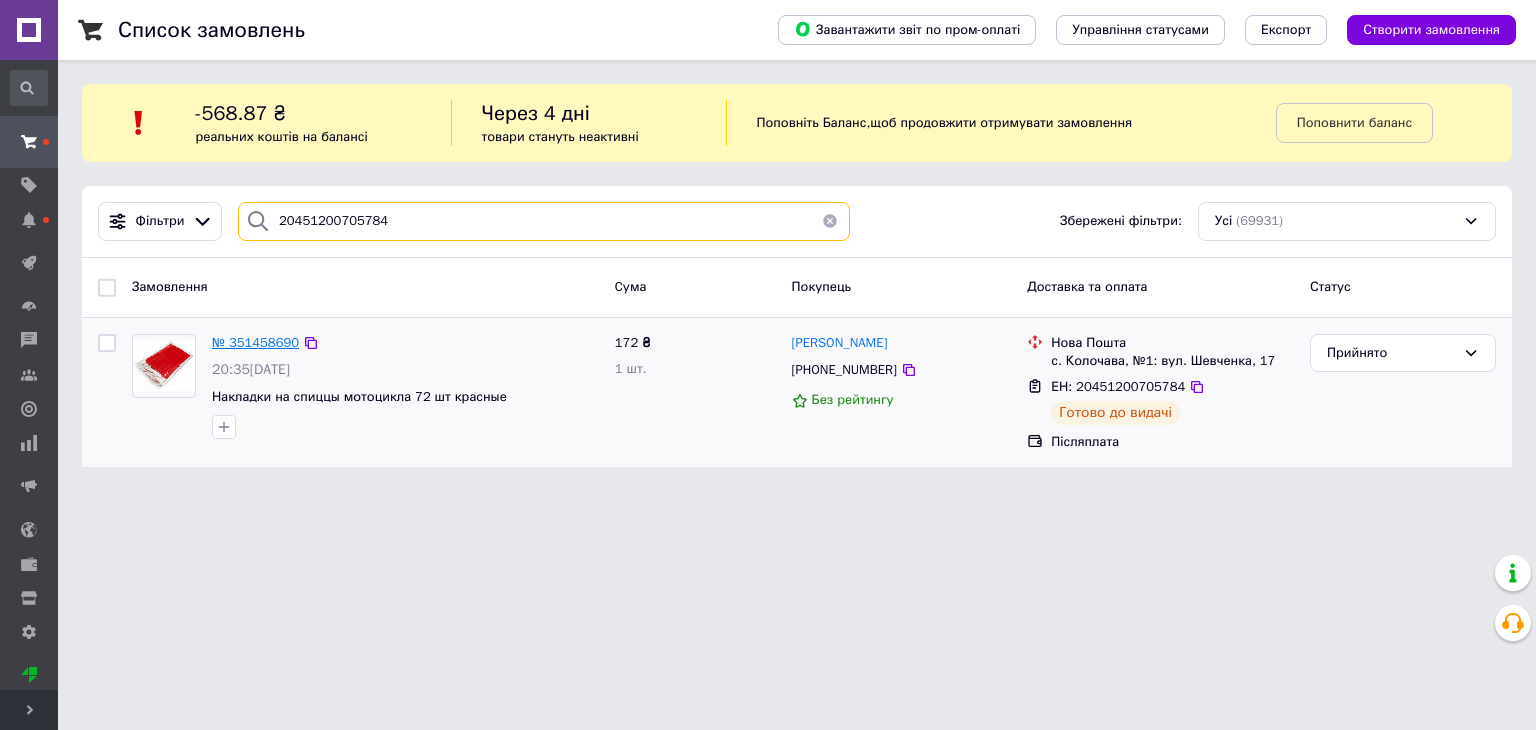 type on "20451200705784" 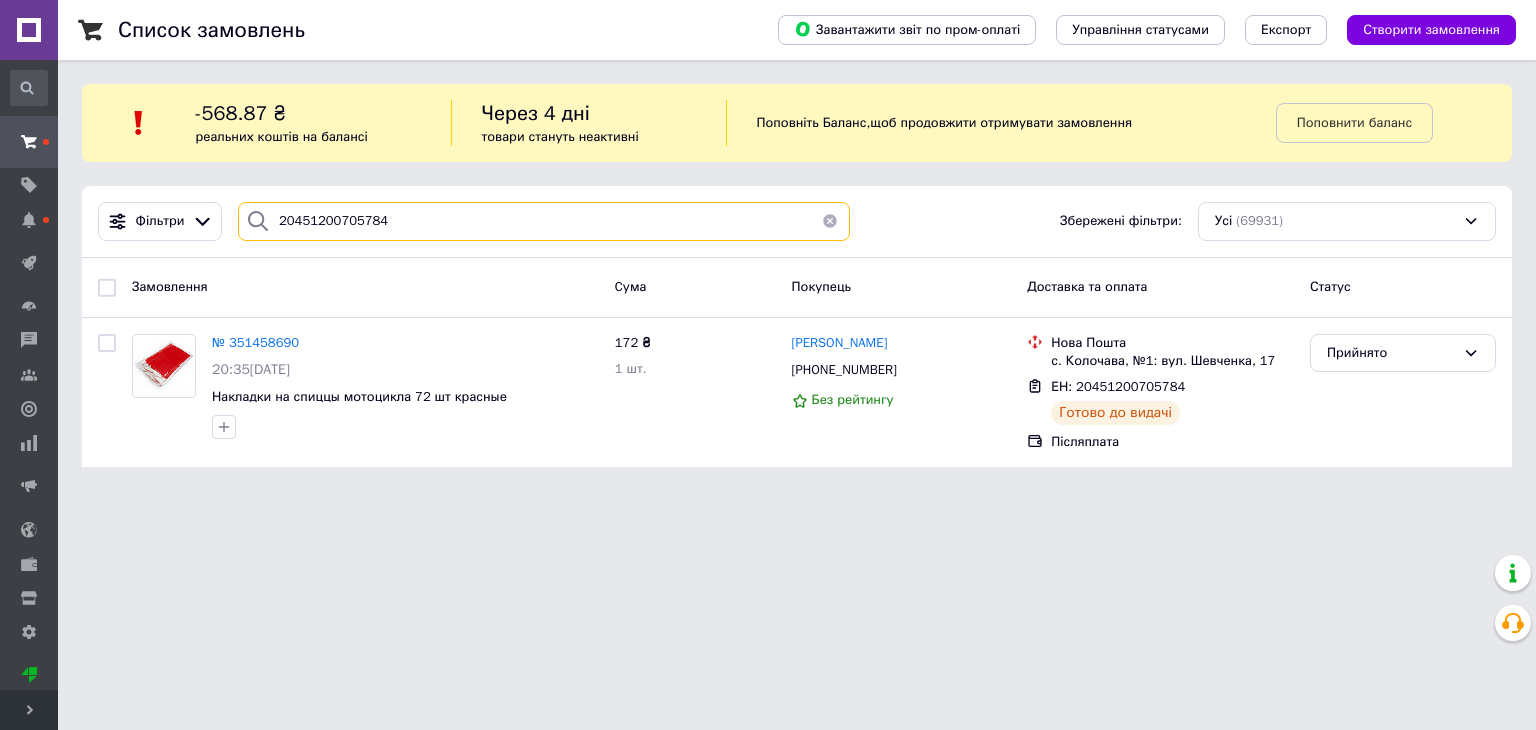 drag, startPoint x: 461, startPoint y: 229, endPoint x: 209, endPoint y: 241, distance: 252.28555 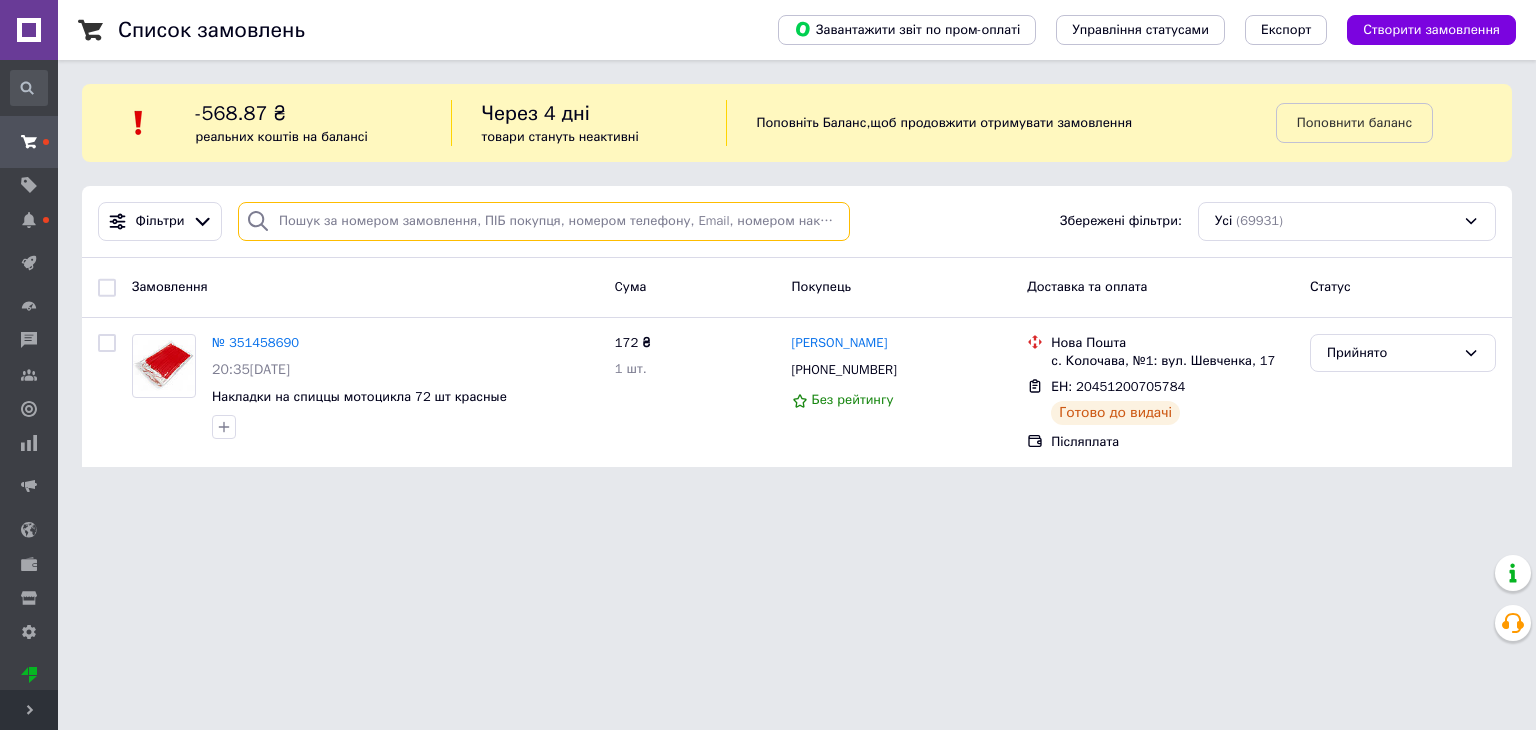 paste on "20451200634263" 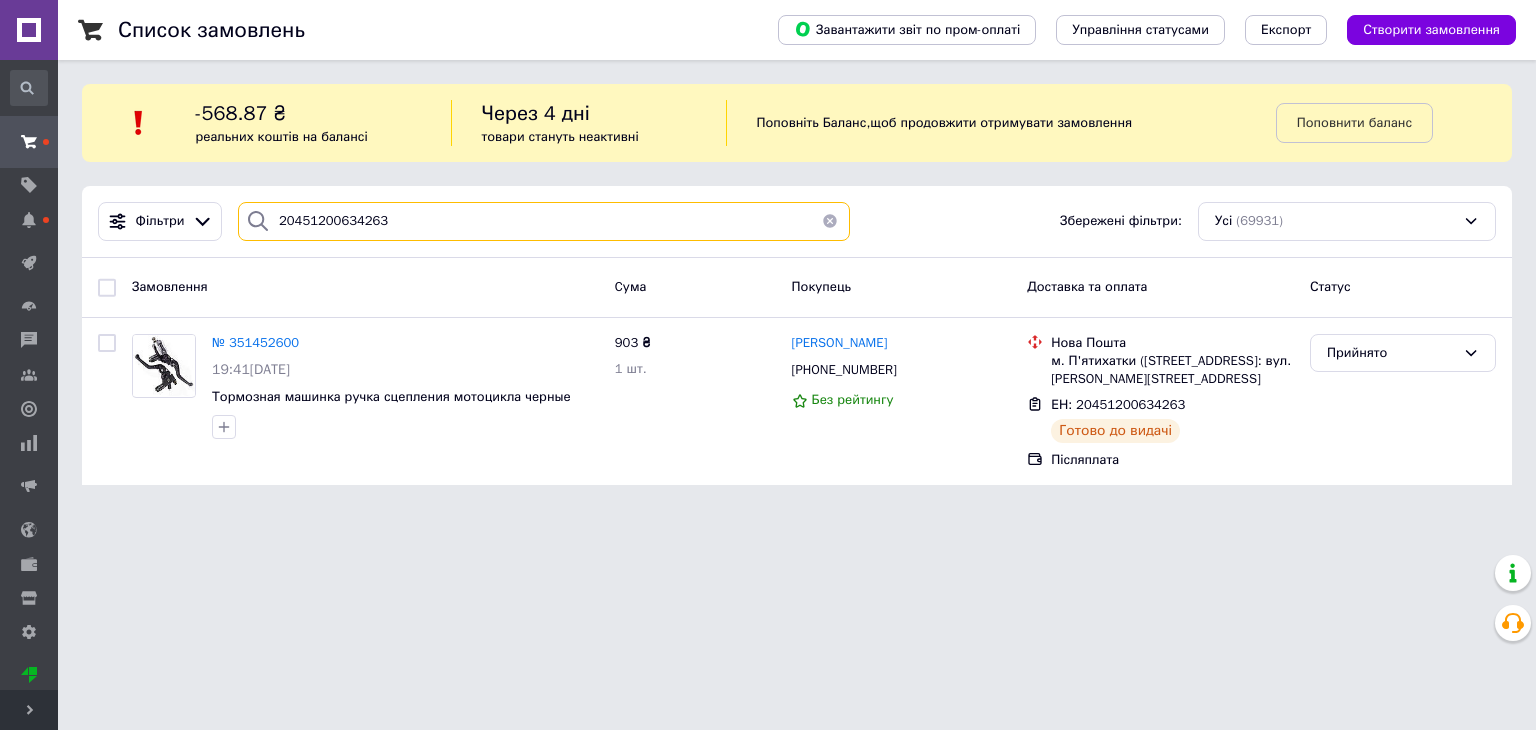 type on "20451200634263" 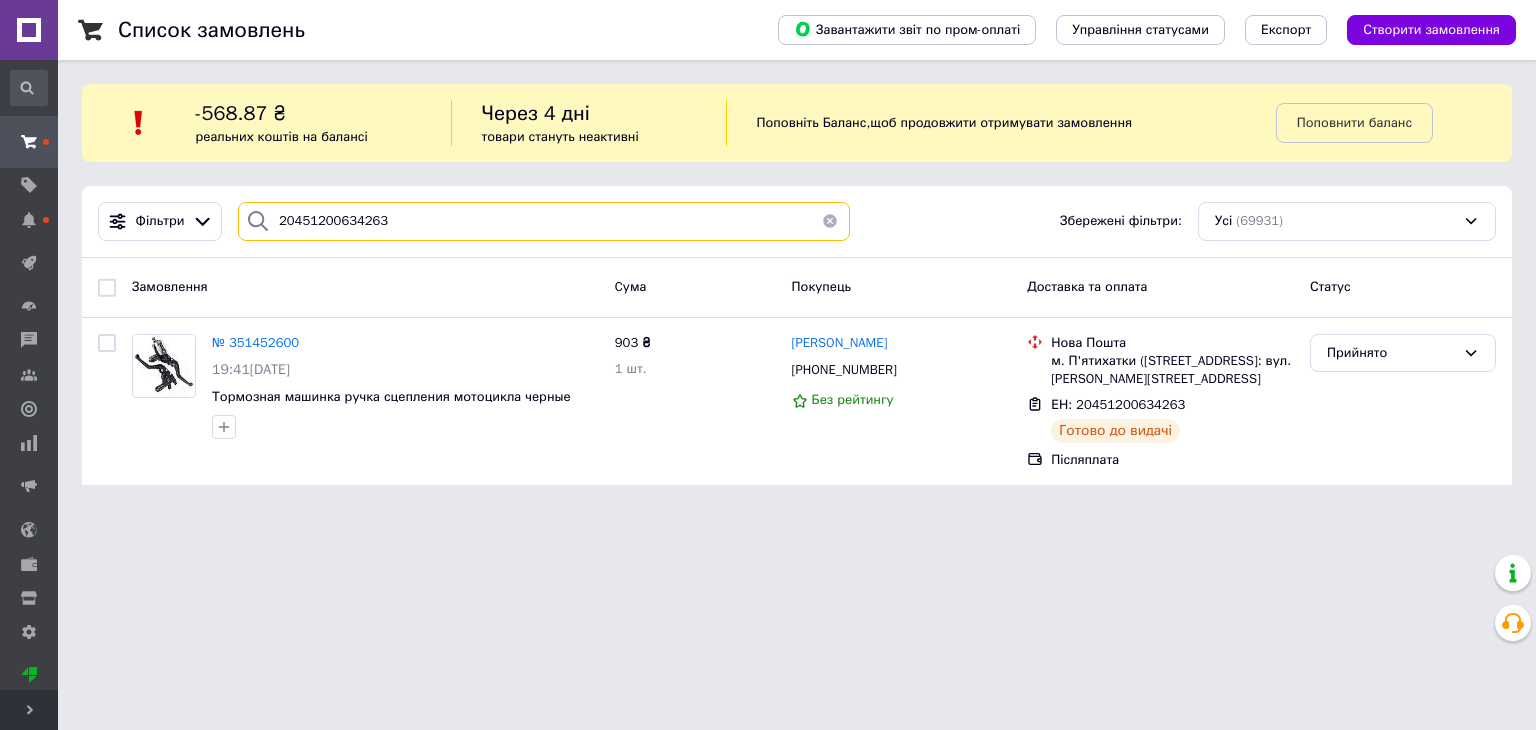 drag, startPoint x: 332, startPoint y: 232, endPoint x: 240, endPoint y: 226, distance: 92.19544 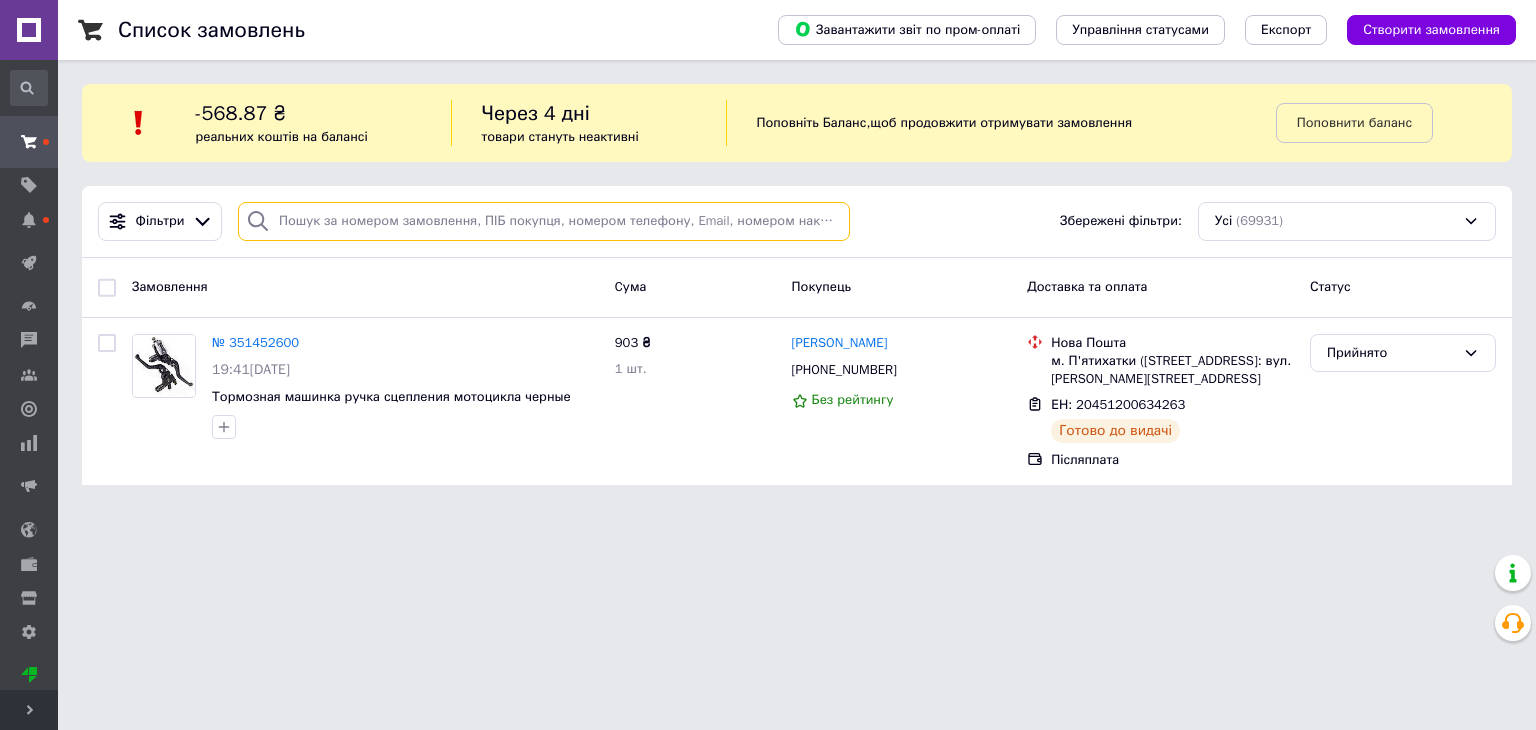 paste on "20451200805810" 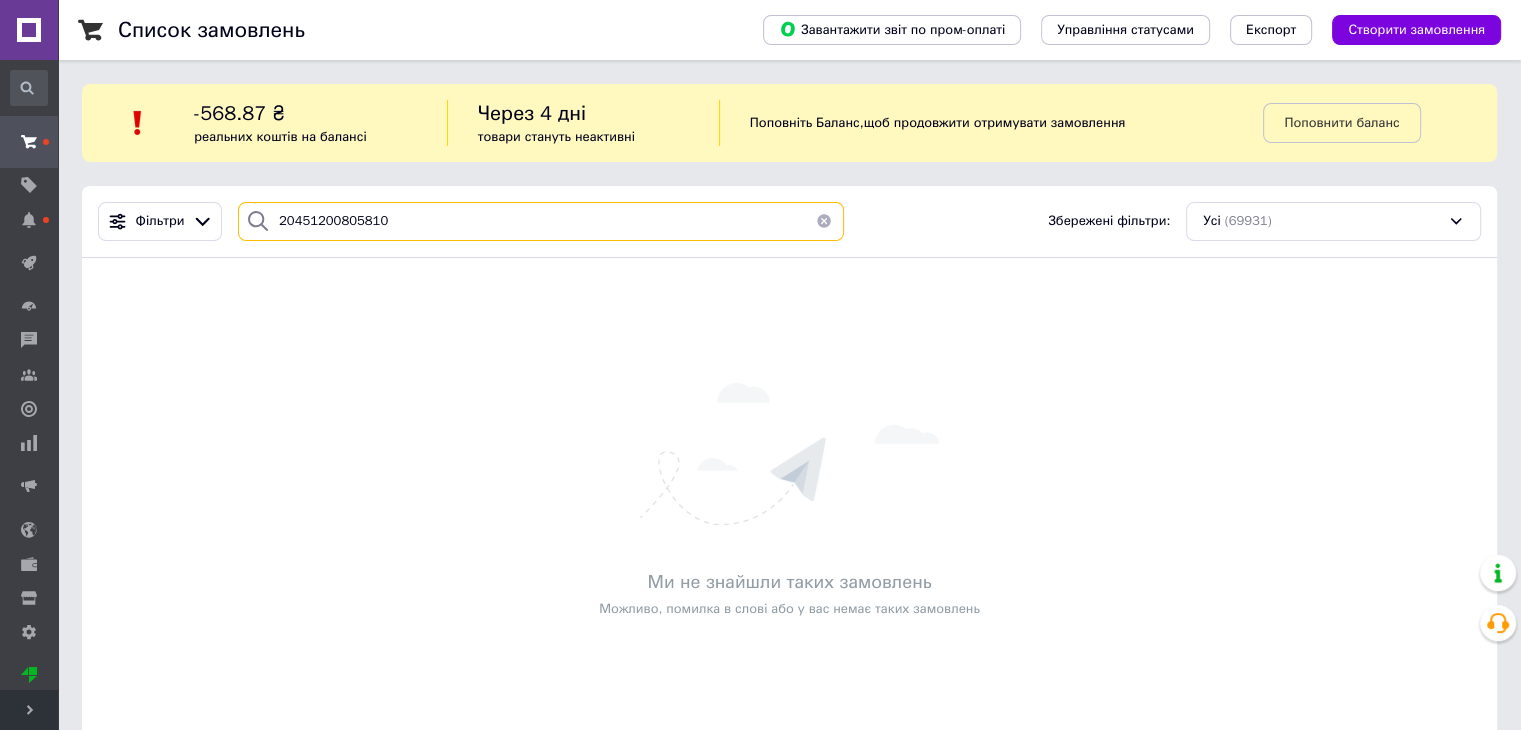 type on "20451200805810" 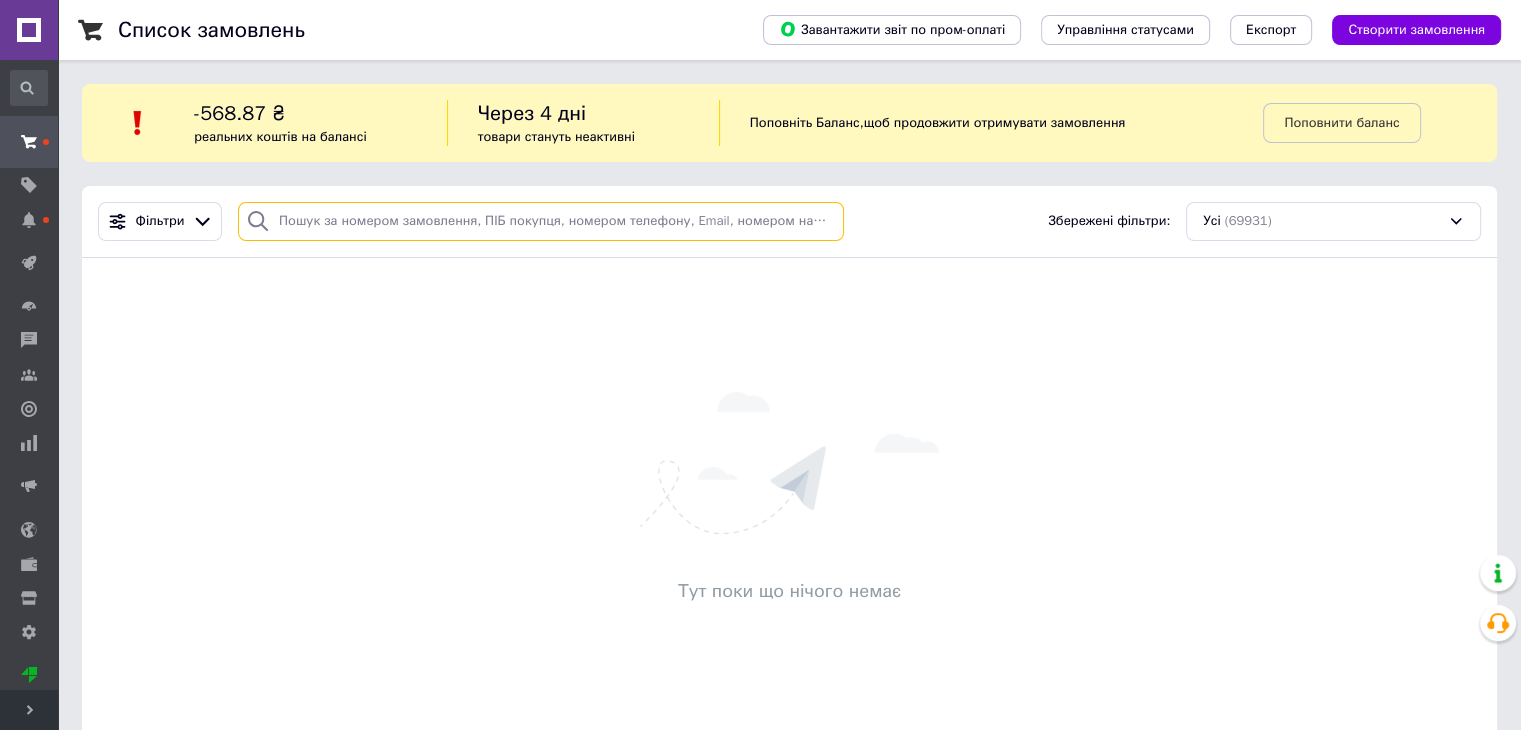 paste on "20451201597378" 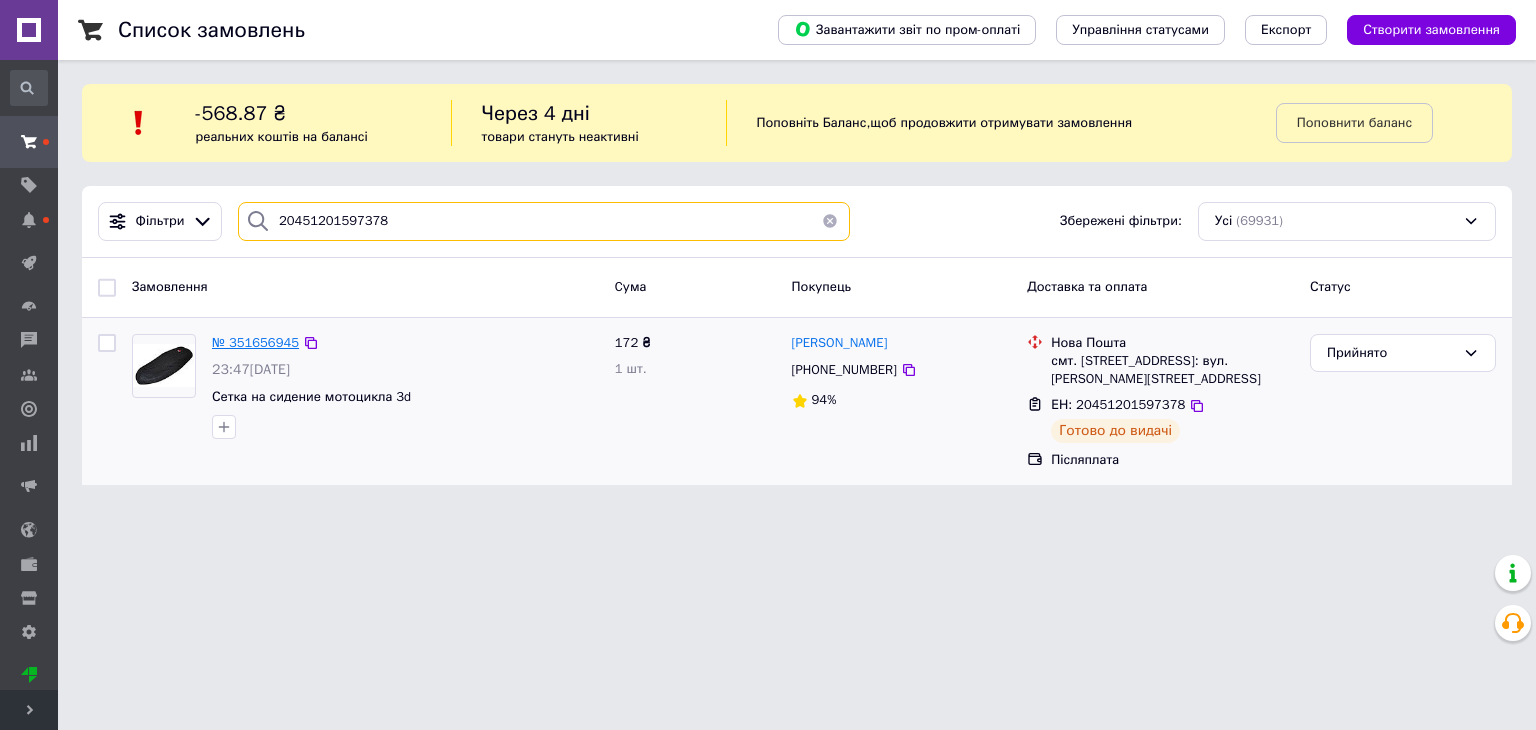 type on "20451201597378" 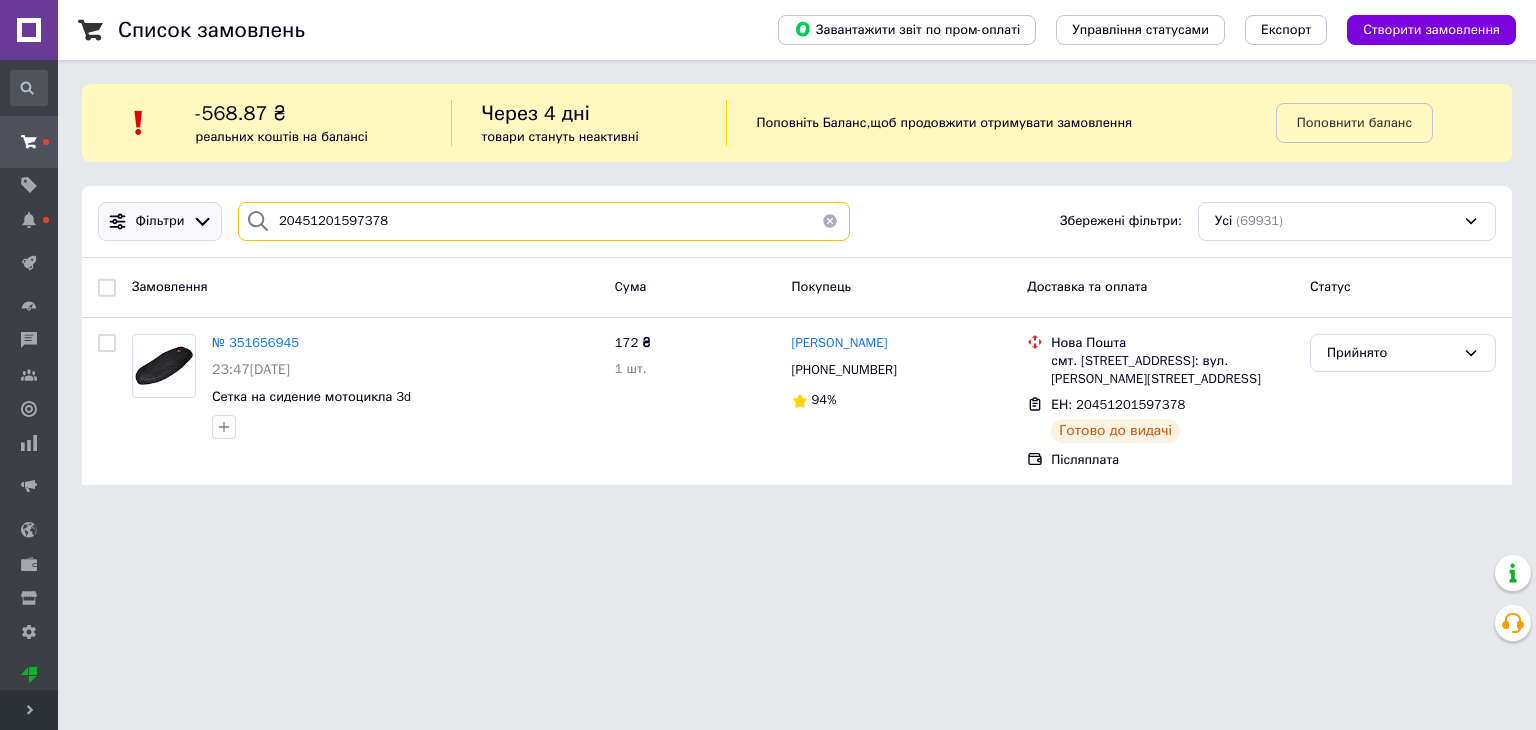 drag, startPoint x: 420, startPoint y: 213, endPoint x: 206, endPoint y: 239, distance: 215.57365 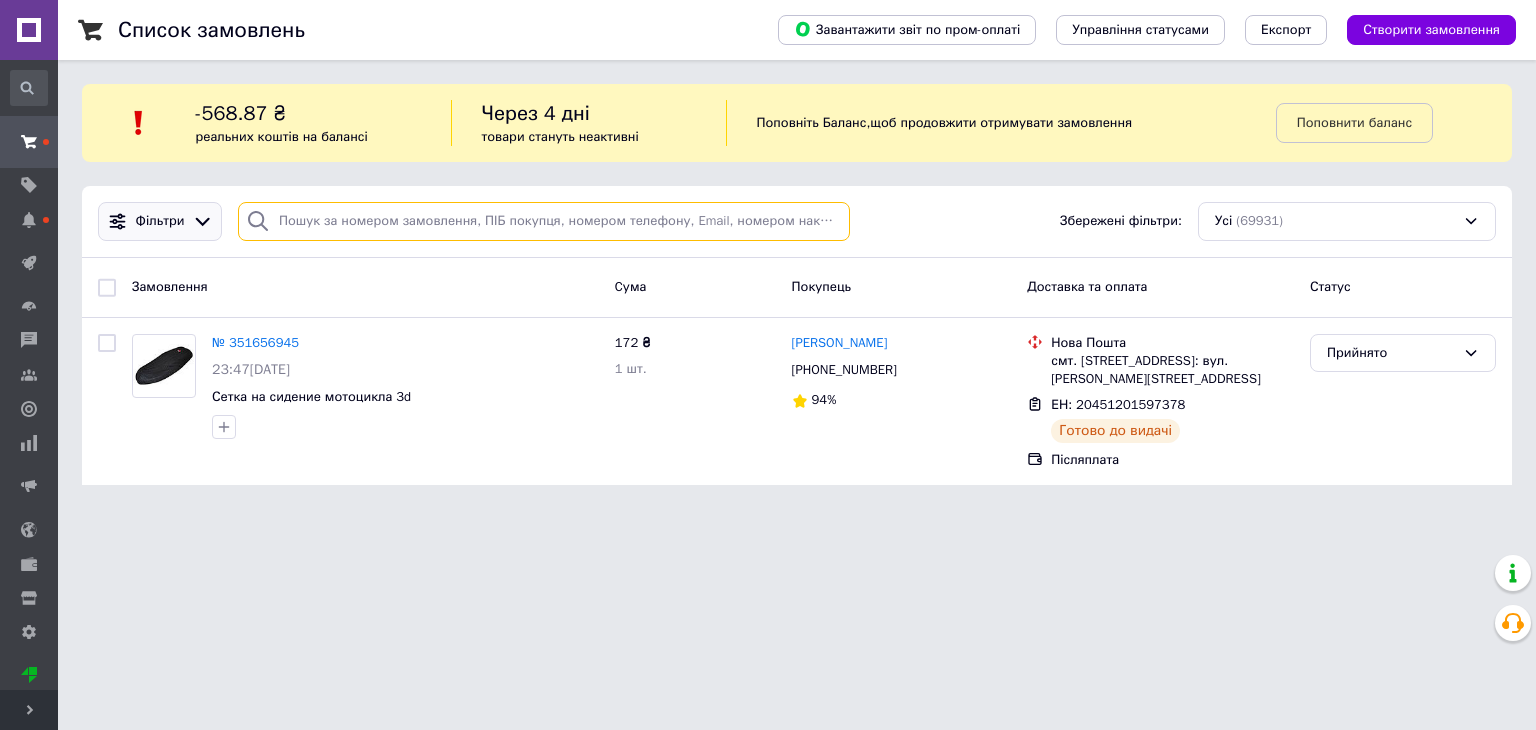paste on "20451201519531" 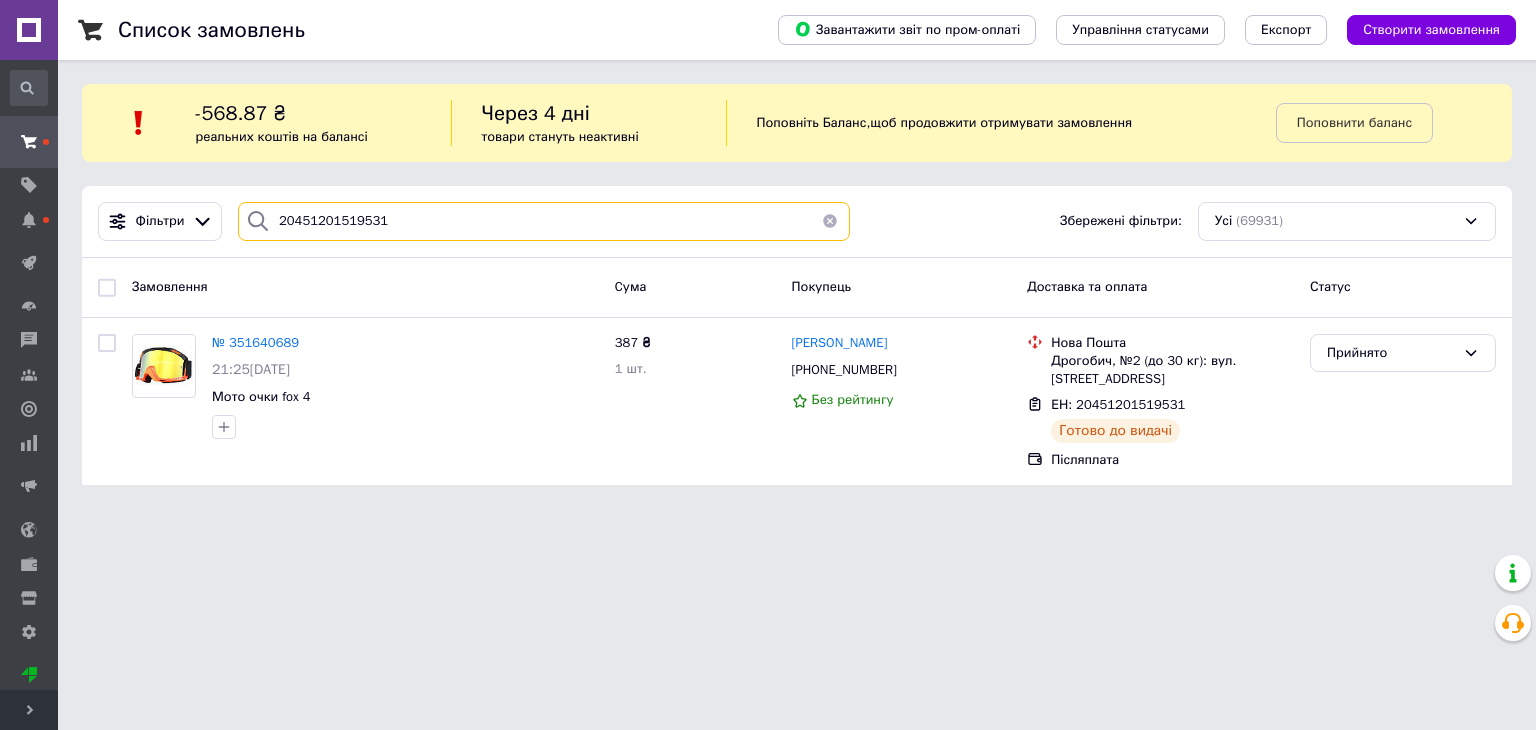 drag, startPoint x: 394, startPoint y: 220, endPoint x: 280, endPoint y: 221, distance: 114.00439 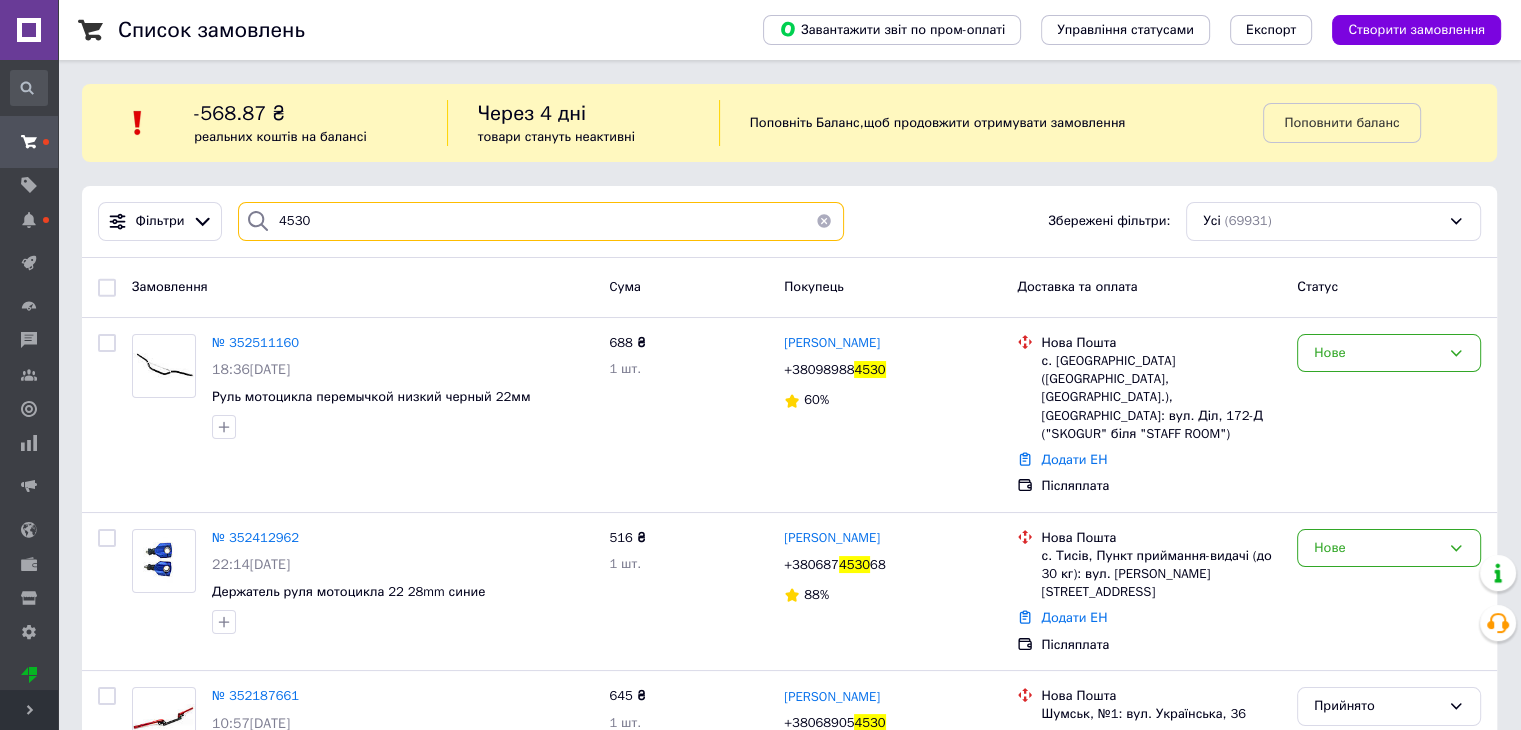 scroll, scrollTop: 100, scrollLeft: 0, axis: vertical 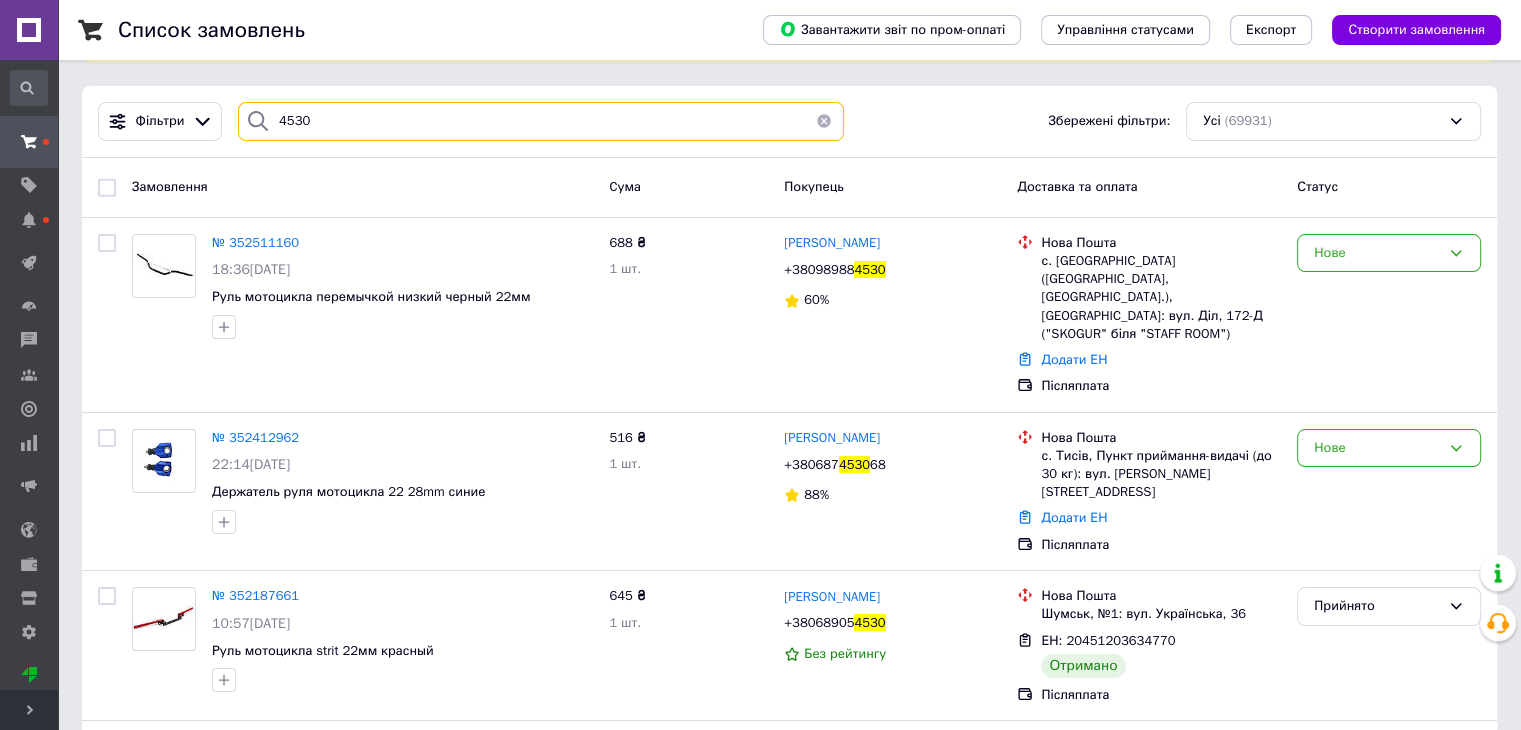 drag, startPoint x: 342, startPoint y: 131, endPoint x: 259, endPoint y: 126, distance: 83.15047 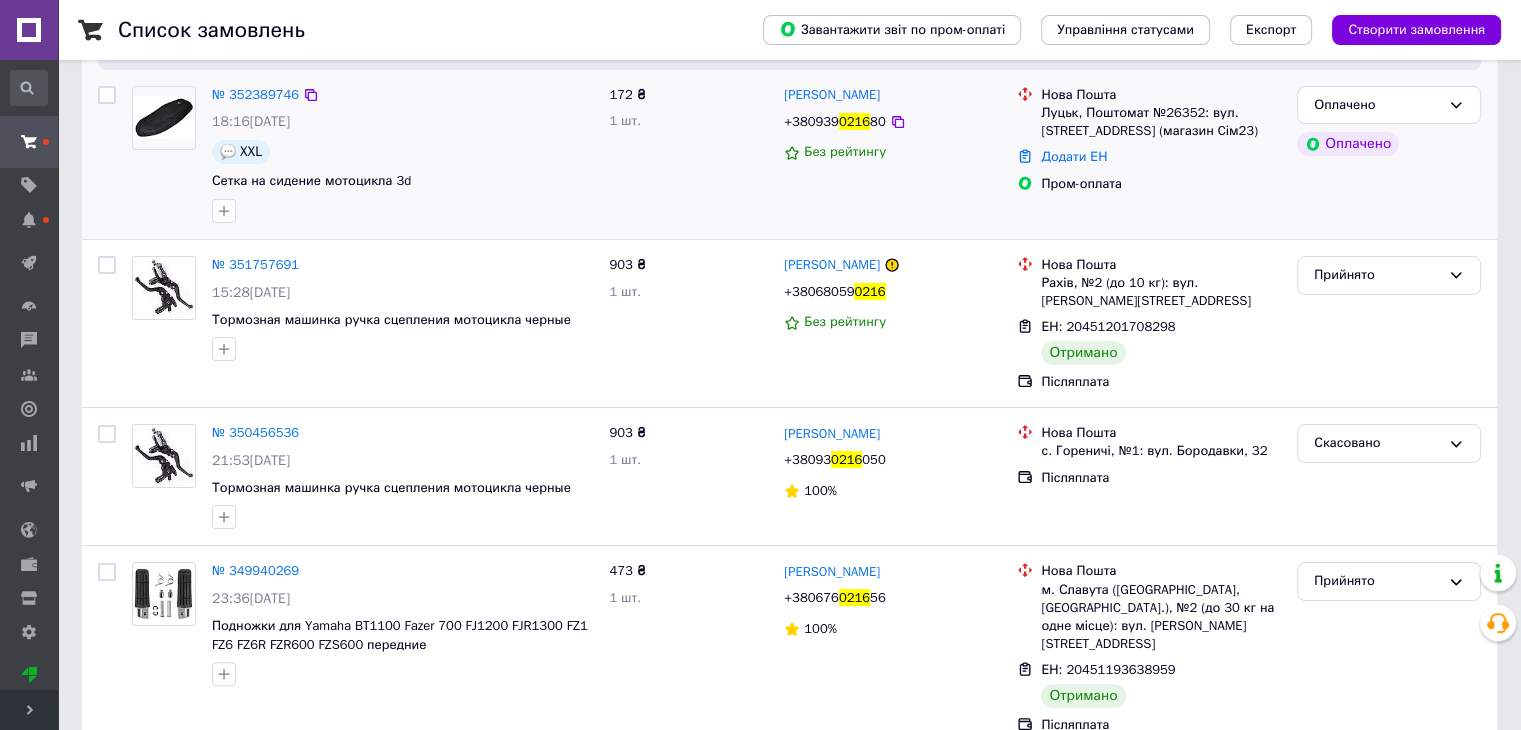 scroll, scrollTop: 500, scrollLeft: 0, axis: vertical 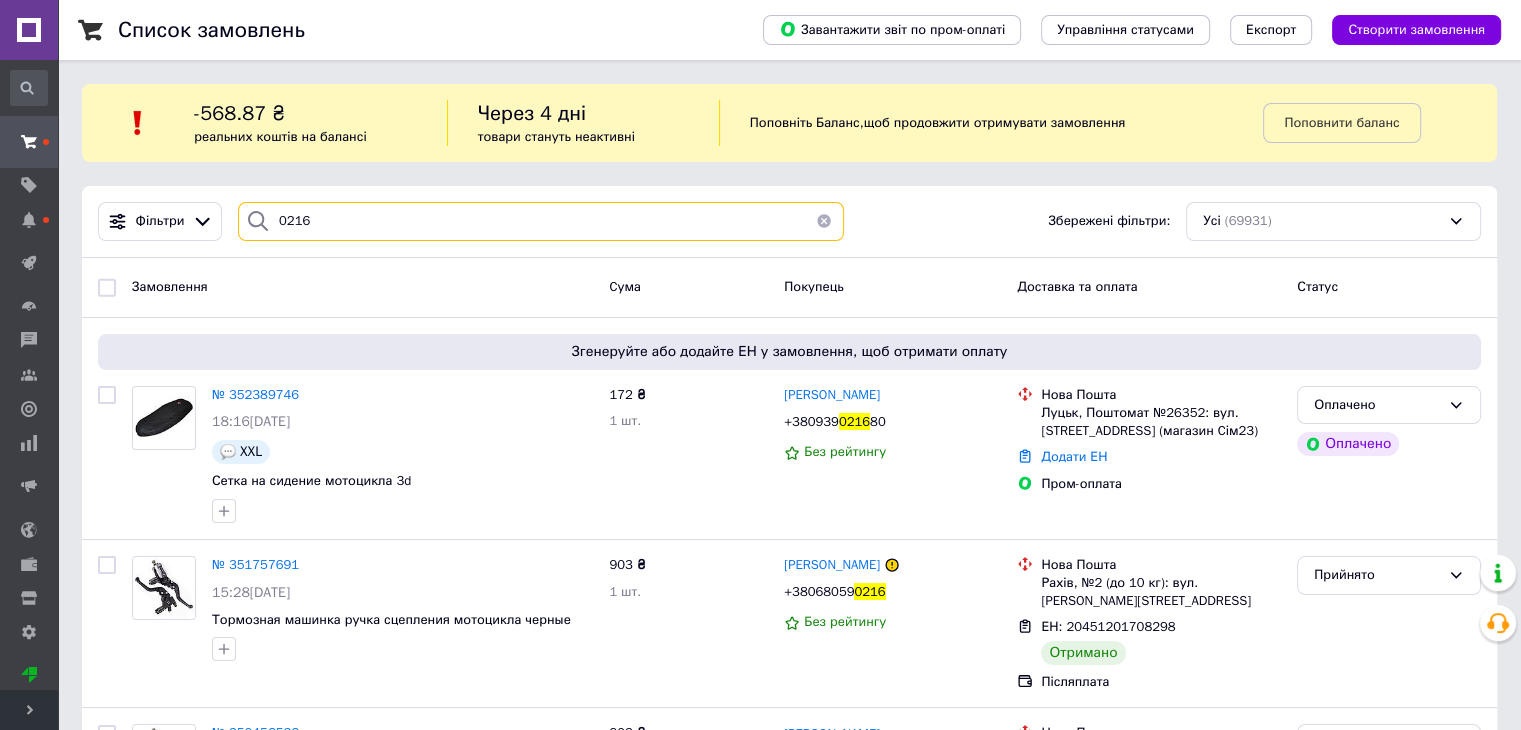 drag, startPoint x: 604, startPoint y: 219, endPoint x: 260, endPoint y: 217, distance: 344.00583 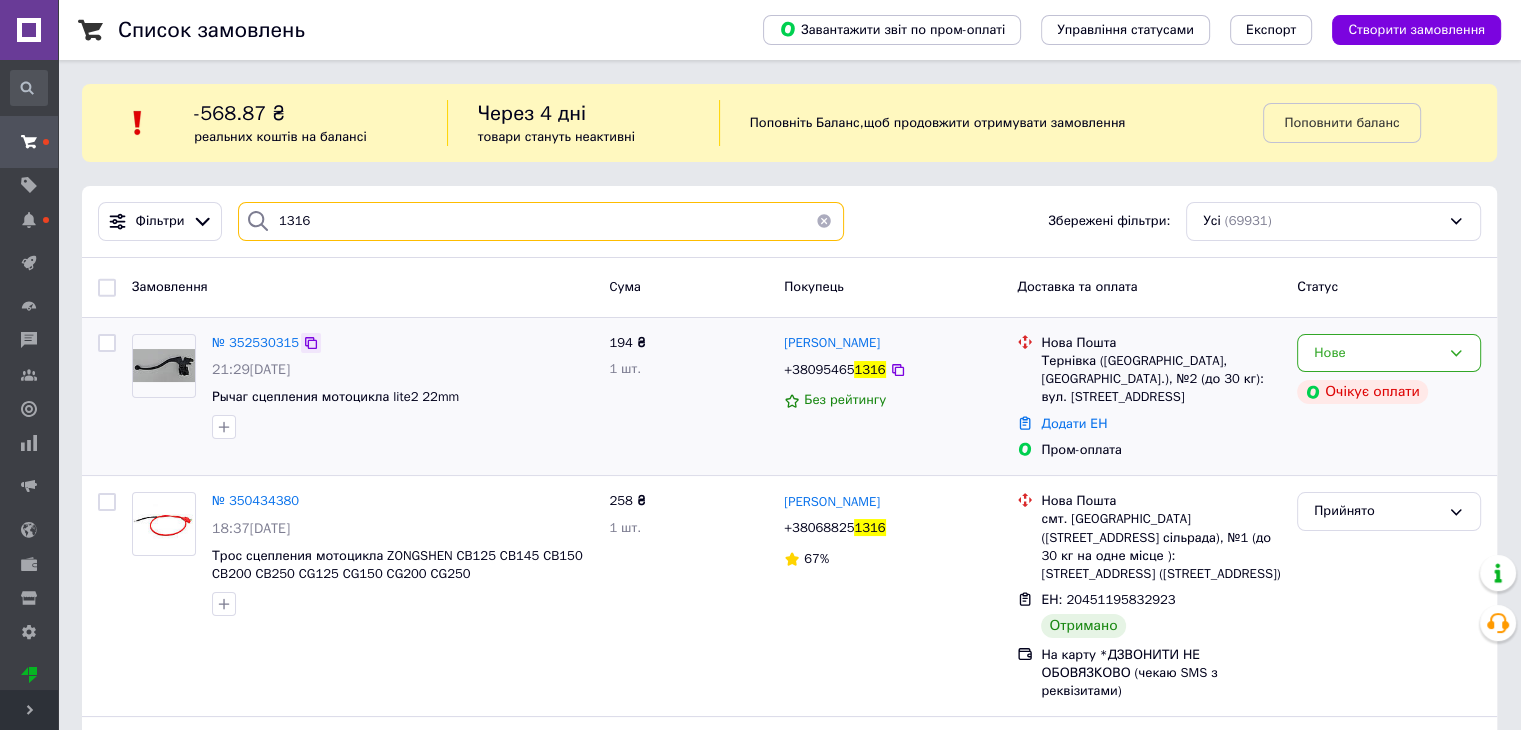 scroll, scrollTop: 100, scrollLeft: 0, axis: vertical 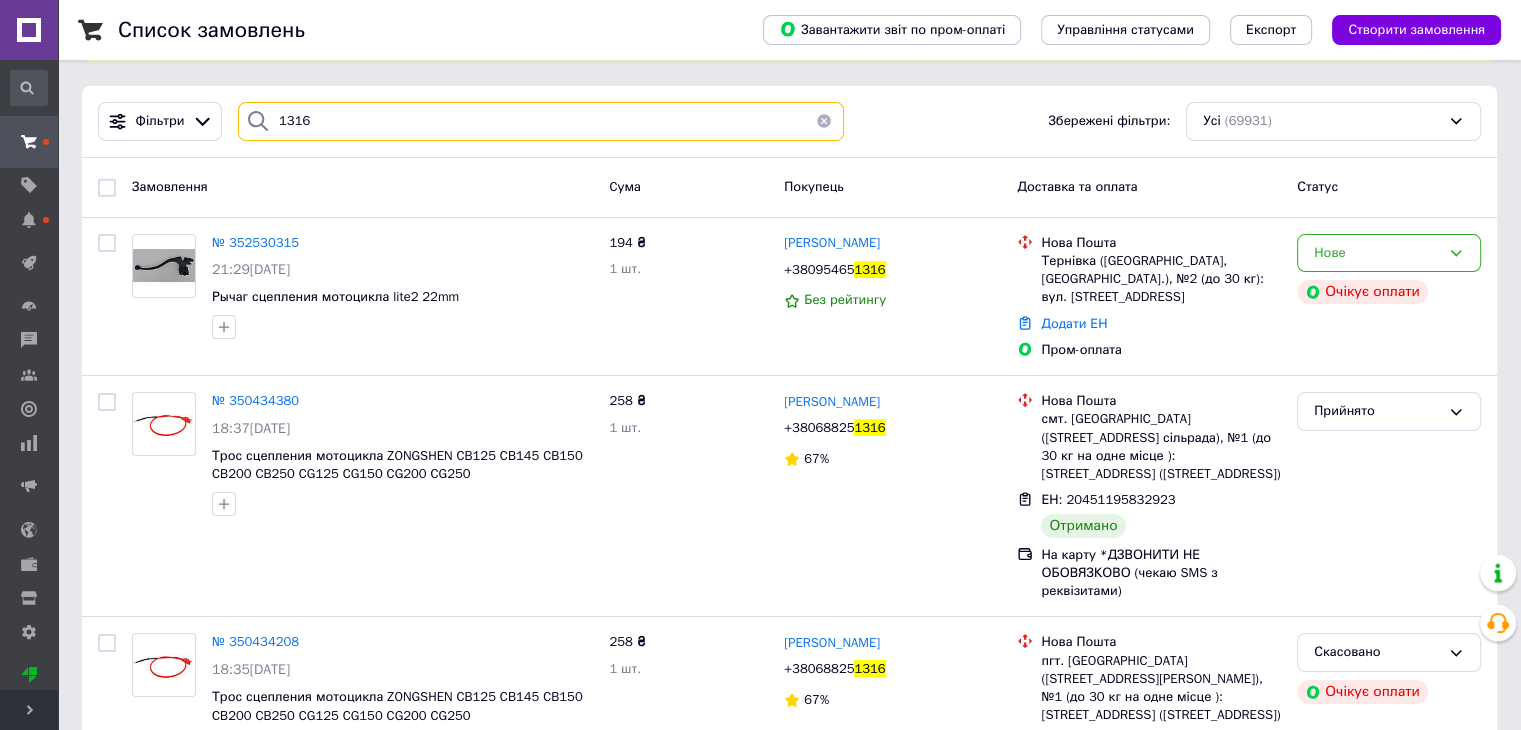 drag, startPoint x: 327, startPoint y: 110, endPoint x: 234, endPoint y: 97, distance: 93.904205 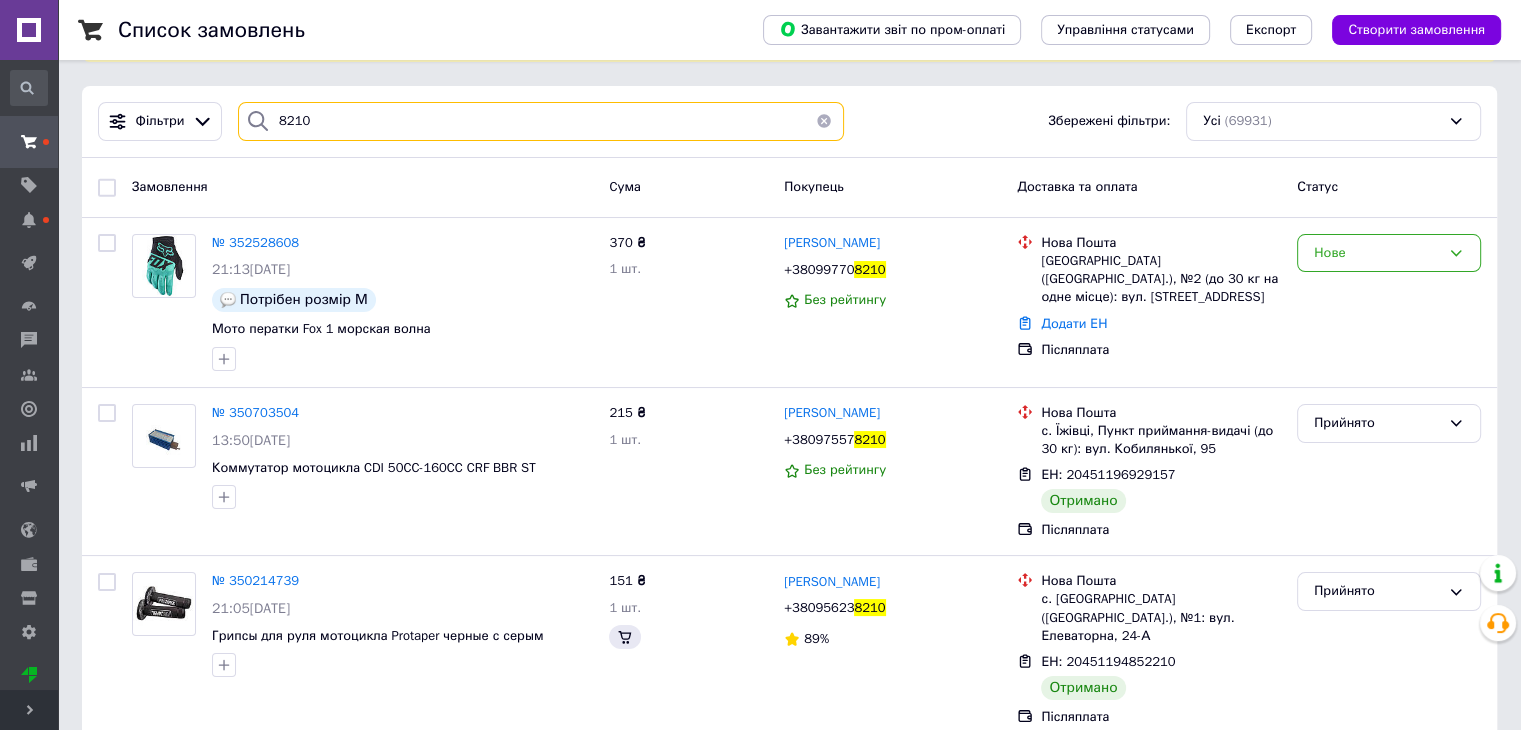 scroll, scrollTop: 0, scrollLeft: 0, axis: both 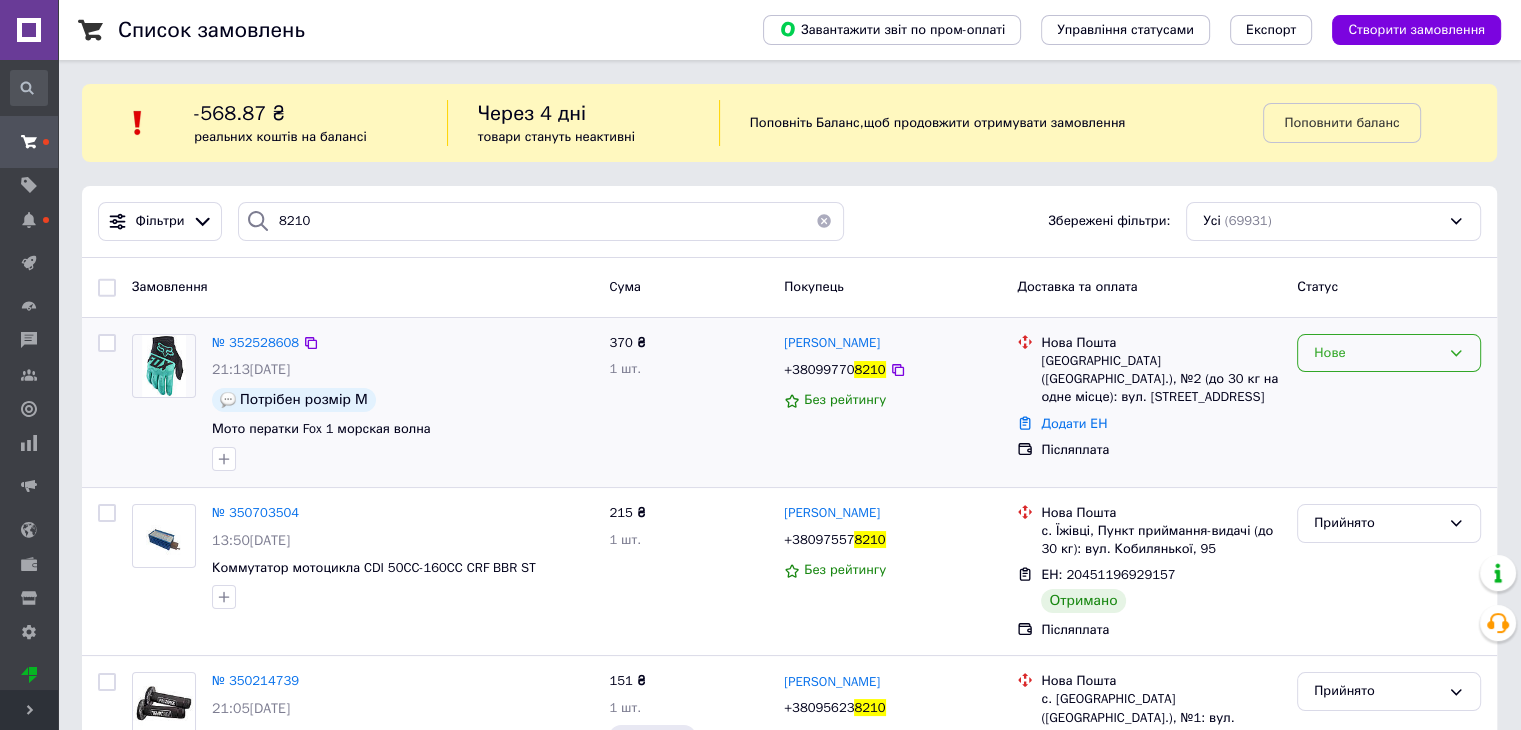 click on "Нове" at bounding box center (1377, 353) 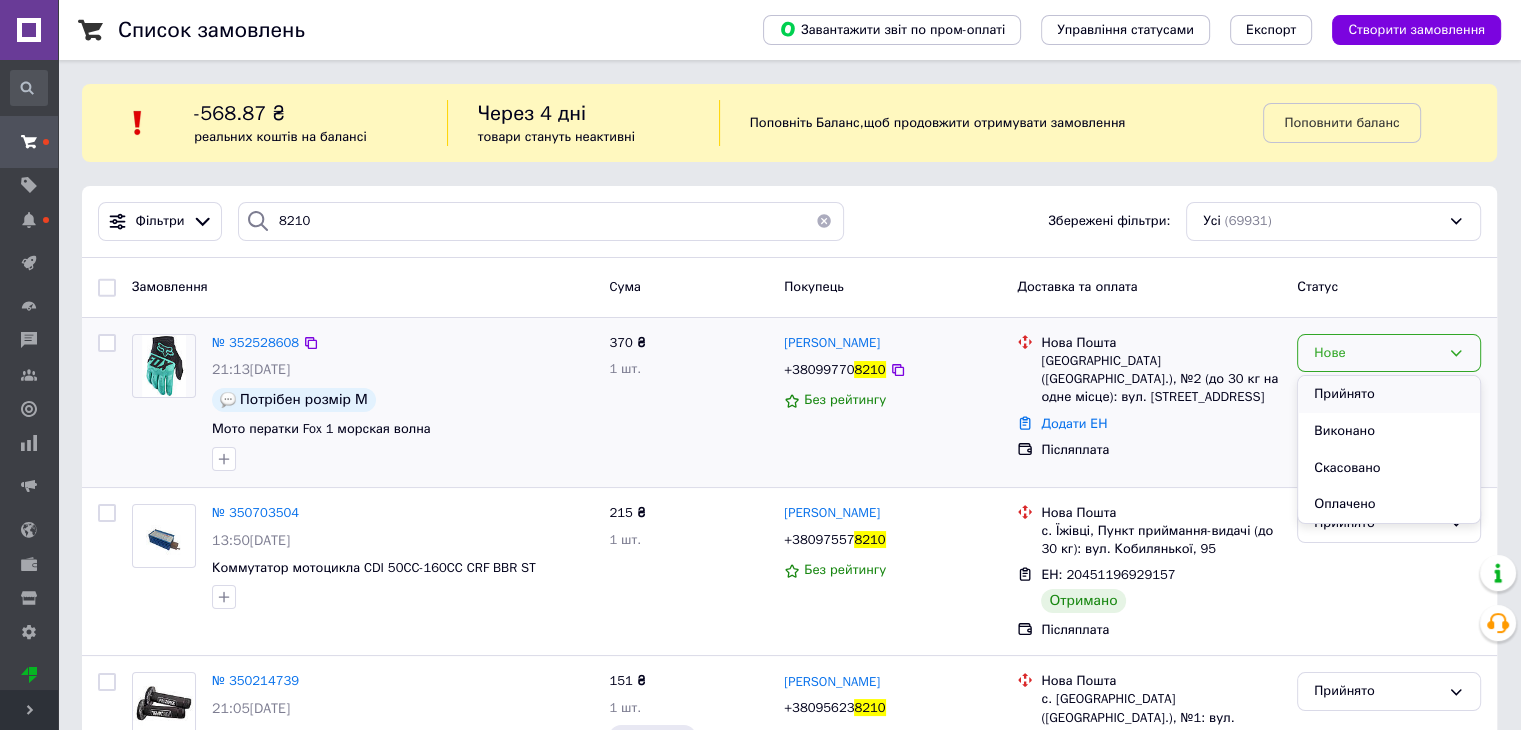 click on "Прийнято" at bounding box center [1389, 394] 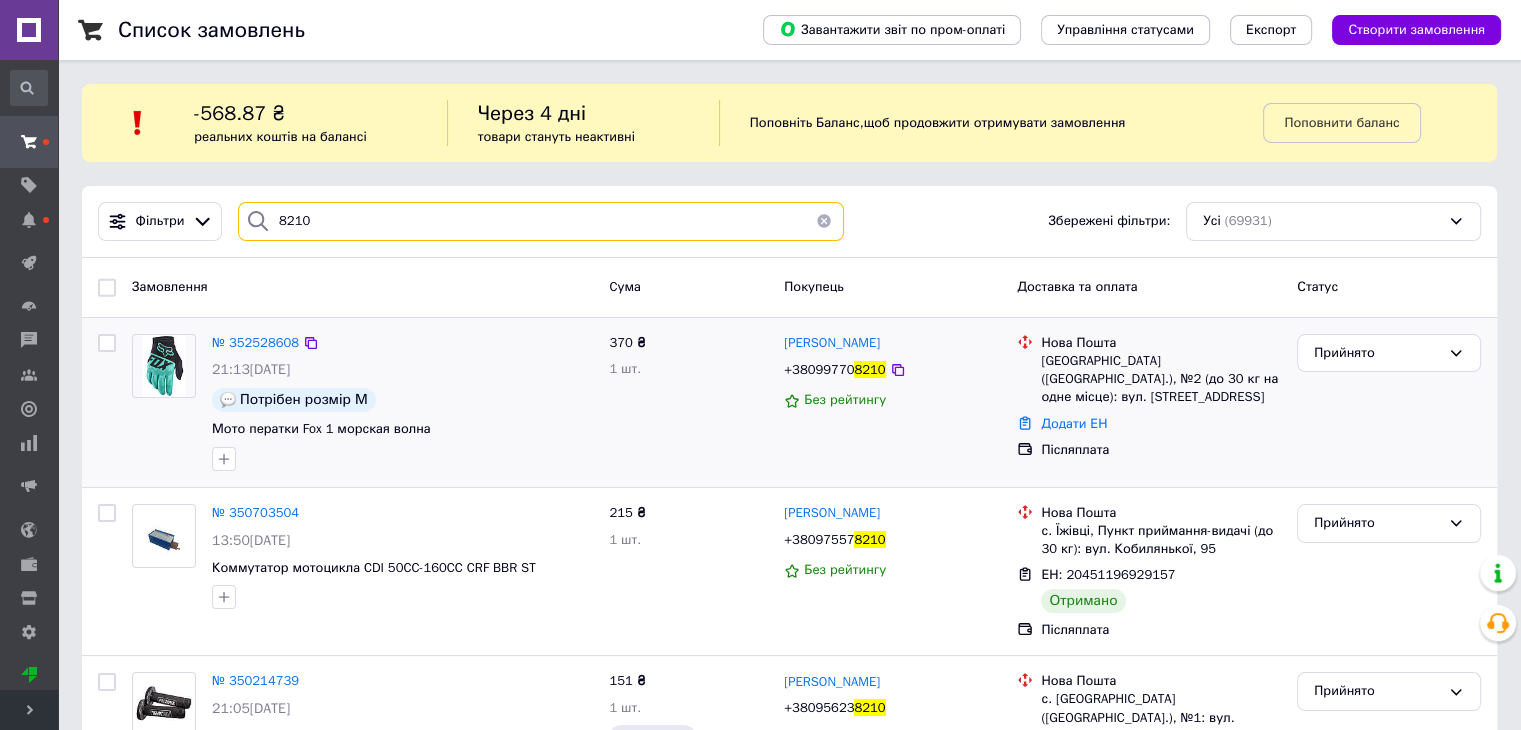 drag, startPoint x: 305, startPoint y: 215, endPoint x: 260, endPoint y: 214, distance: 45.01111 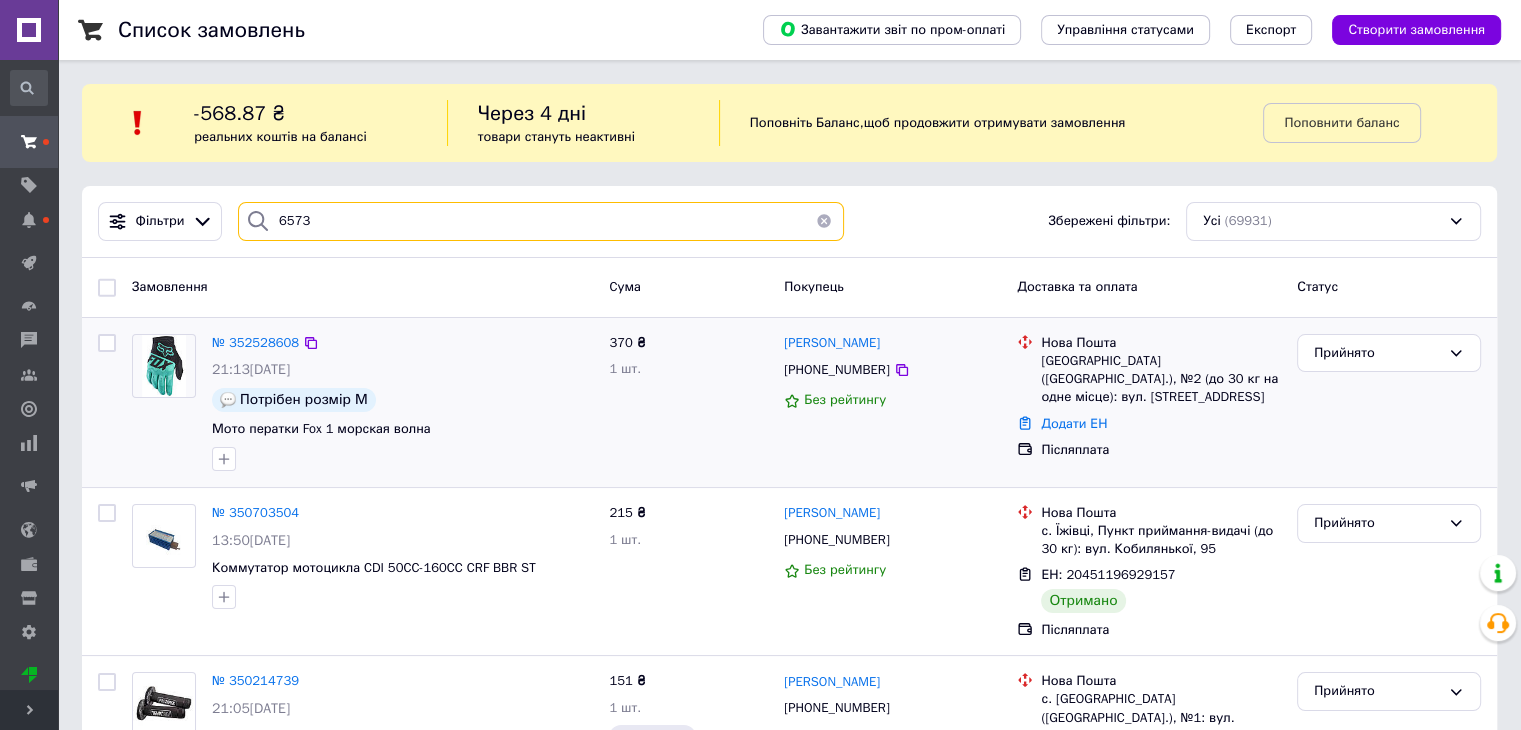 type on "6573" 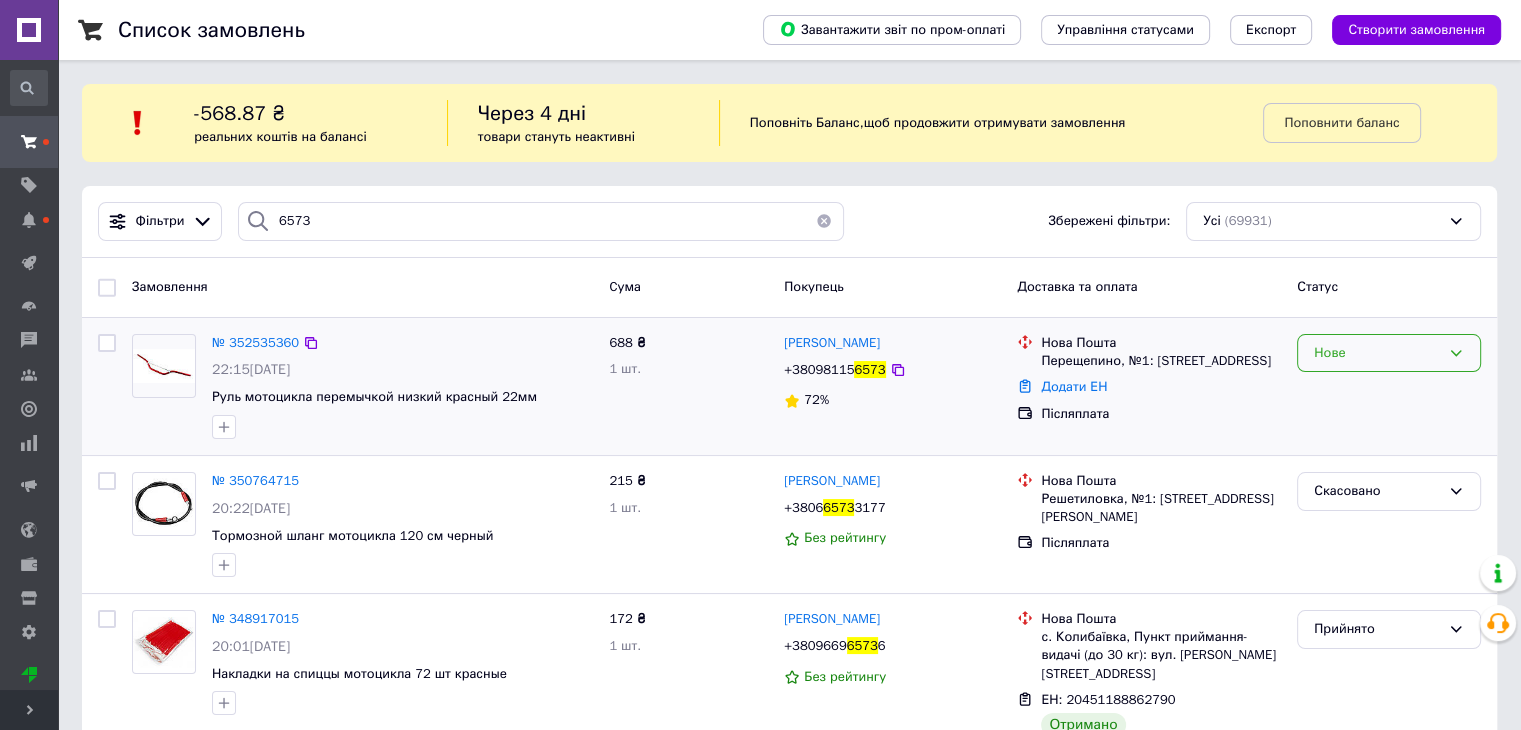 click on "Нове" at bounding box center (1377, 353) 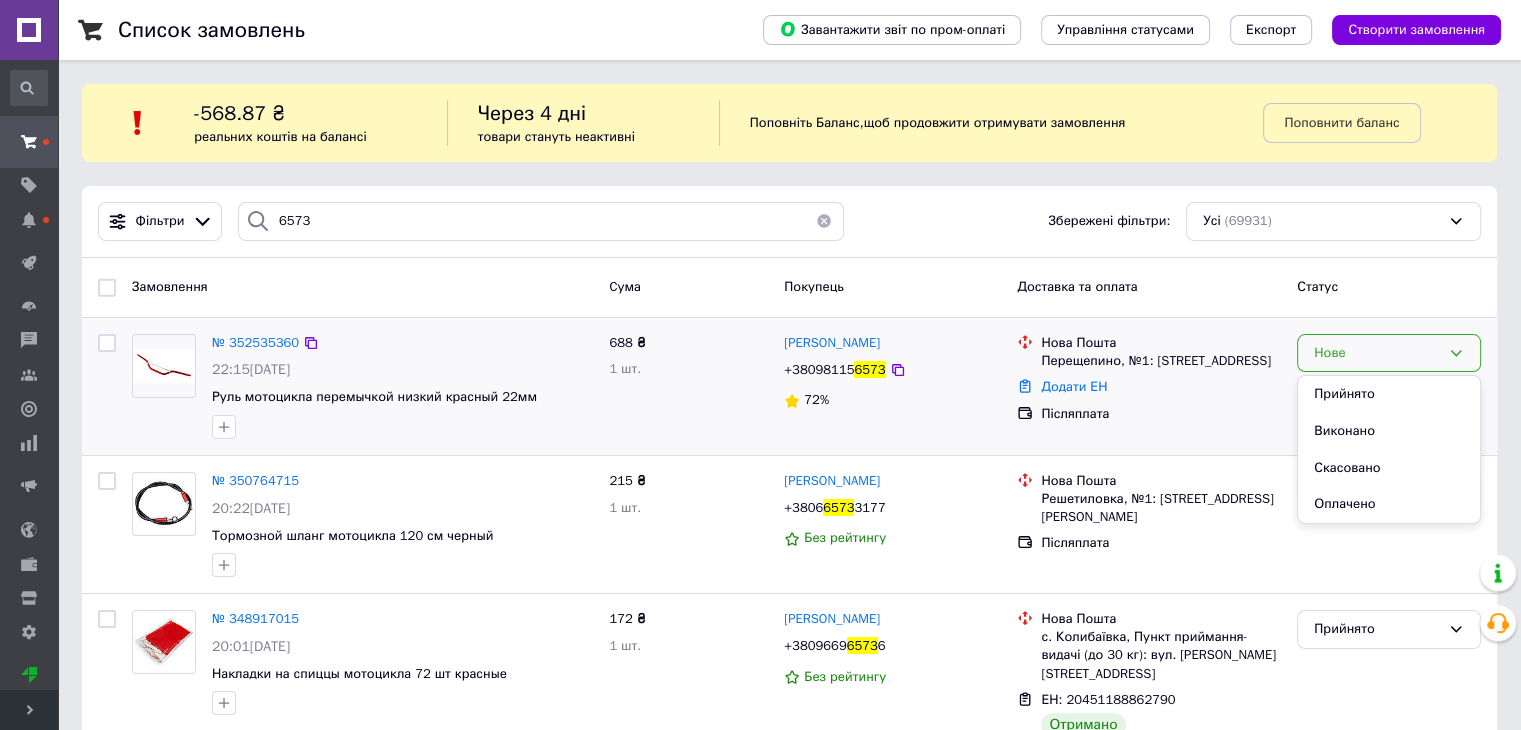 click on "Прийнято" at bounding box center (1389, 394) 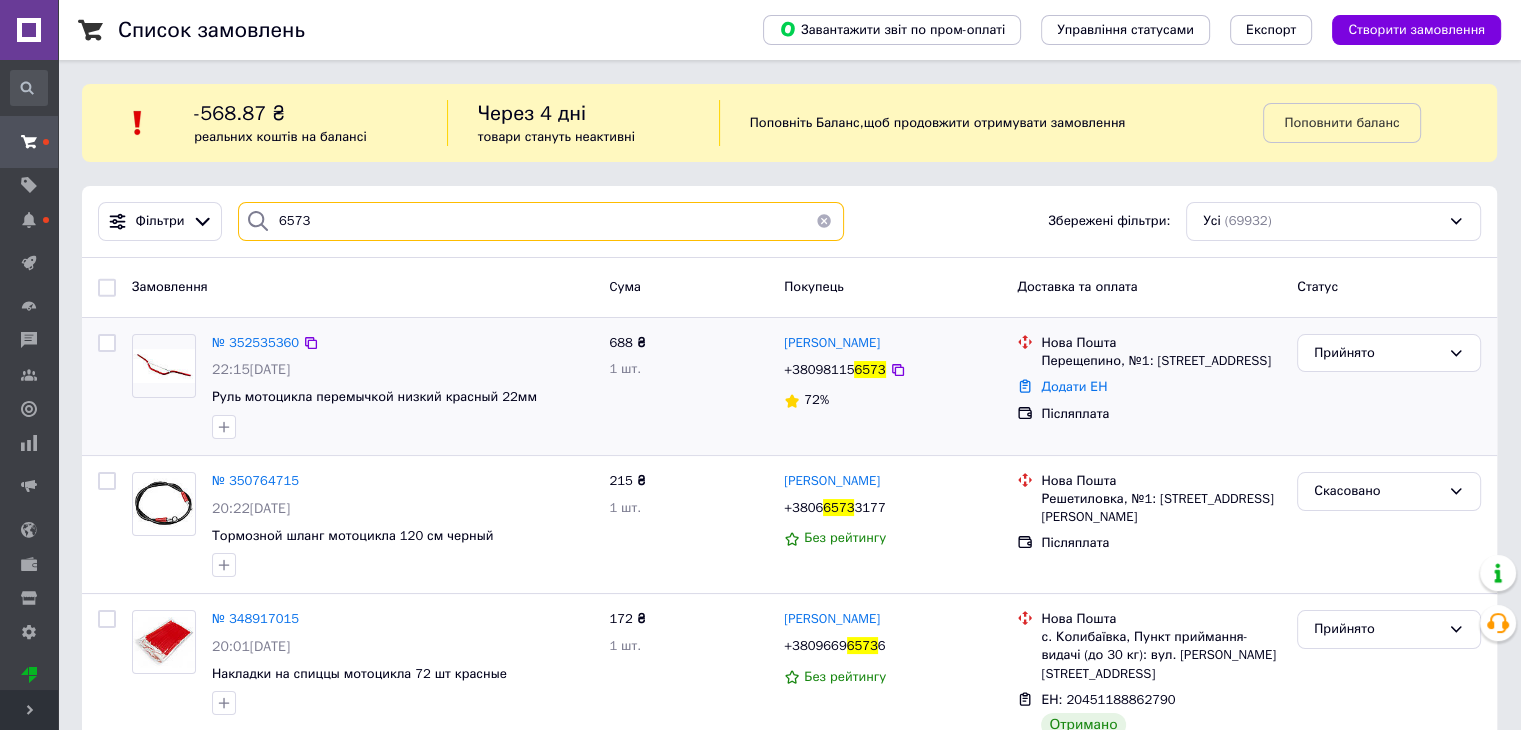 drag, startPoint x: 304, startPoint y: 213, endPoint x: 313, endPoint y: 221, distance: 12.0415945 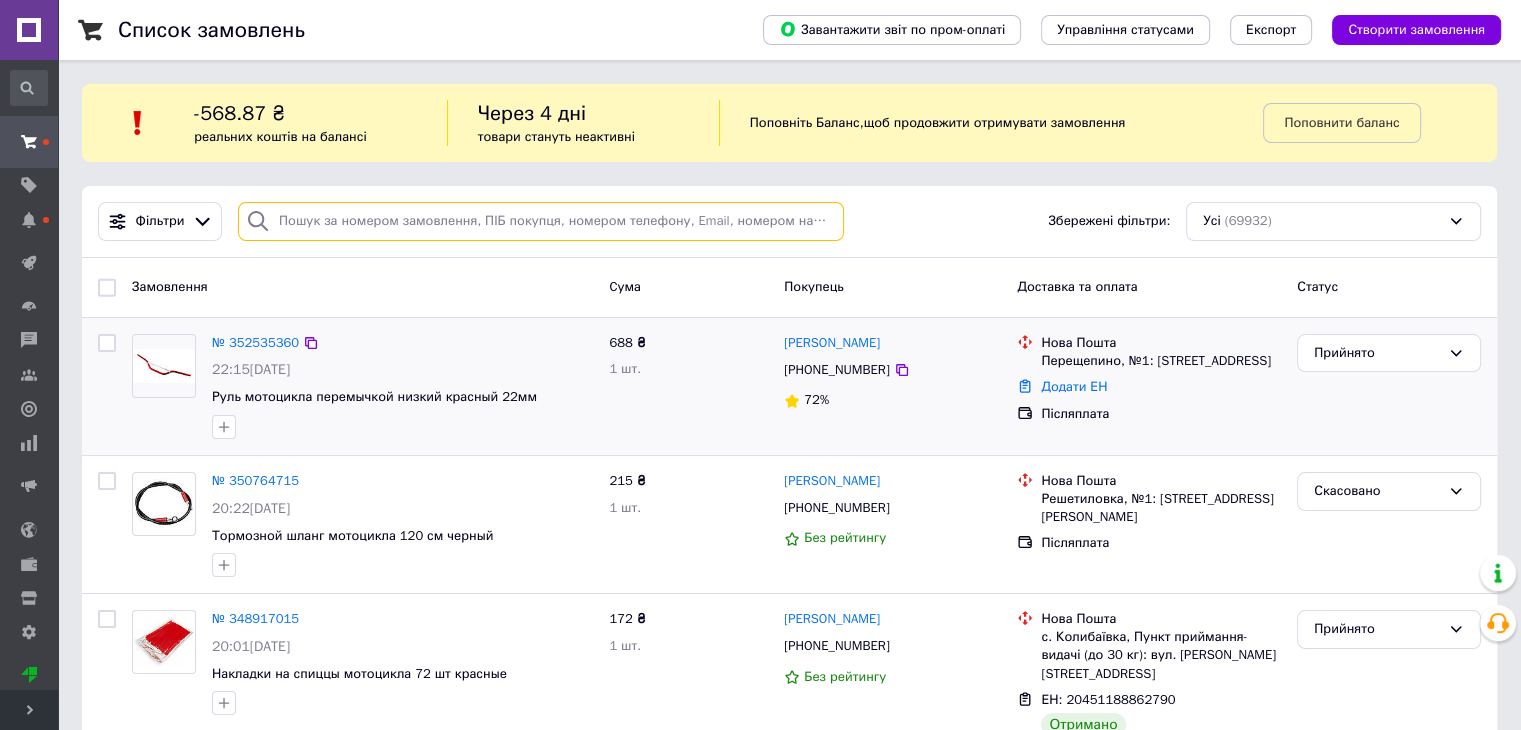 type 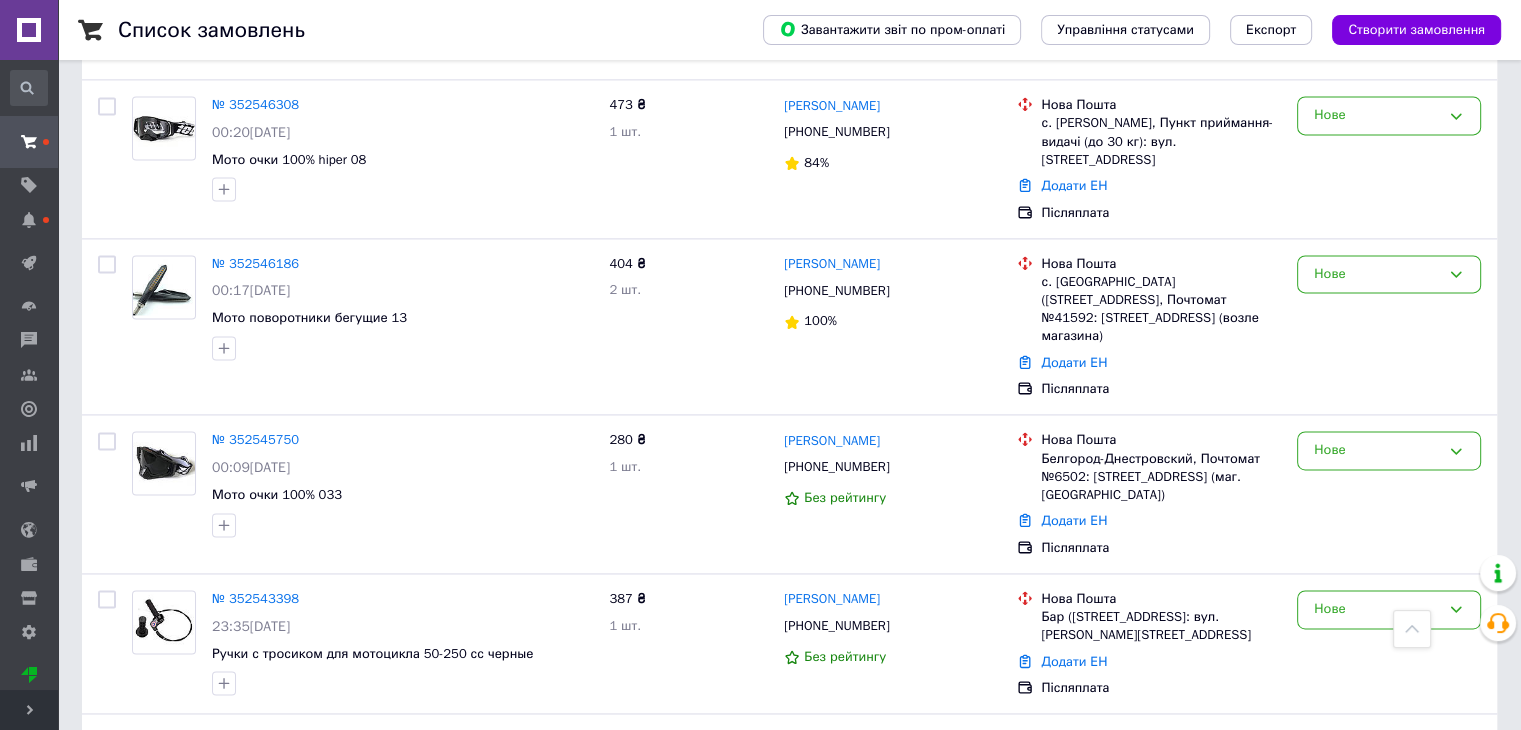 scroll, scrollTop: 3100, scrollLeft: 0, axis: vertical 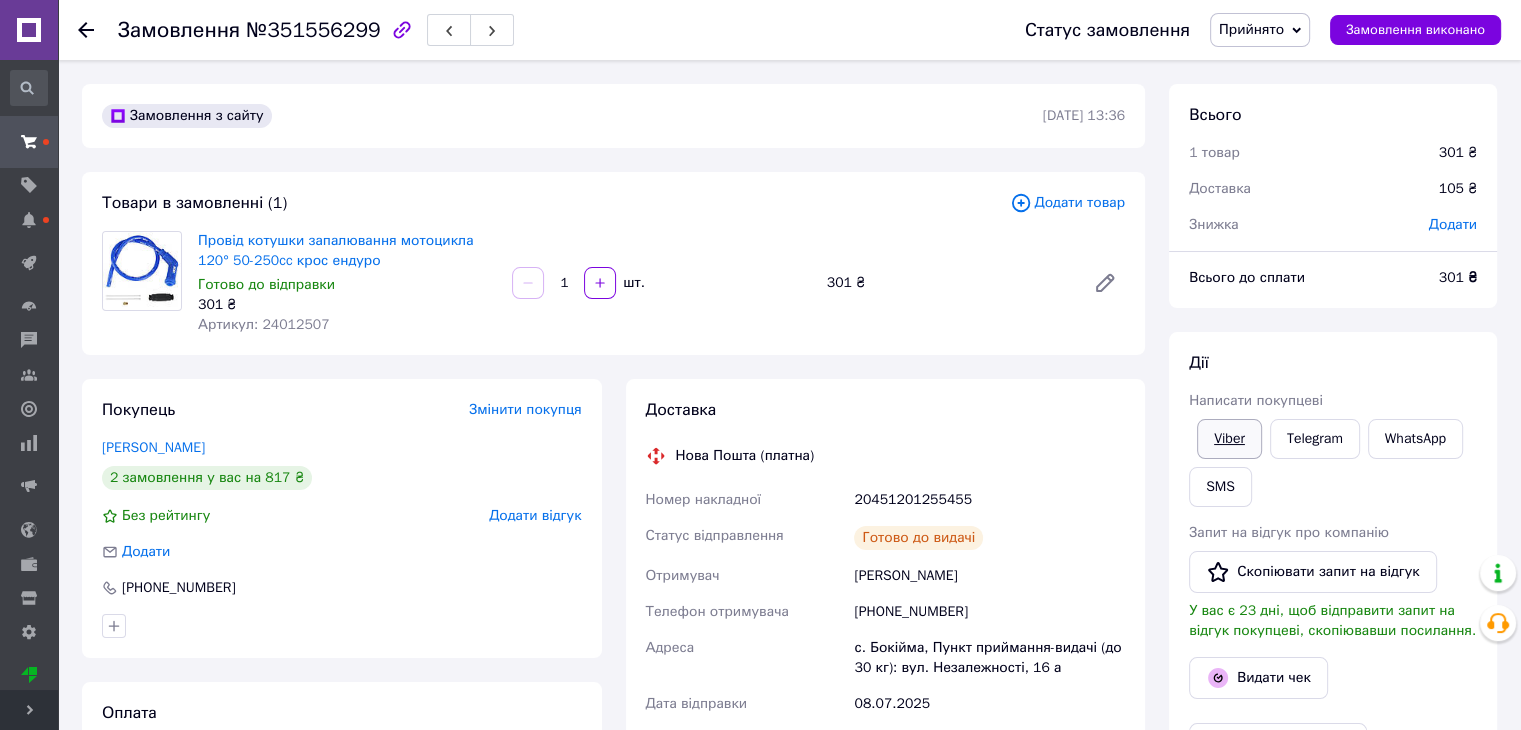 click on "Viber" at bounding box center (1229, 439) 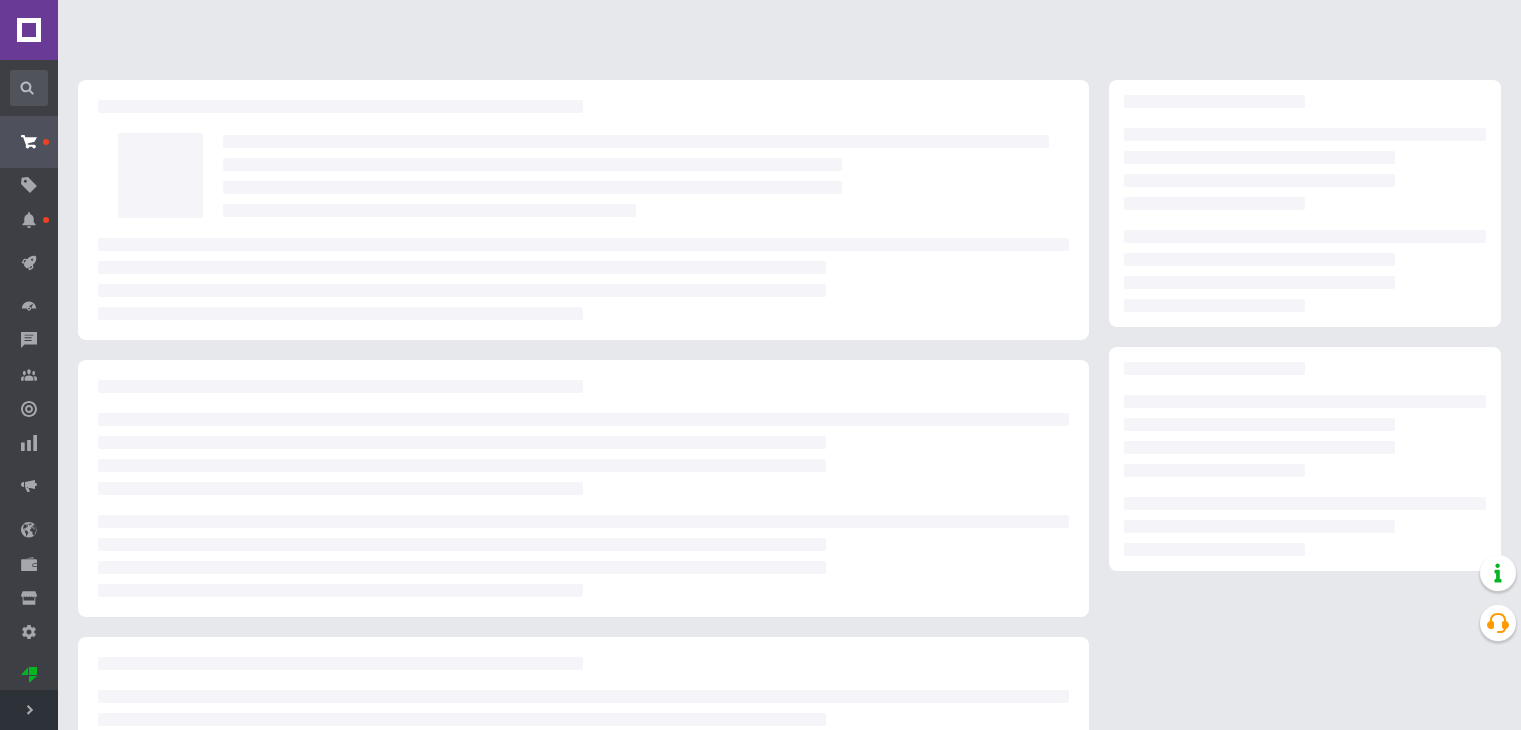 scroll, scrollTop: 0, scrollLeft: 0, axis: both 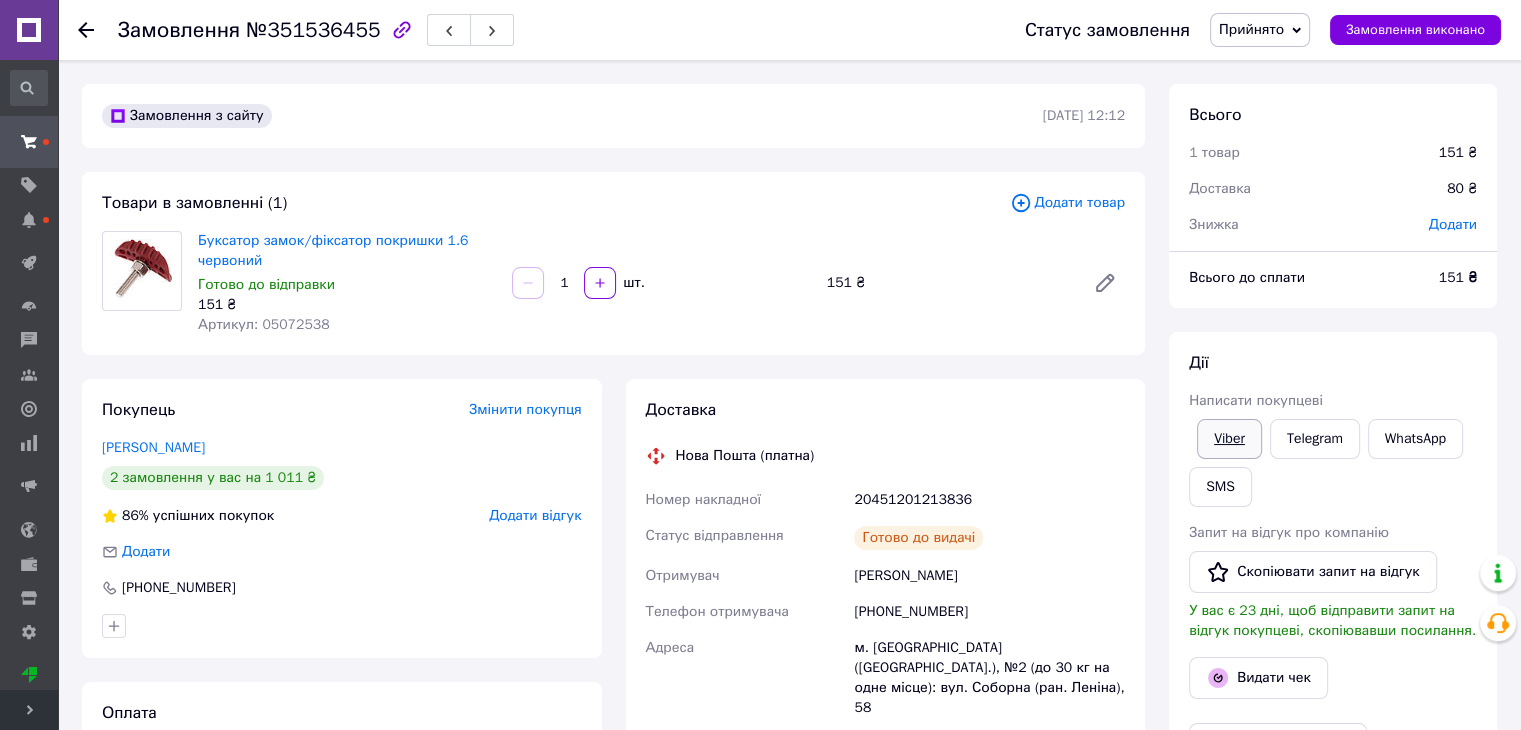 click on "Viber" at bounding box center [1229, 439] 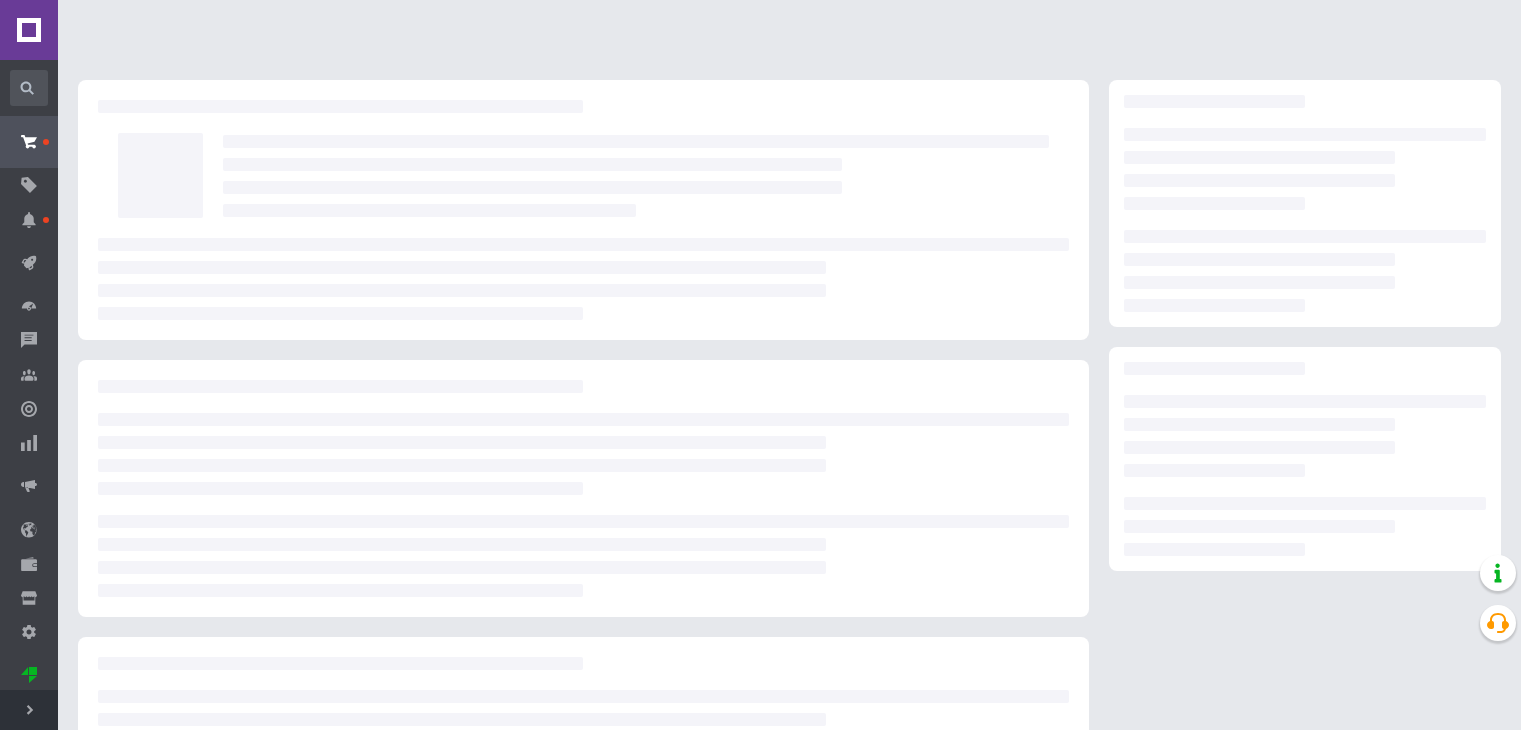 scroll, scrollTop: 0, scrollLeft: 0, axis: both 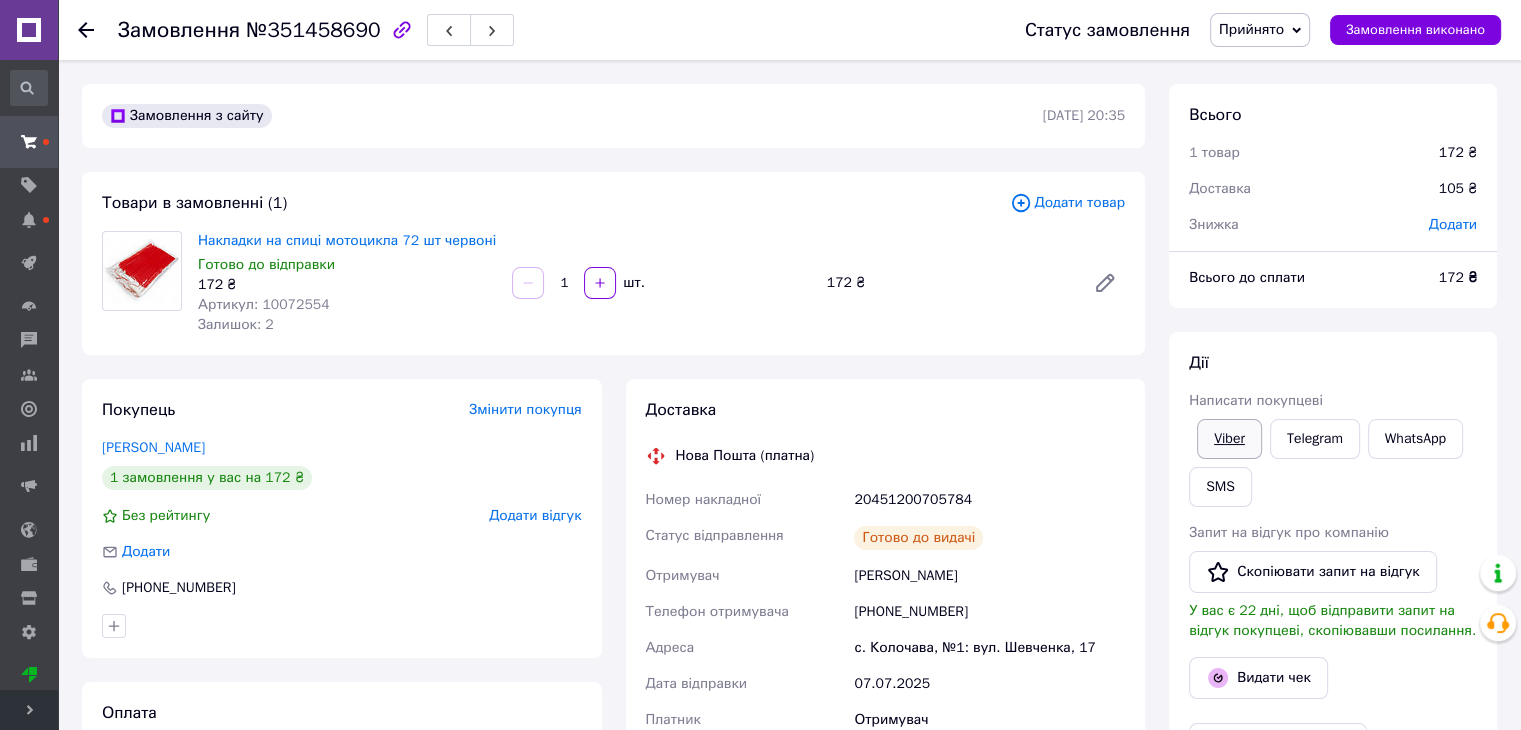 click on "Viber" at bounding box center (1229, 439) 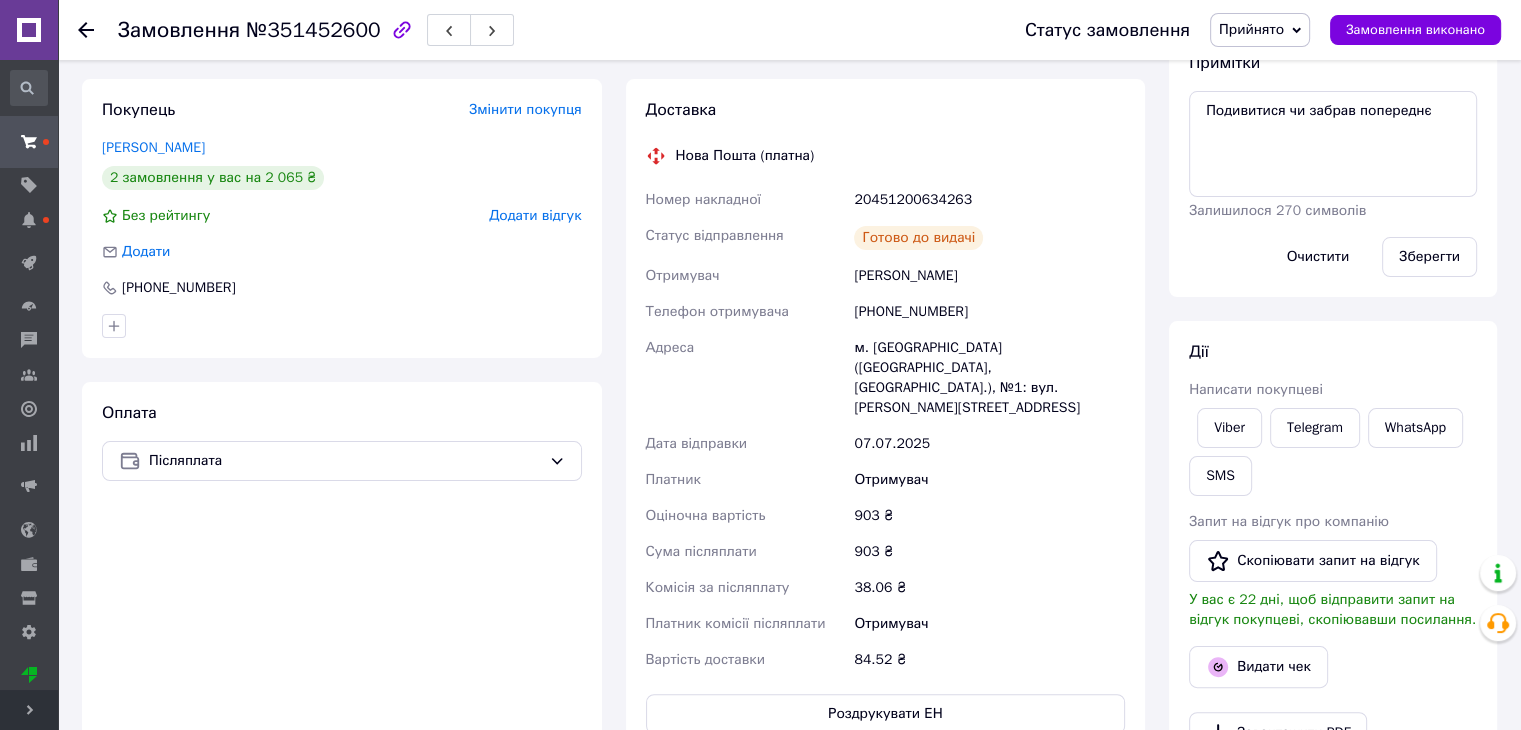 scroll, scrollTop: 200, scrollLeft: 0, axis: vertical 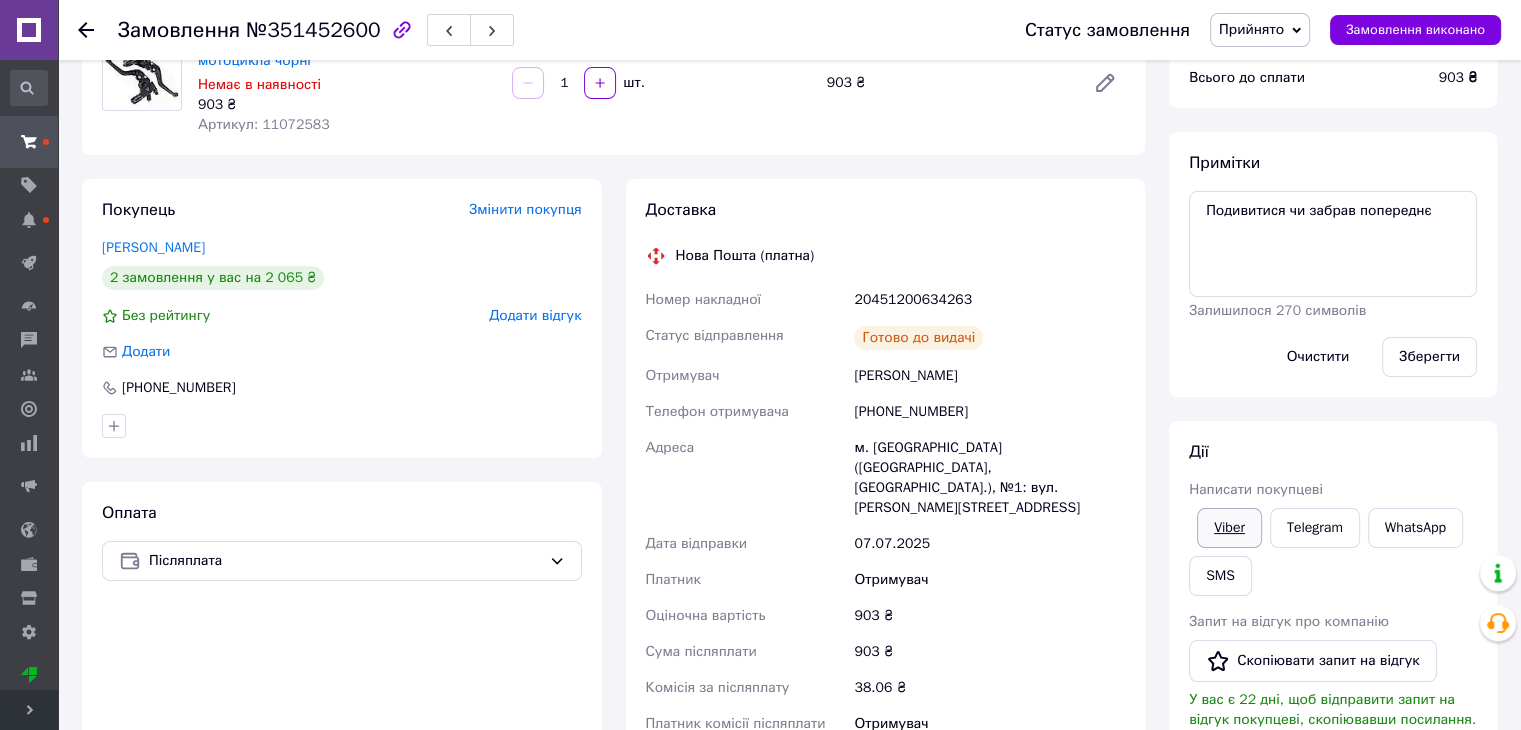 click on "Viber" at bounding box center [1229, 528] 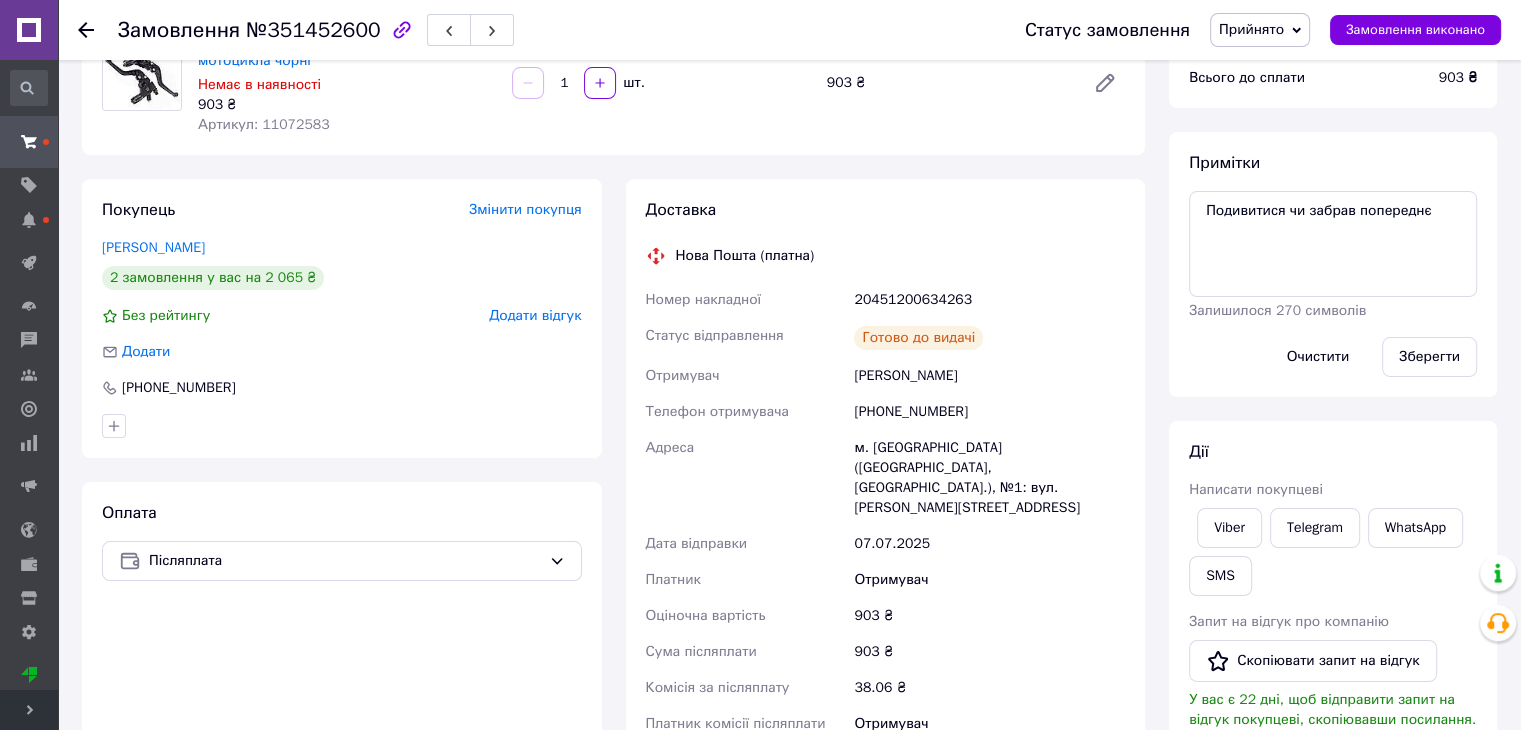 scroll, scrollTop: 0, scrollLeft: 0, axis: both 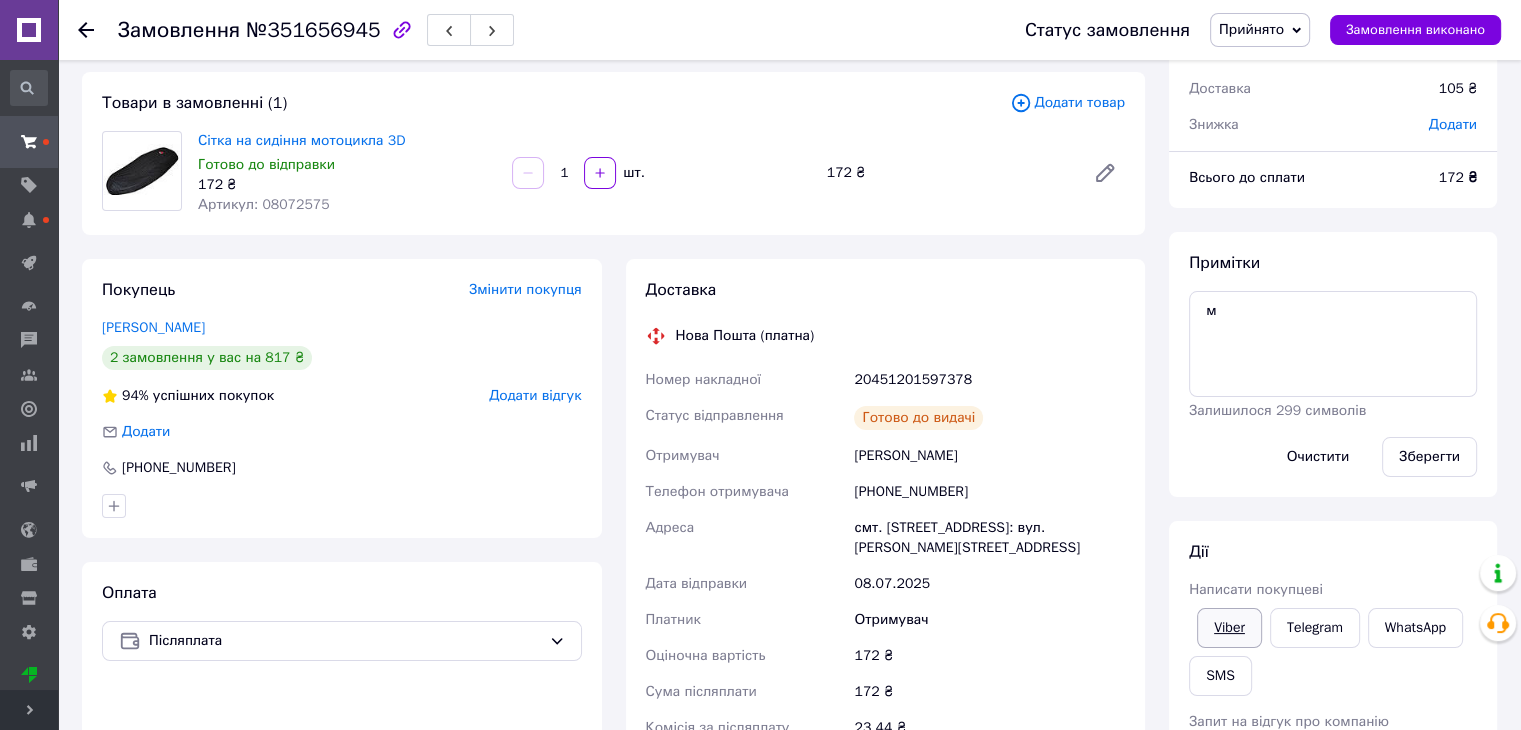 click on "Viber" at bounding box center (1229, 628) 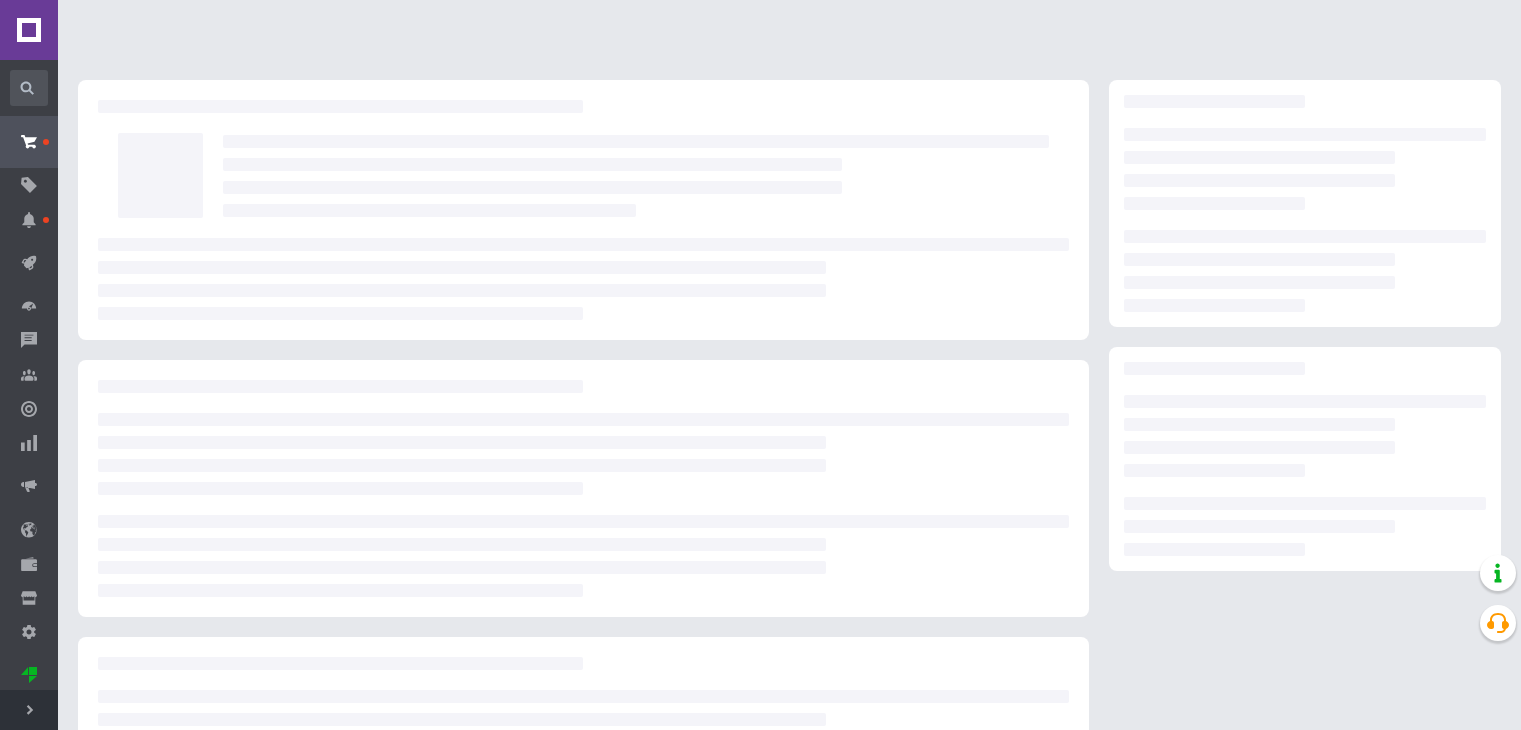 scroll, scrollTop: 0, scrollLeft: 0, axis: both 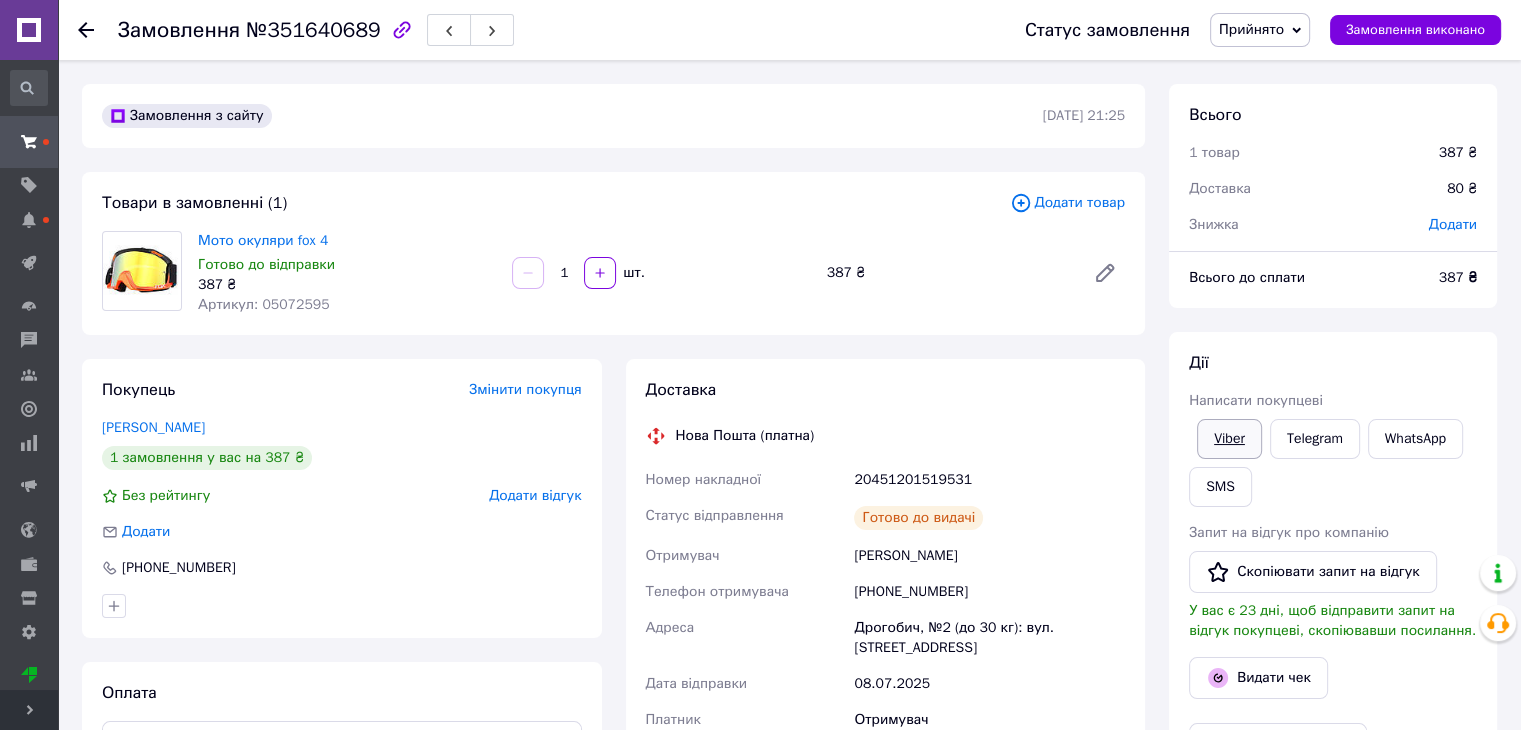 click on "Viber" at bounding box center (1229, 439) 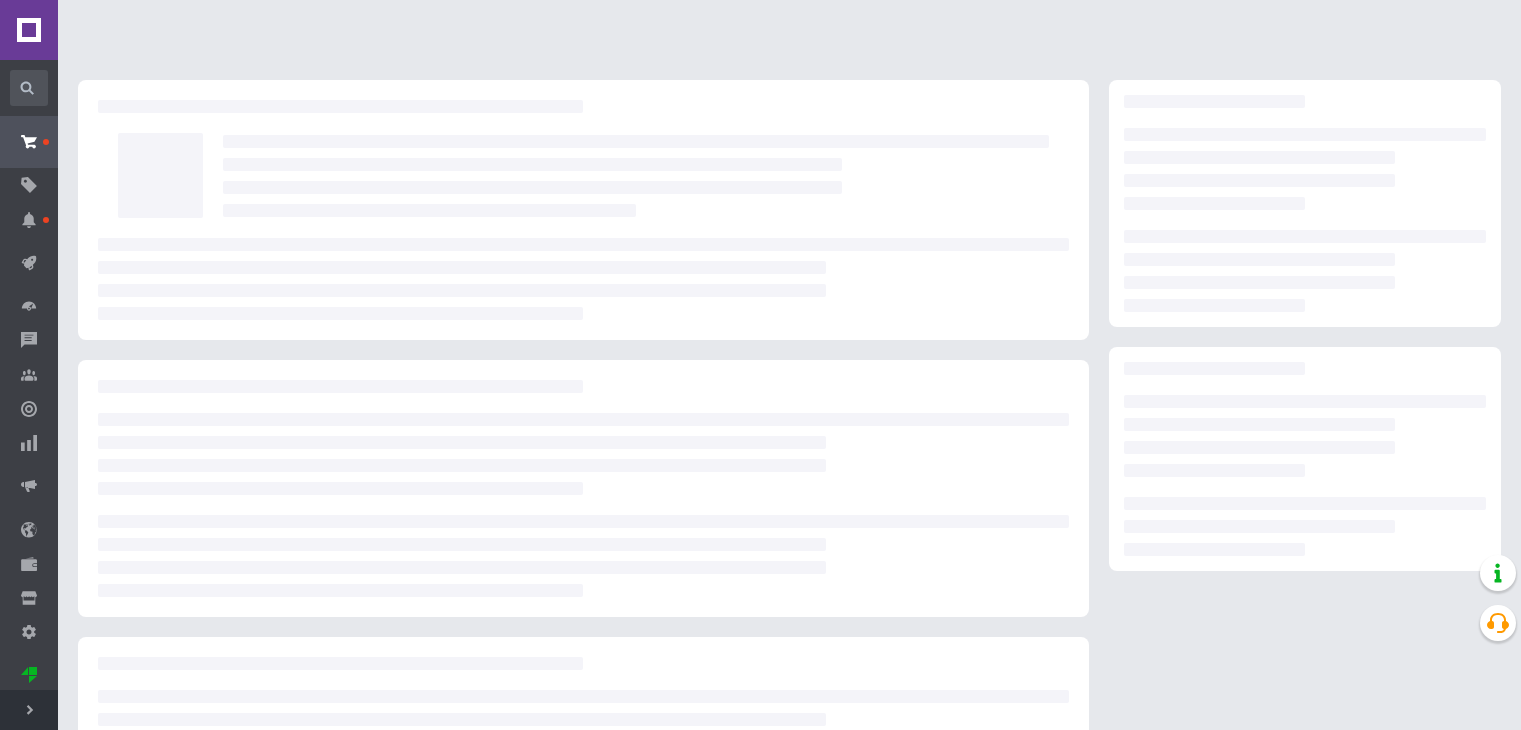 scroll, scrollTop: 0, scrollLeft: 0, axis: both 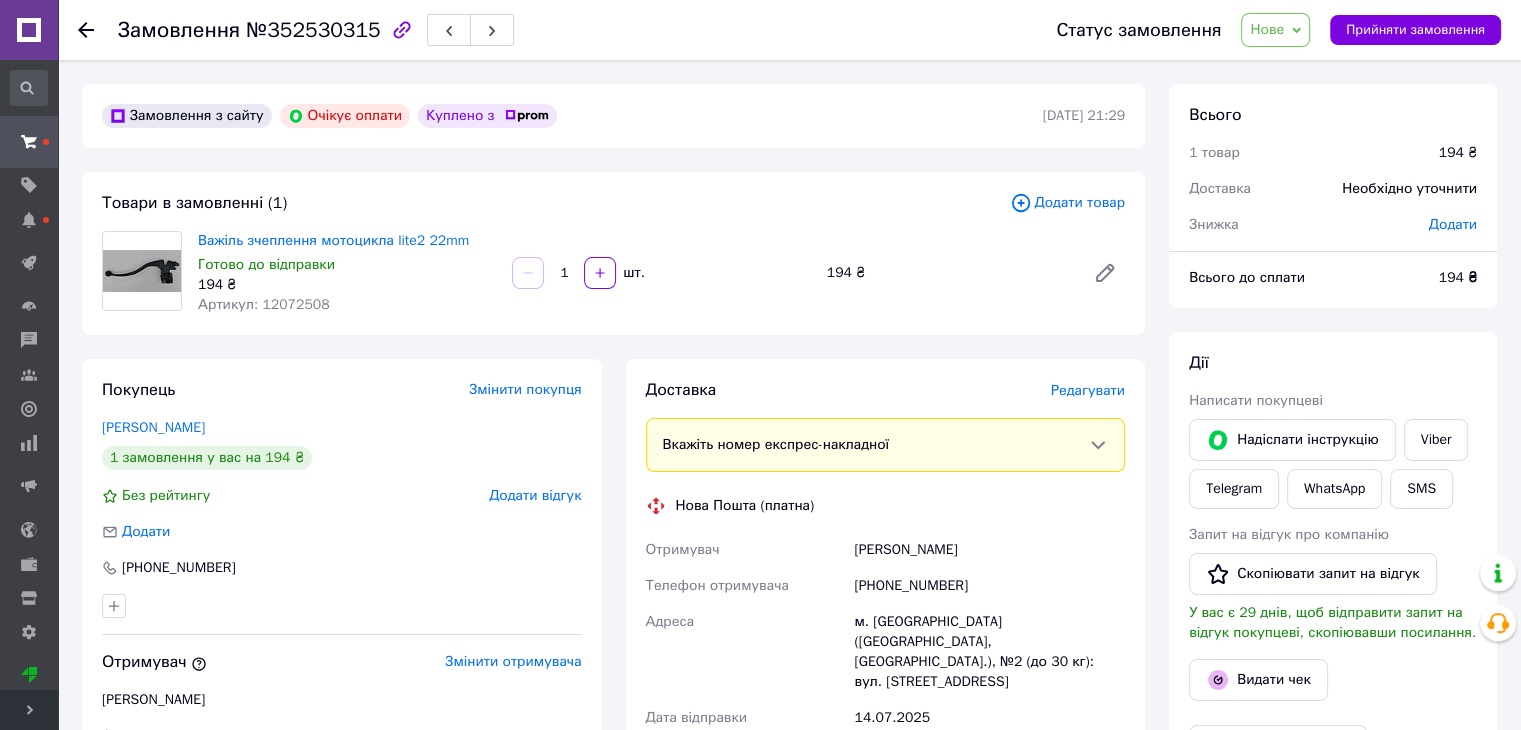 click on "Нове" at bounding box center [1267, 29] 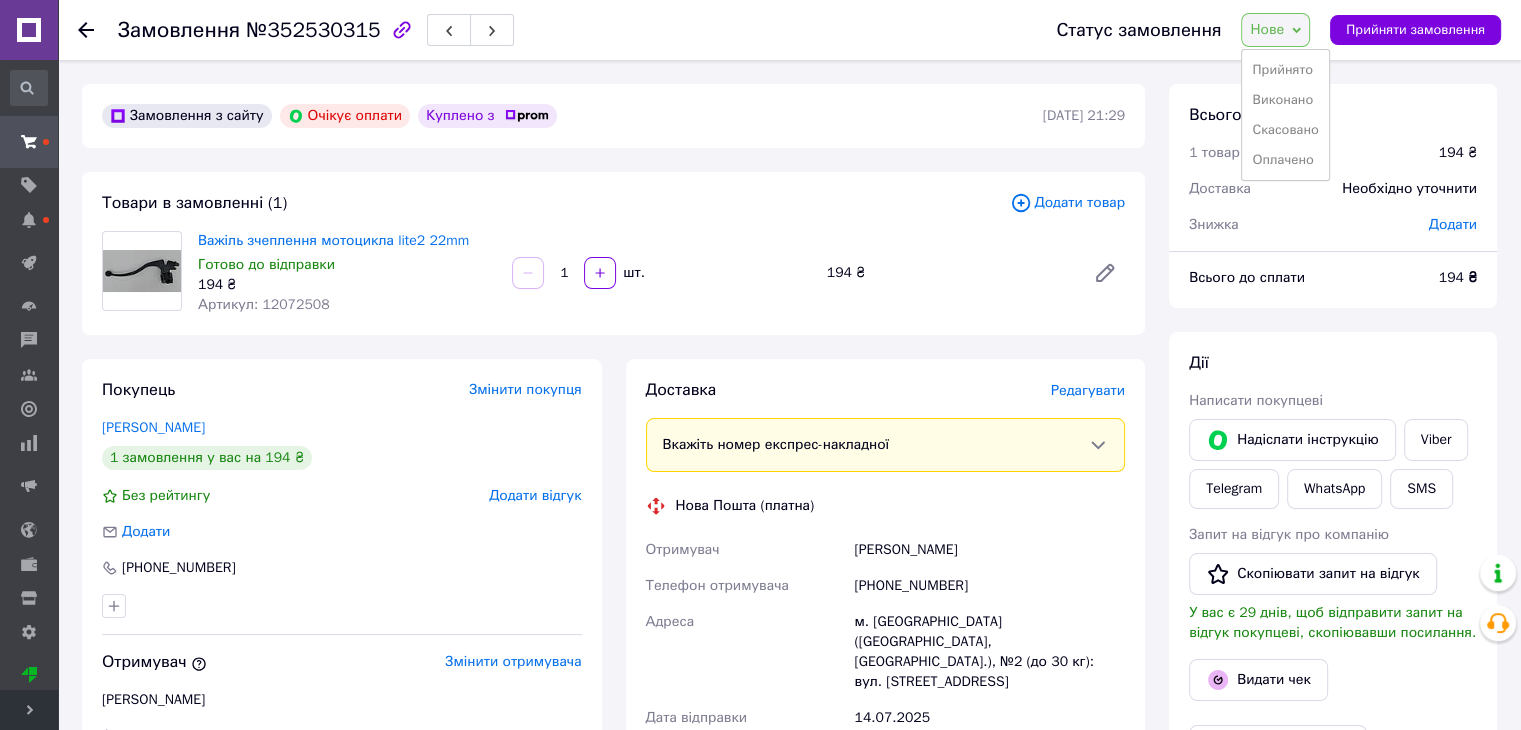 click on "Замовлення з сайту Очікує оплати Куплено з" at bounding box center [570, 116] 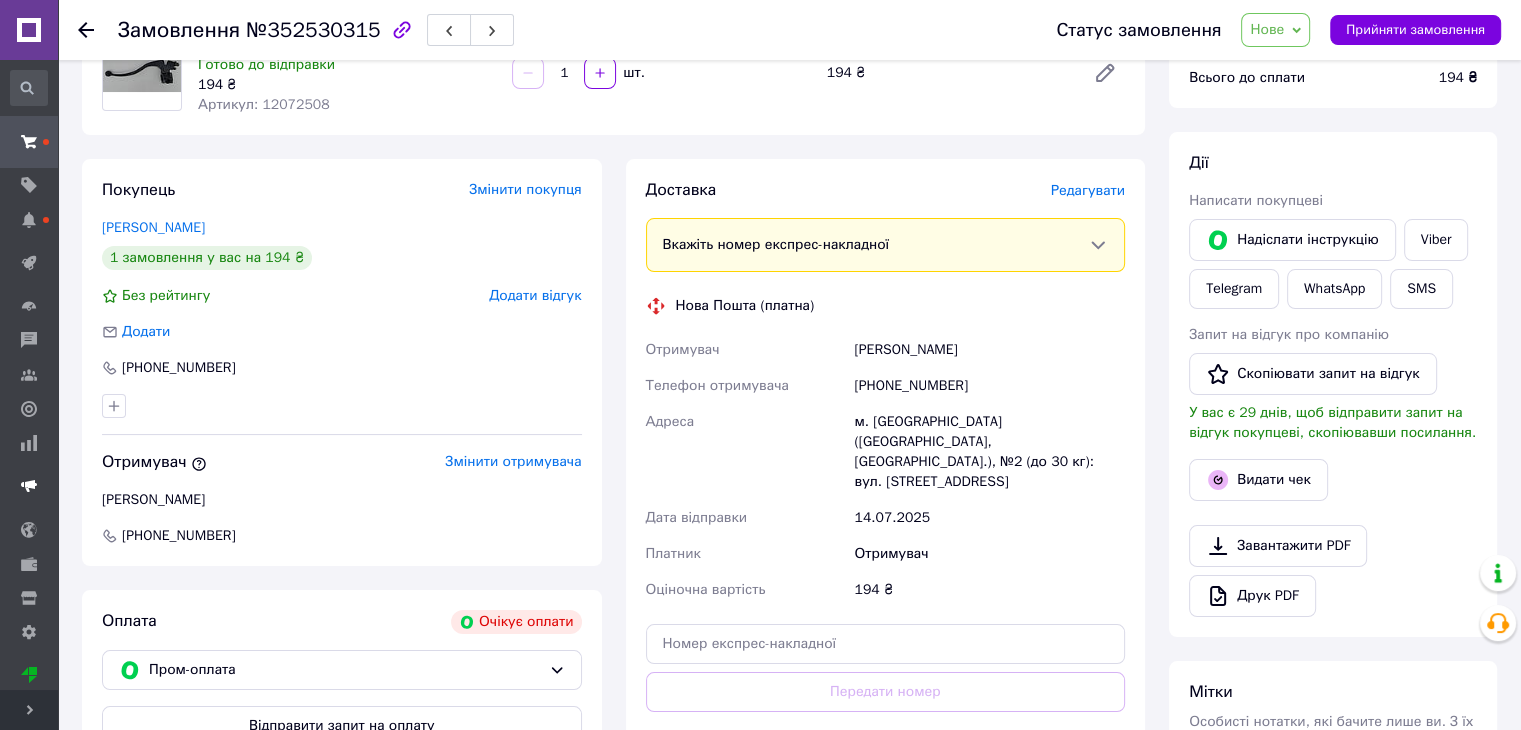 scroll, scrollTop: 592, scrollLeft: 0, axis: vertical 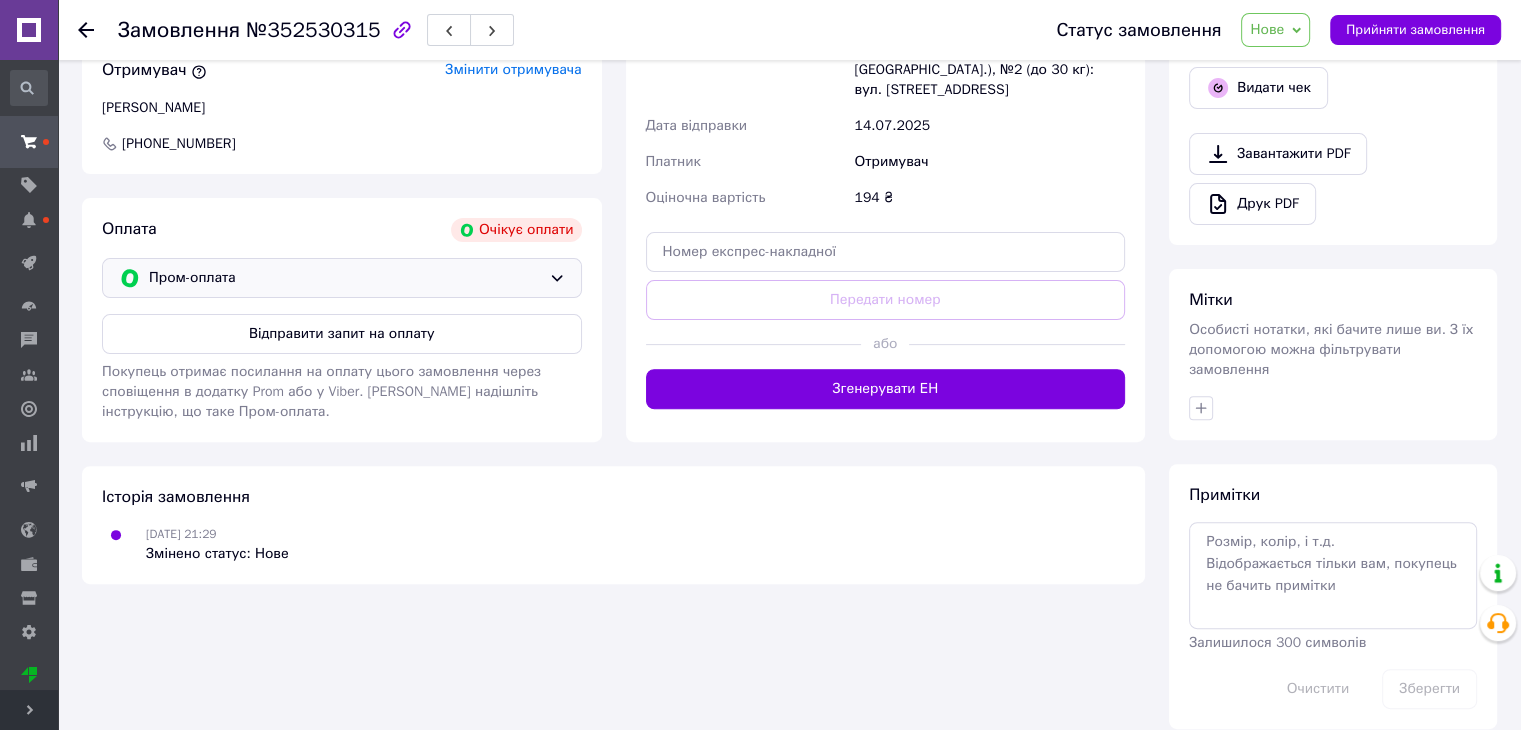 click on "Пром-оплата" at bounding box center (342, 278) 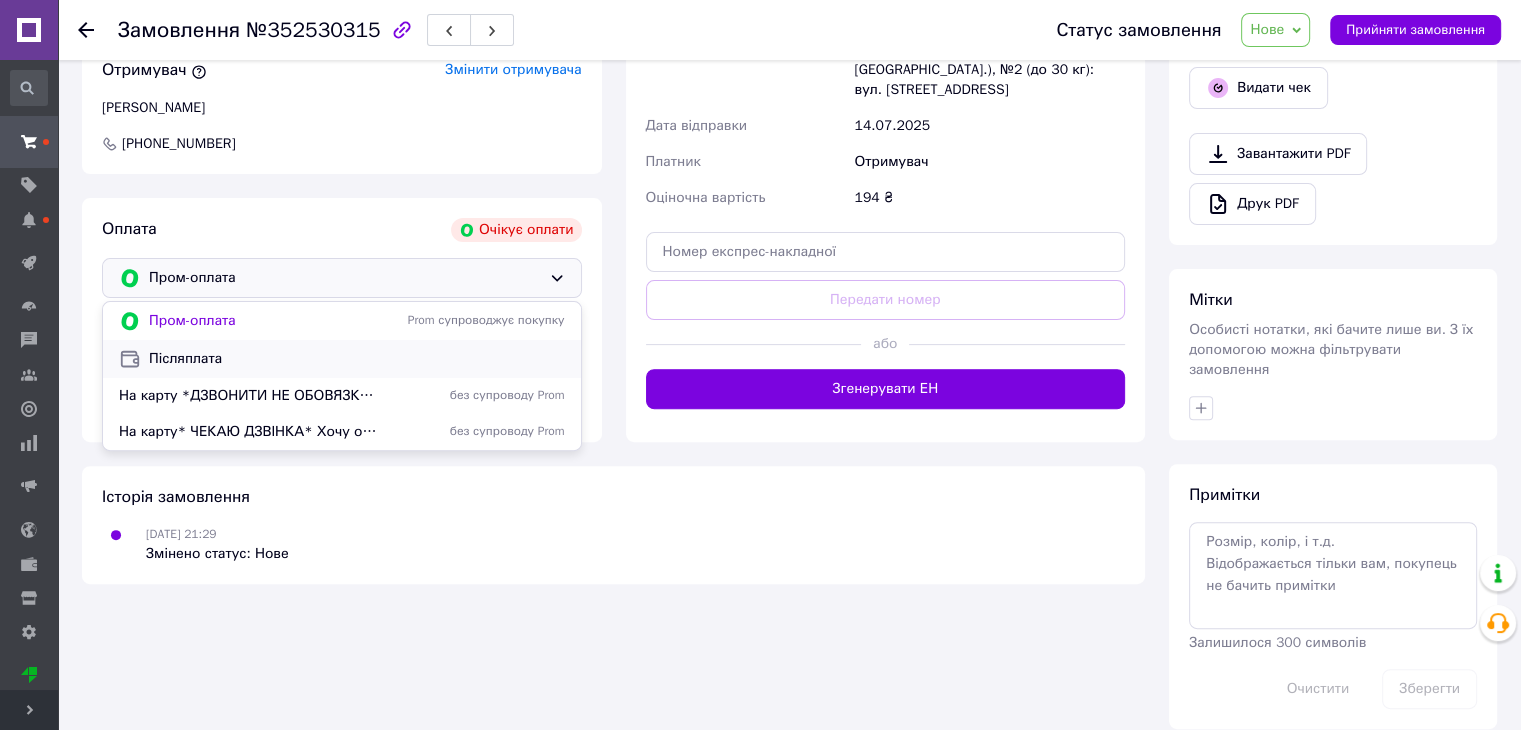click on "Післяплата" at bounding box center [357, 359] 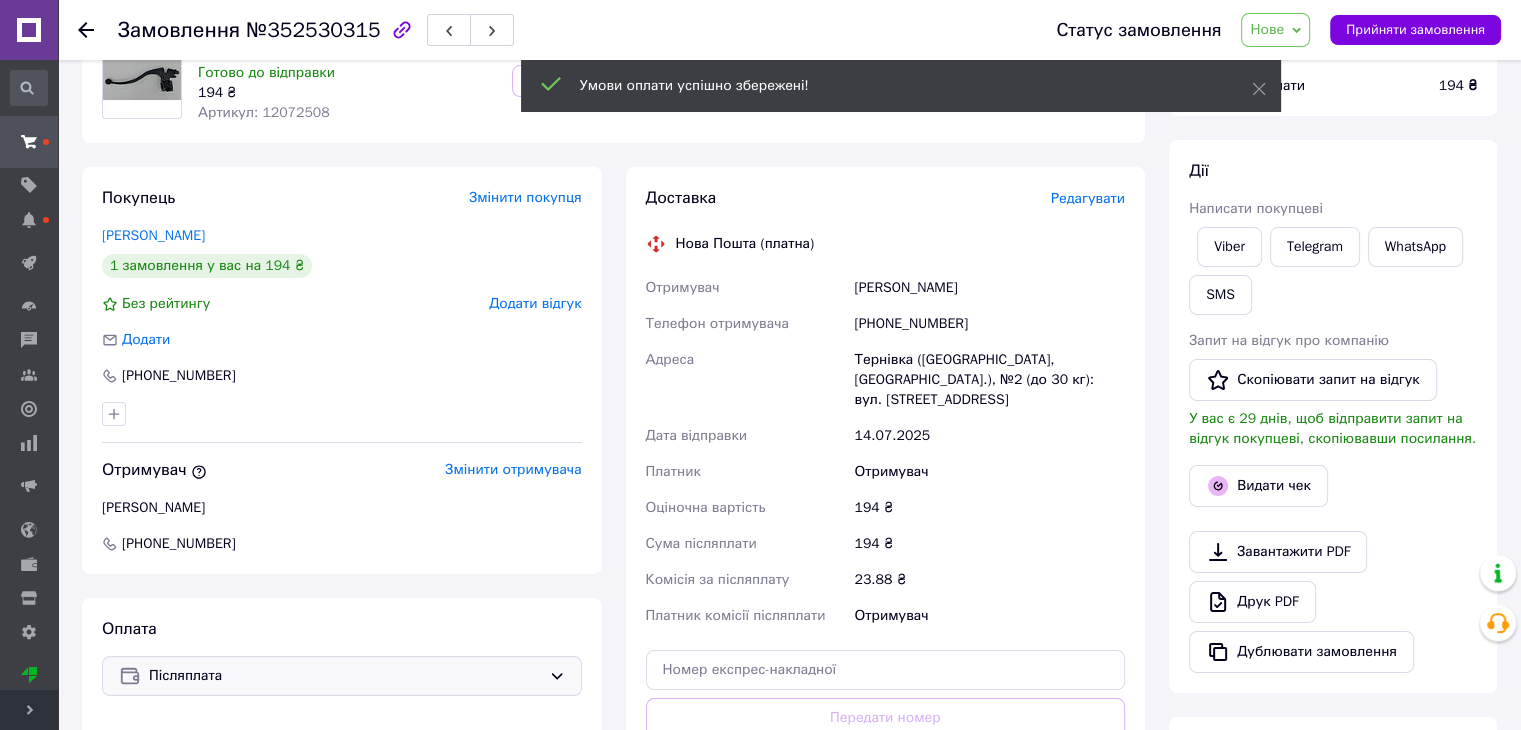 scroll, scrollTop: 0, scrollLeft: 0, axis: both 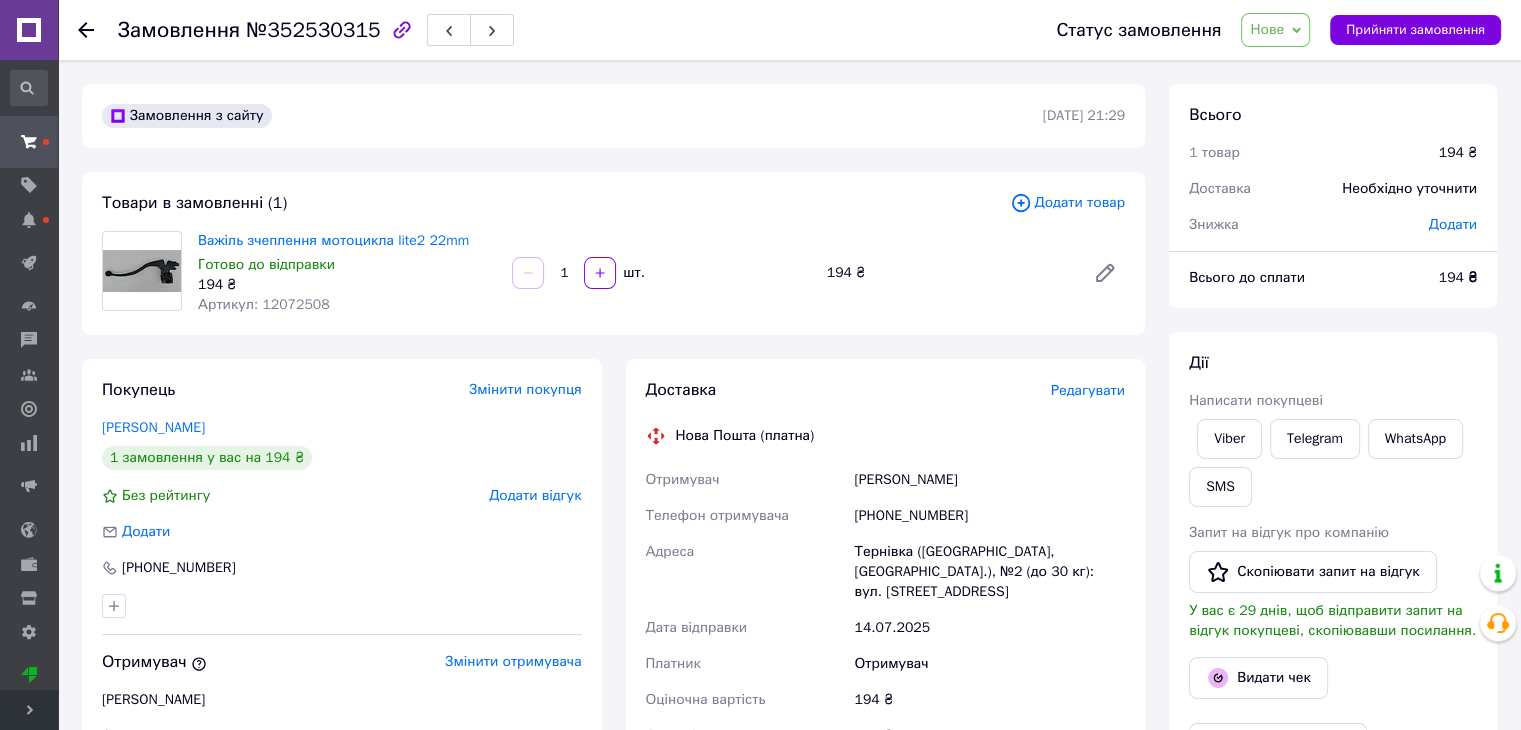 click on "Нове" at bounding box center (1275, 30) 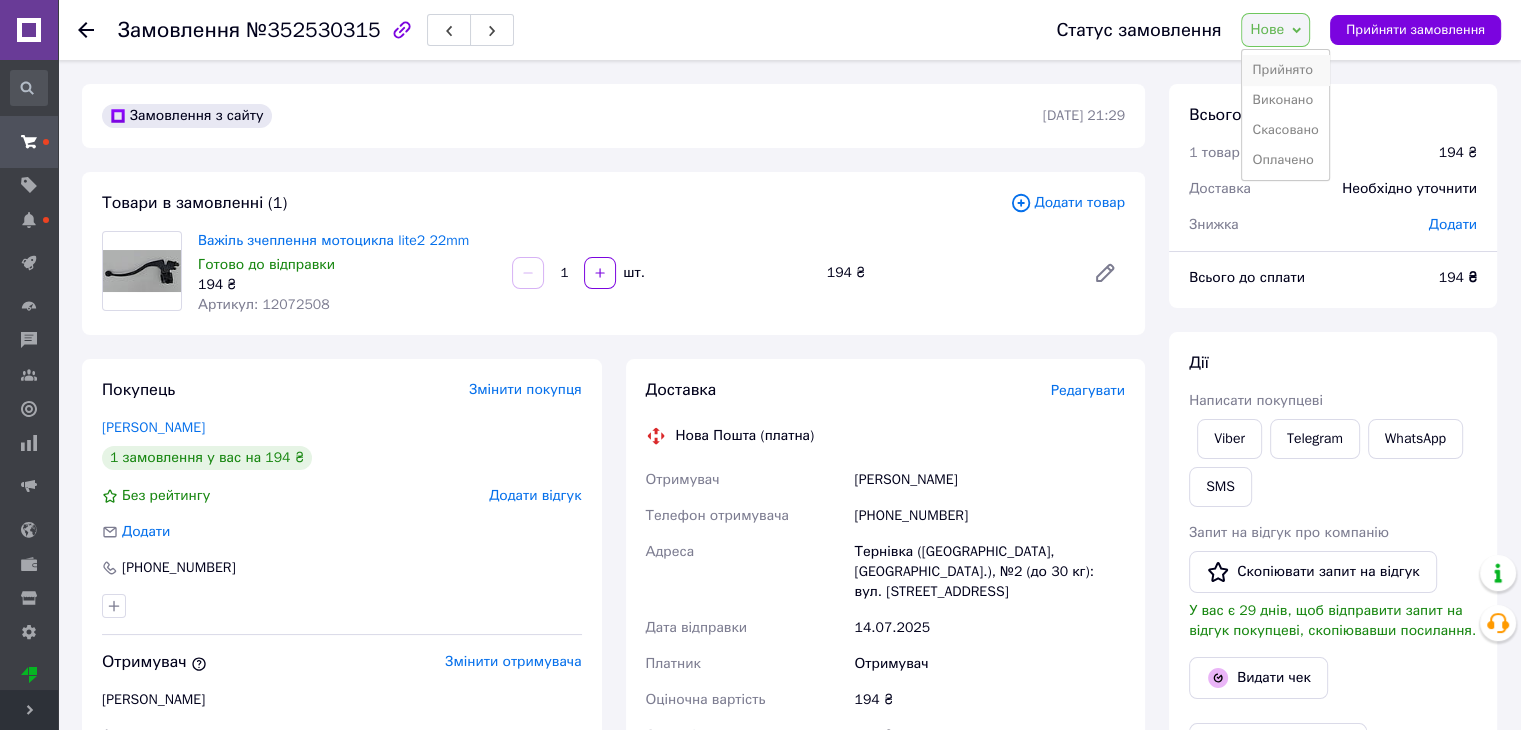 click on "Прийнято" at bounding box center (1285, 70) 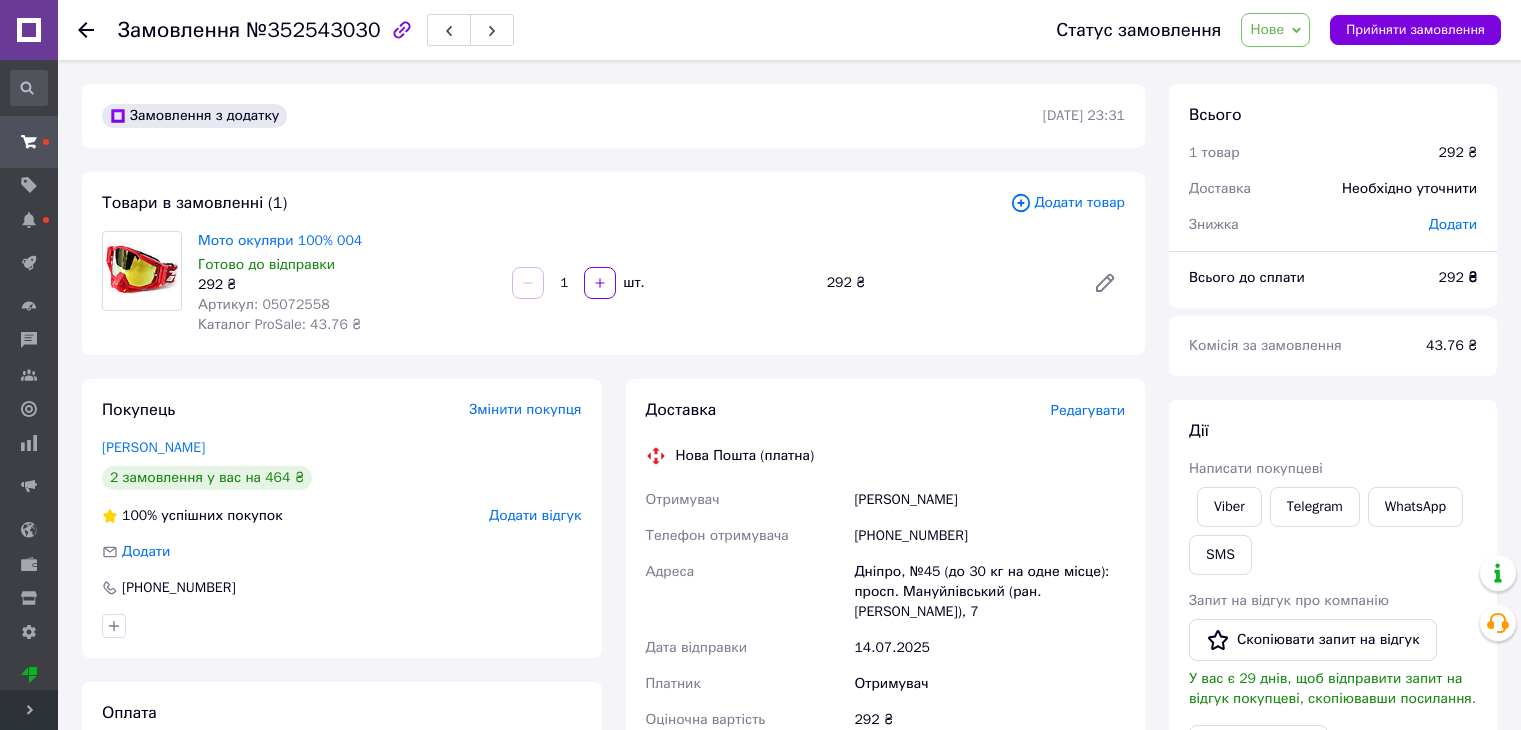 scroll, scrollTop: 0, scrollLeft: 0, axis: both 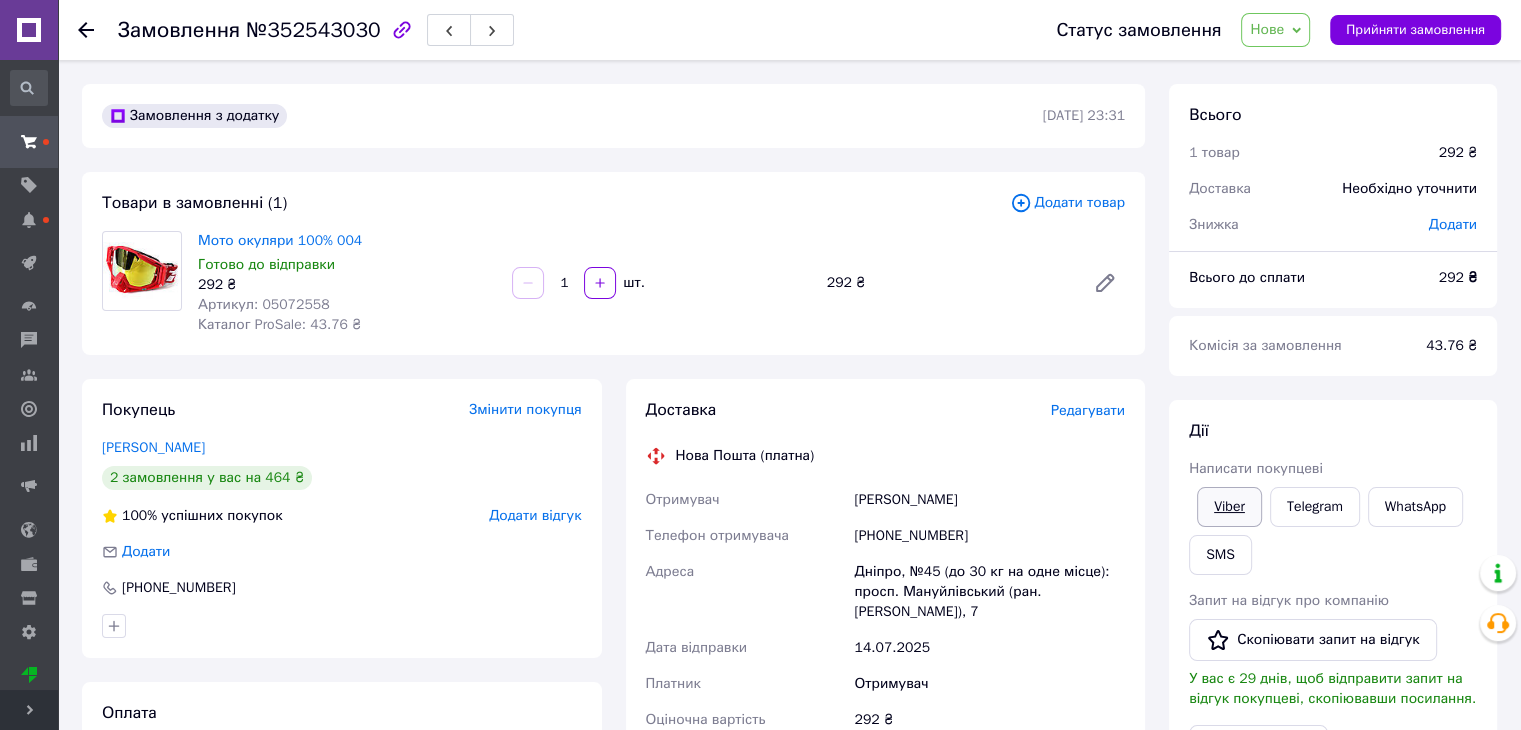 click on "Viber" at bounding box center (1229, 507) 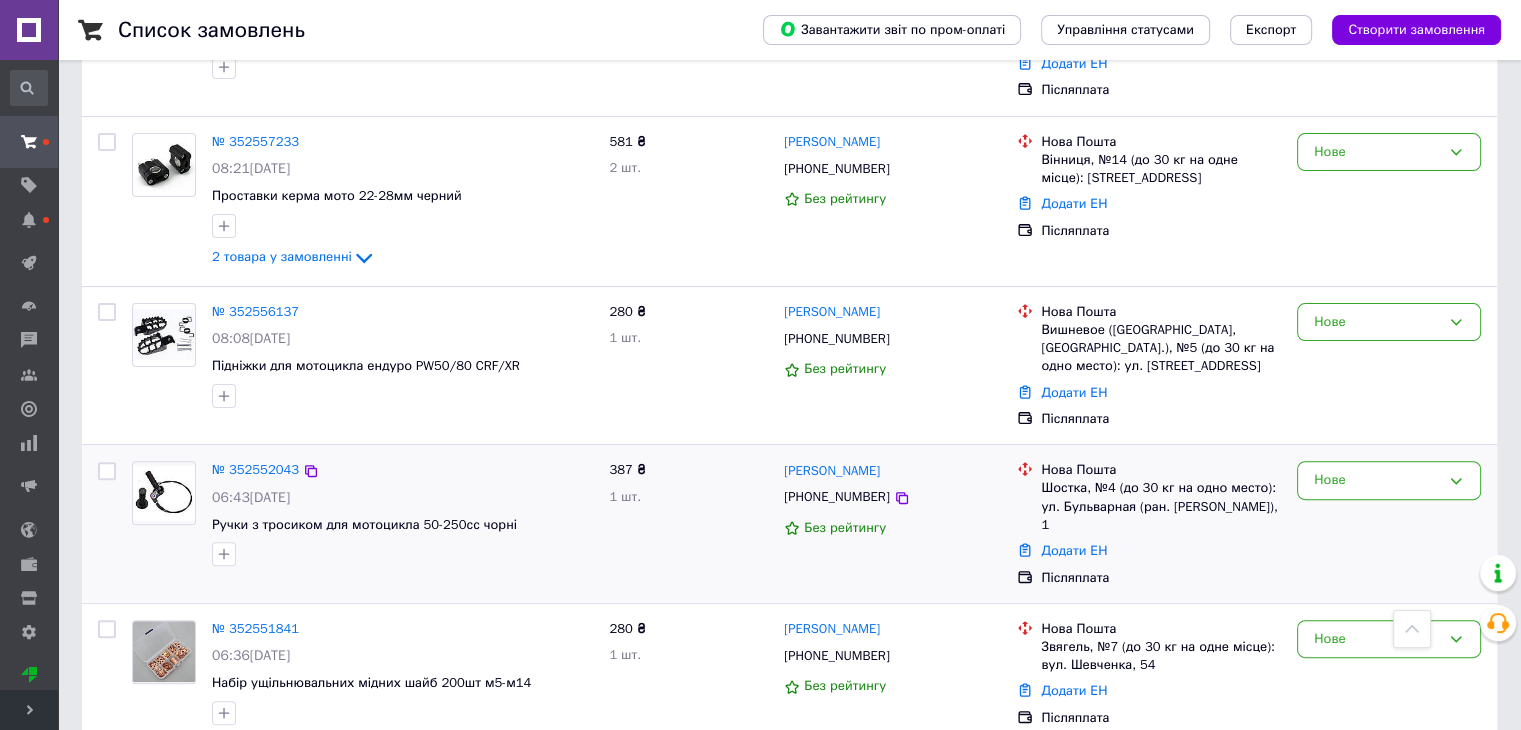 scroll, scrollTop: 400, scrollLeft: 0, axis: vertical 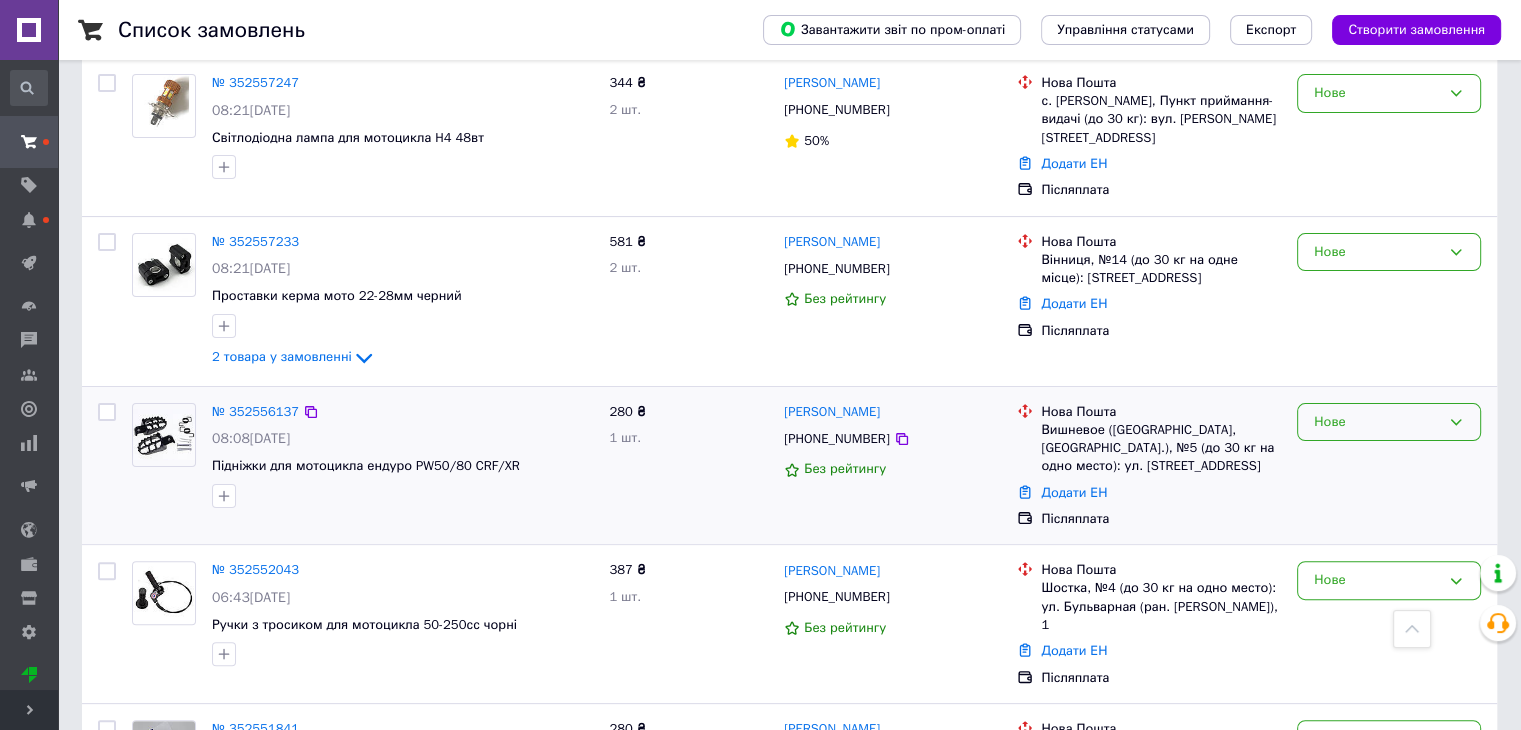 drag, startPoint x: 838, startPoint y: 409, endPoint x: 1456, endPoint y: 413, distance: 618.01294 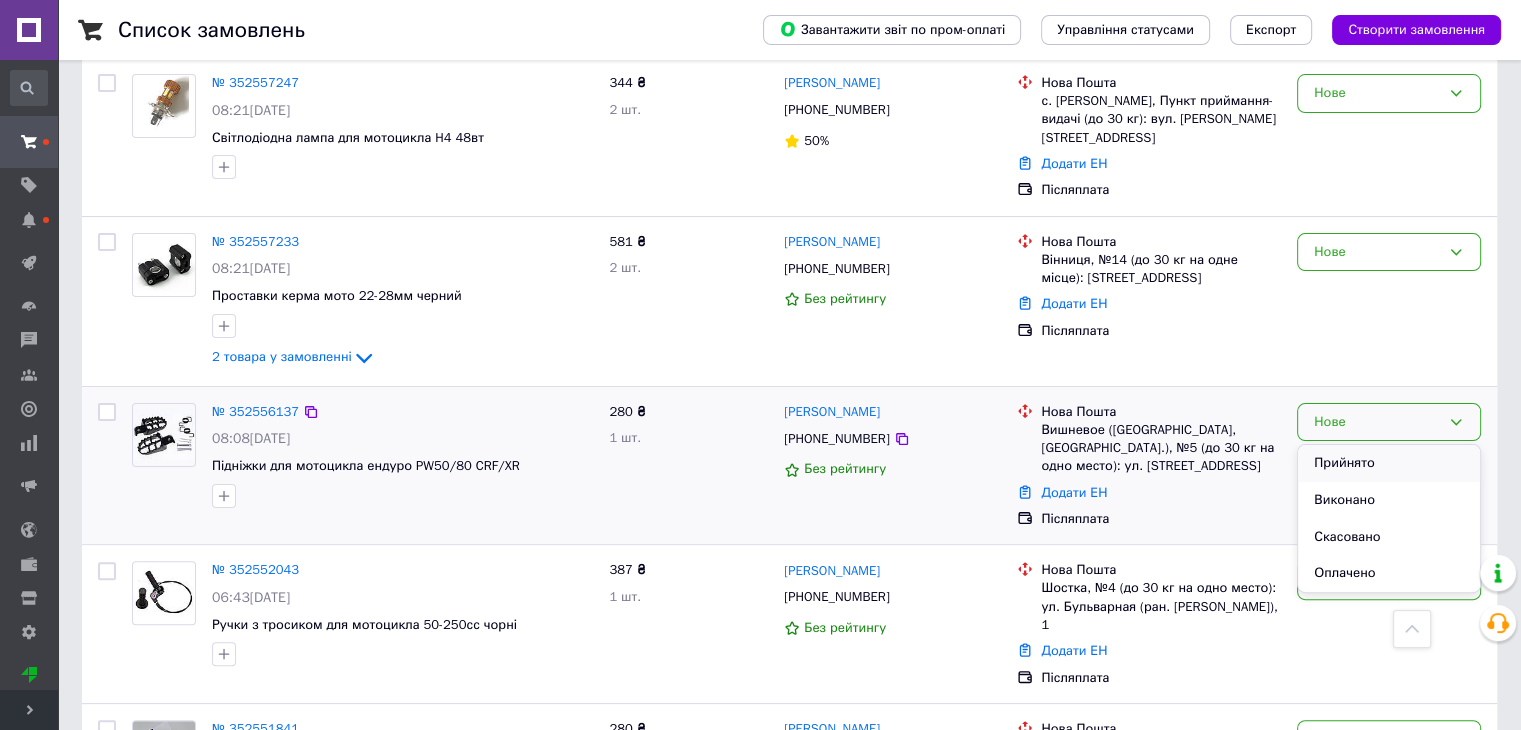 click on "Прийнято" at bounding box center [1389, 463] 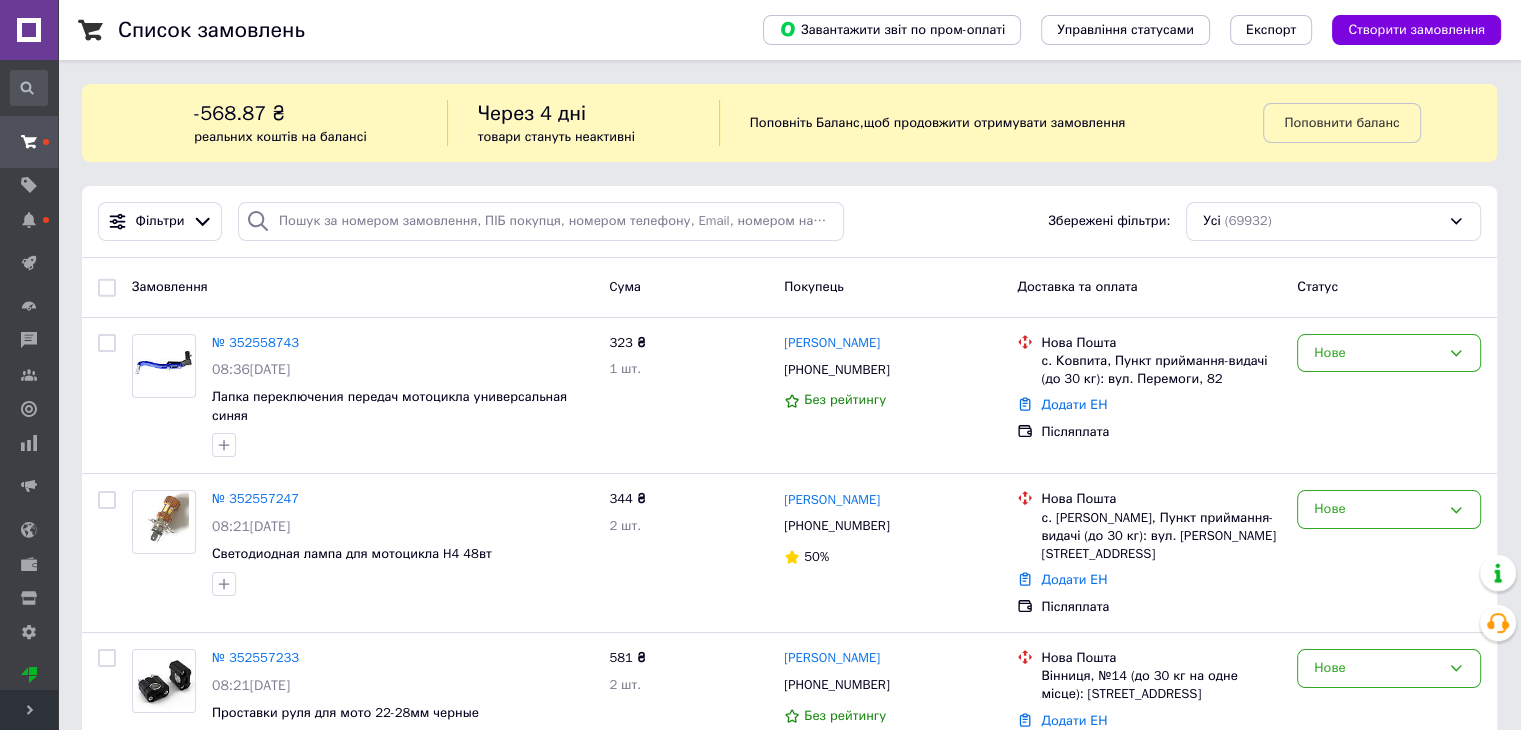 scroll, scrollTop: 200, scrollLeft: 0, axis: vertical 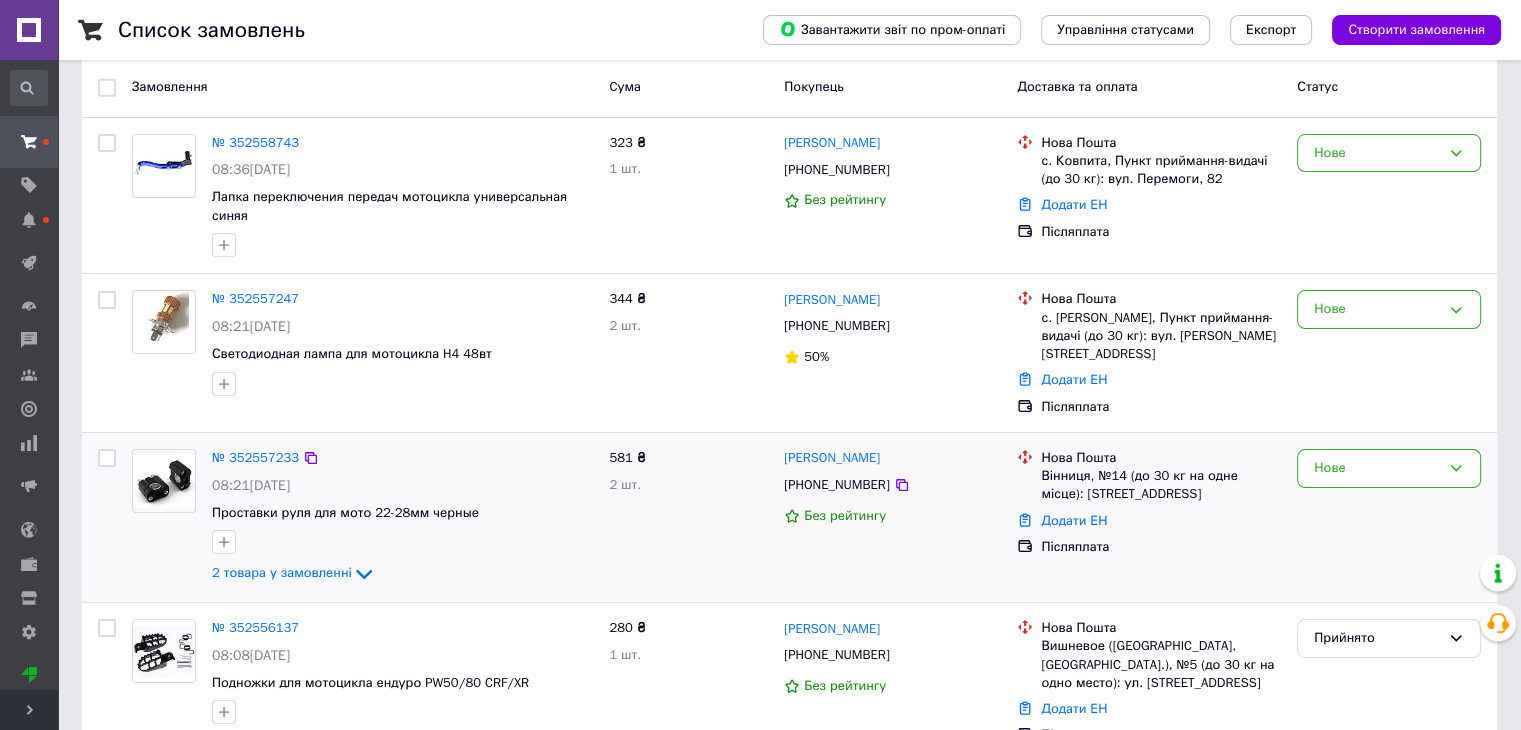 drag, startPoint x: 363, startPoint y: 552, endPoint x: 398, endPoint y: 518, distance: 48.79549 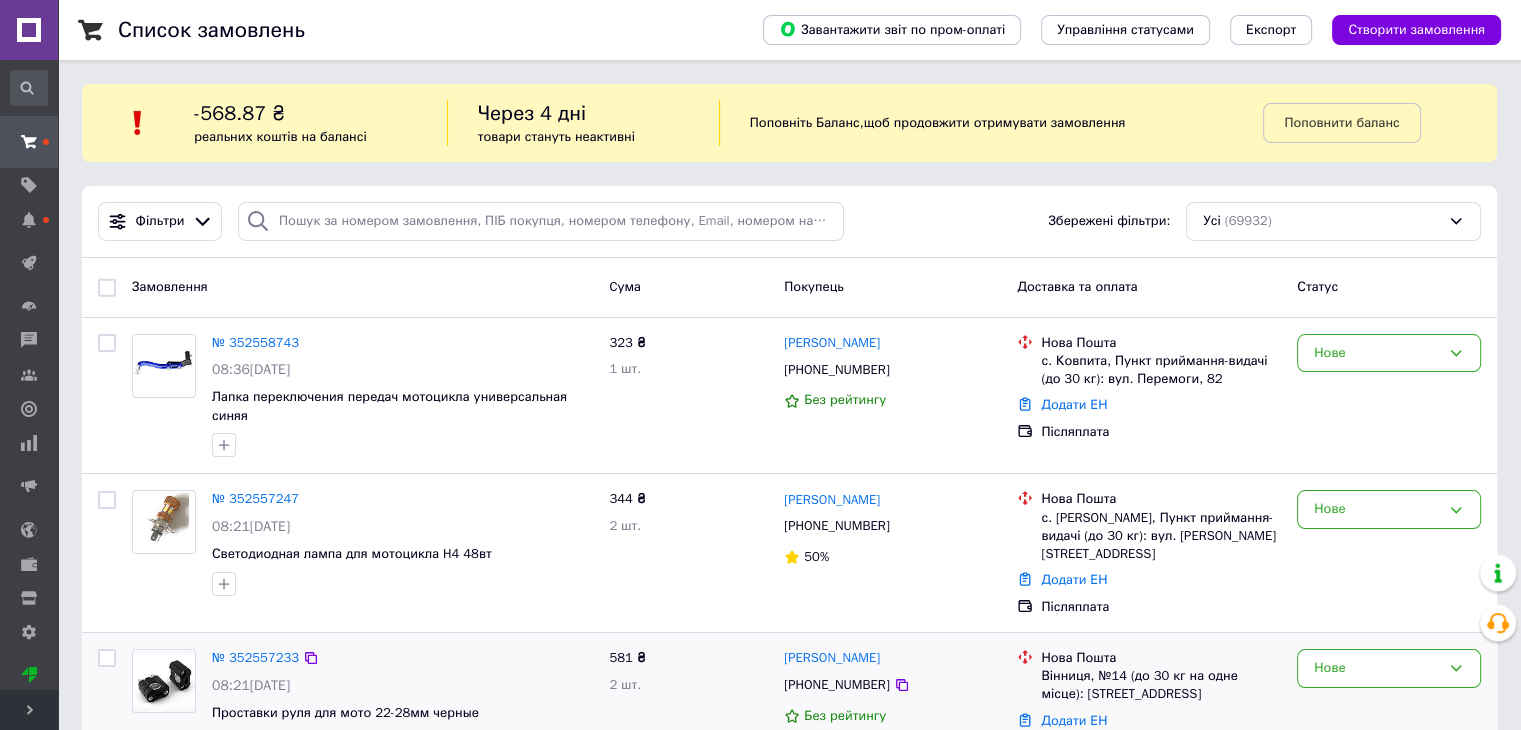 scroll, scrollTop: 200, scrollLeft: 0, axis: vertical 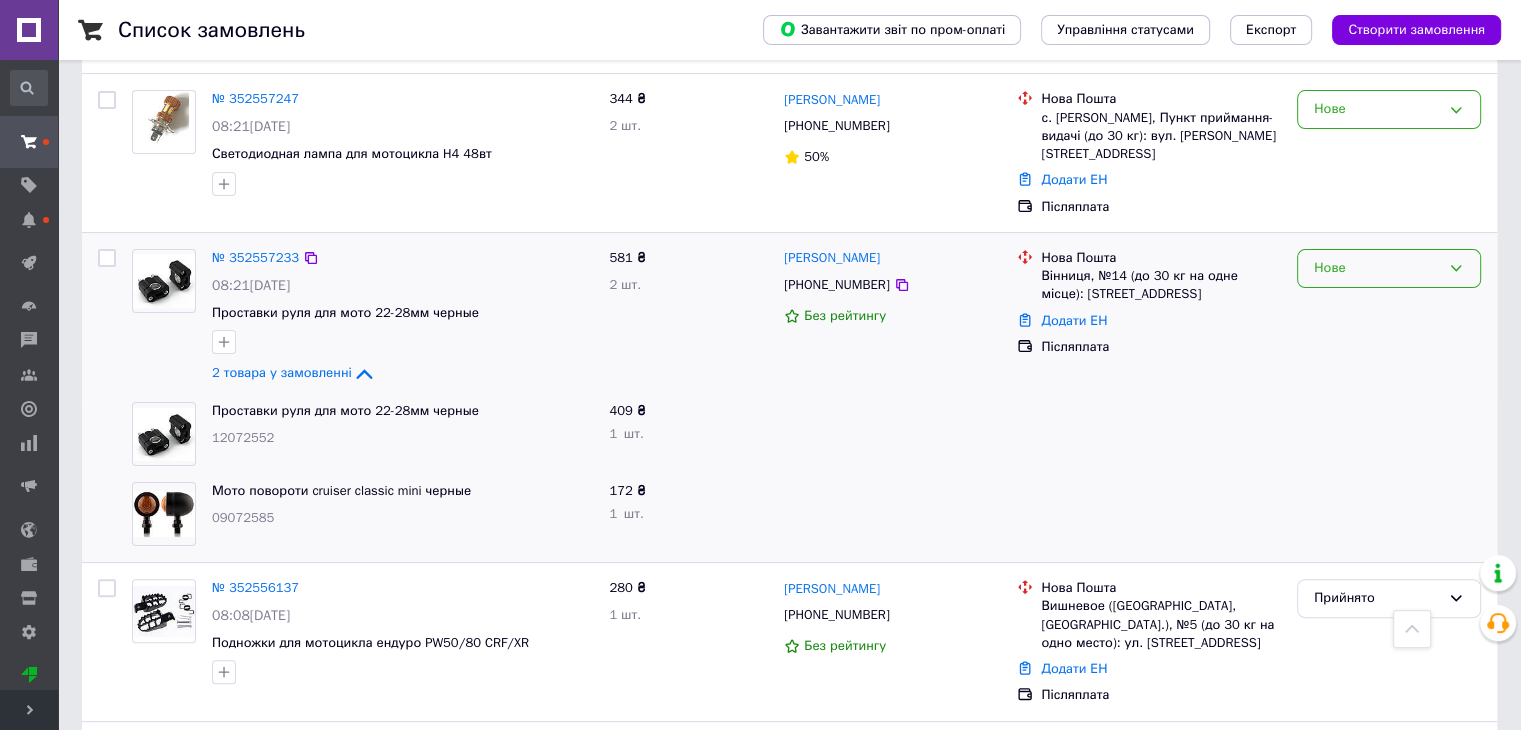 click on "Нове" at bounding box center [1377, 268] 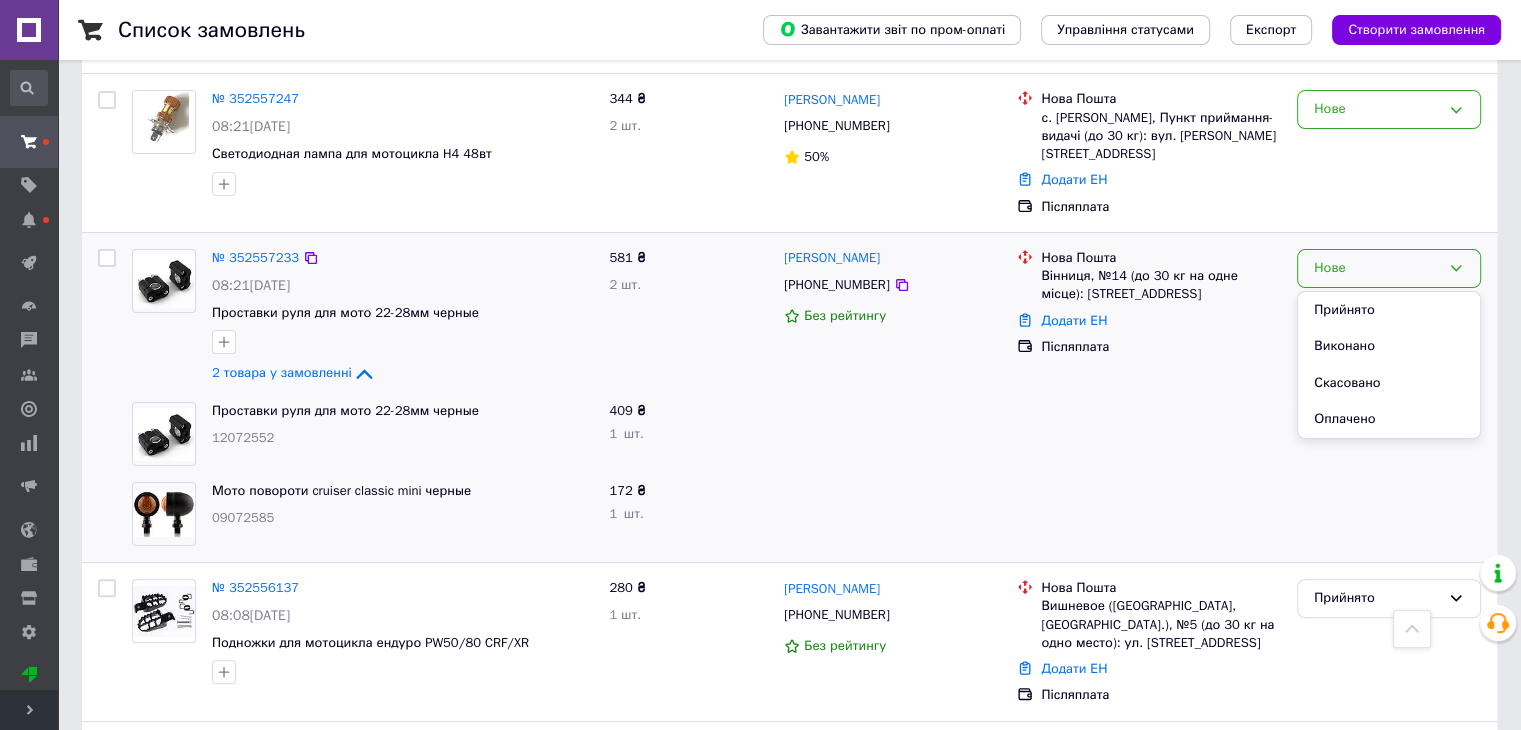 click on "Прийнято" at bounding box center [1389, 310] 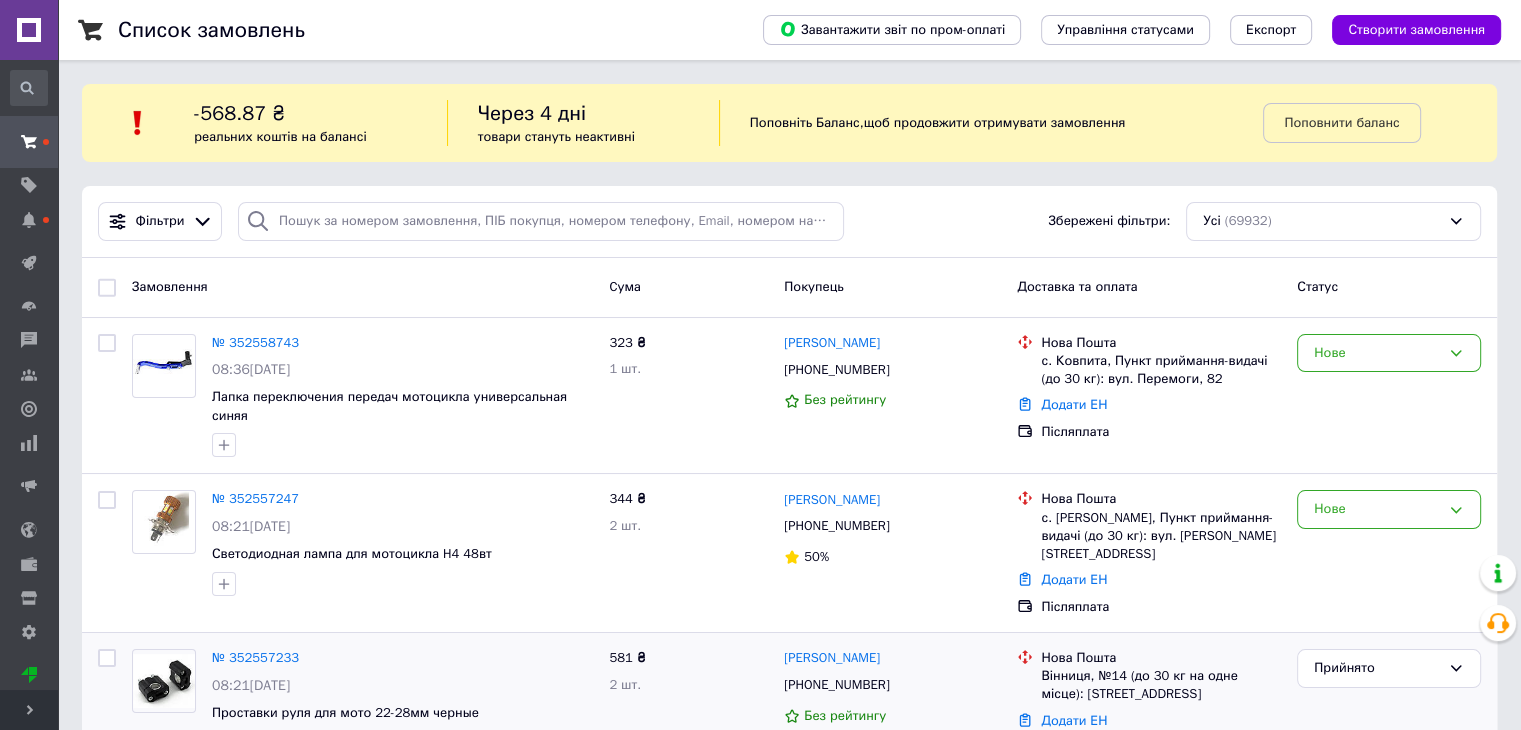 scroll, scrollTop: 100, scrollLeft: 0, axis: vertical 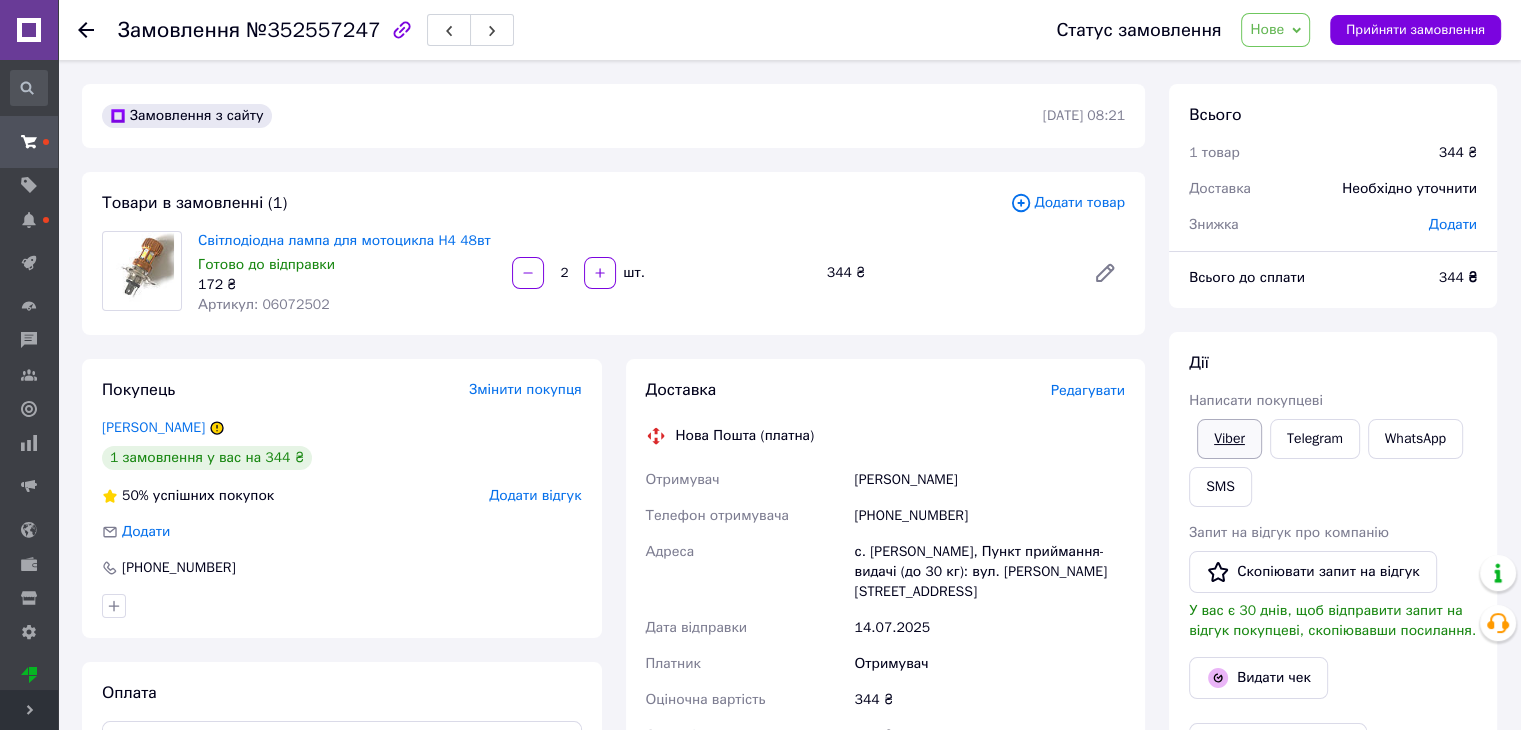 click on "Viber" at bounding box center (1229, 439) 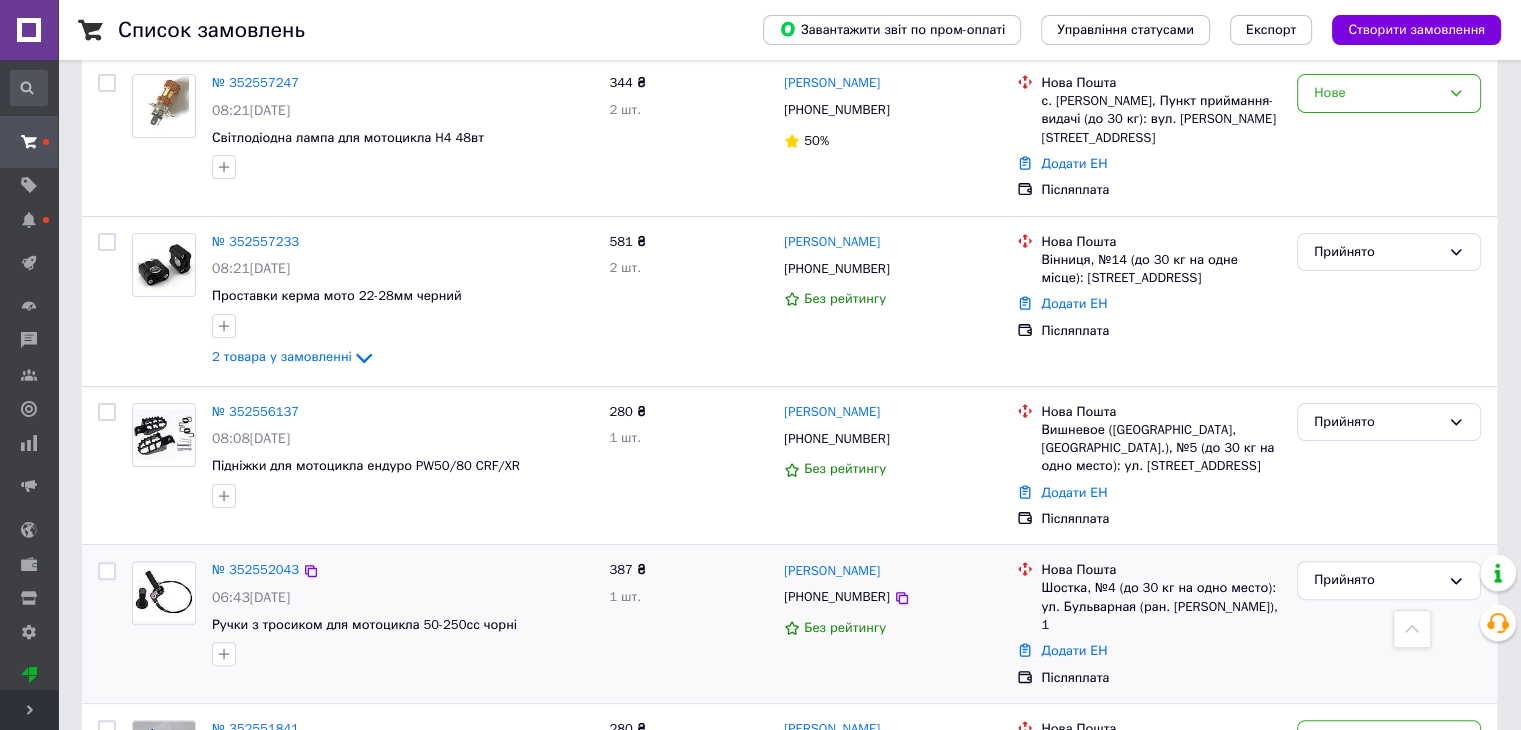 scroll, scrollTop: 700, scrollLeft: 0, axis: vertical 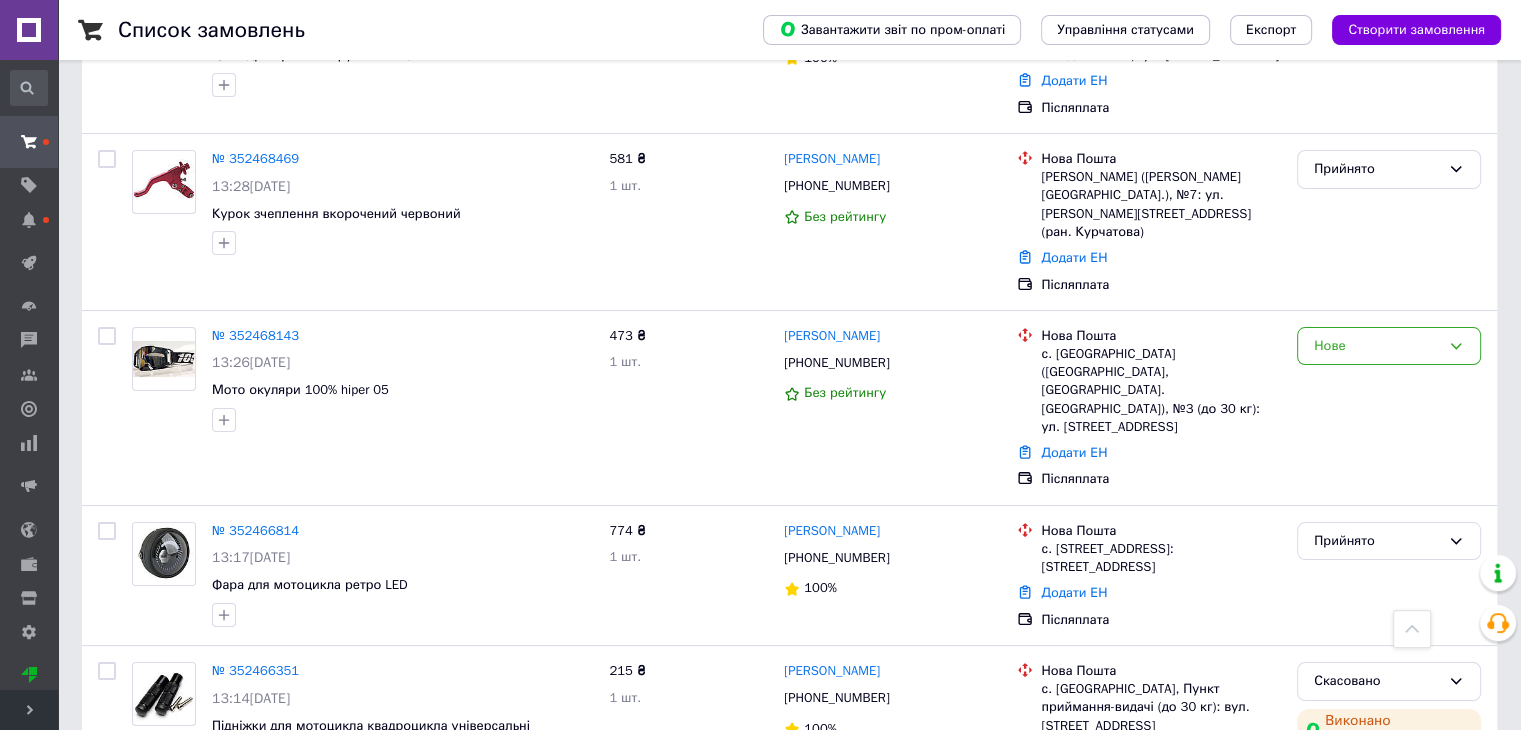 click on "2" at bounding box center [145, 1405] 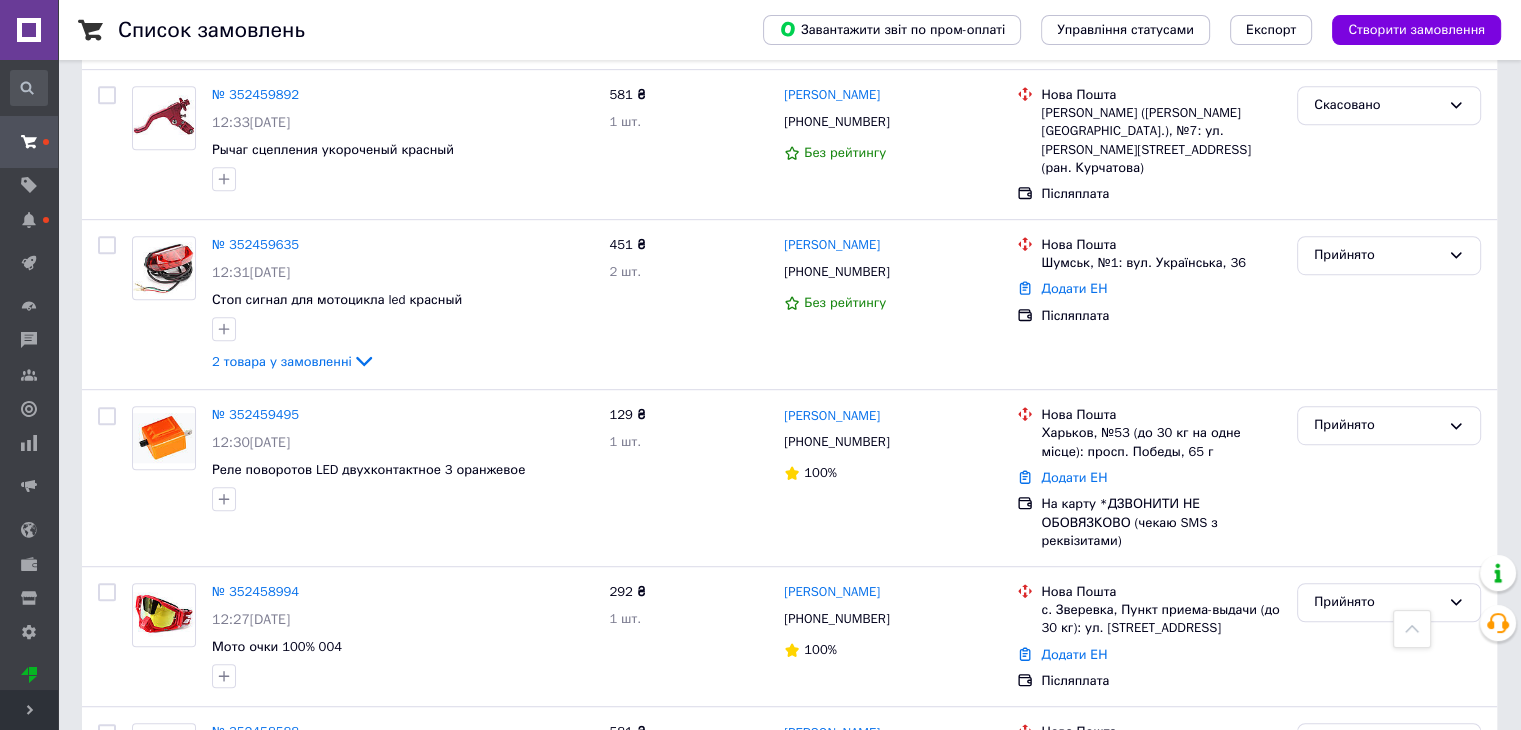scroll, scrollTop: 1400, scrollLeft: 0, axis: vertical 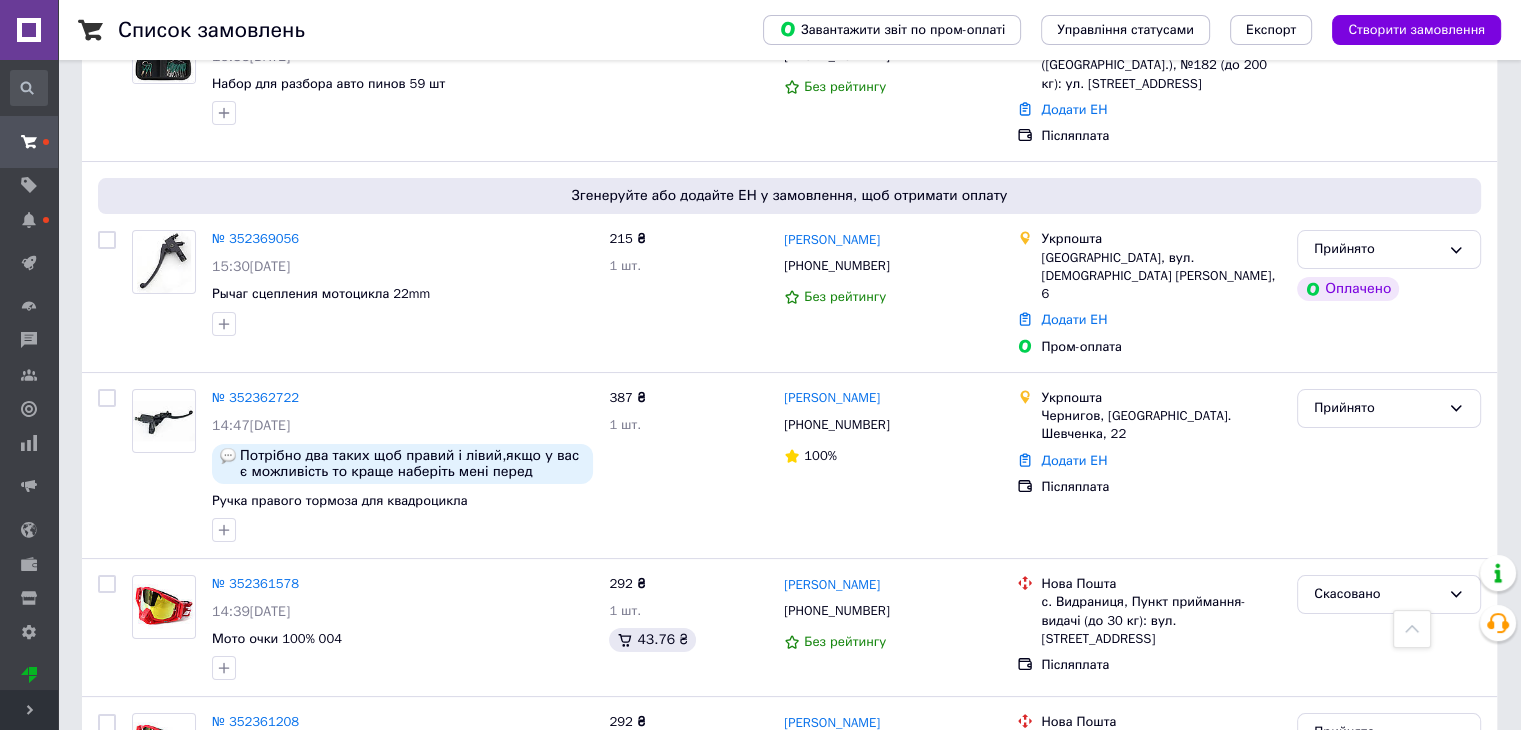 click on "1" at bounding box center (222, 1355) 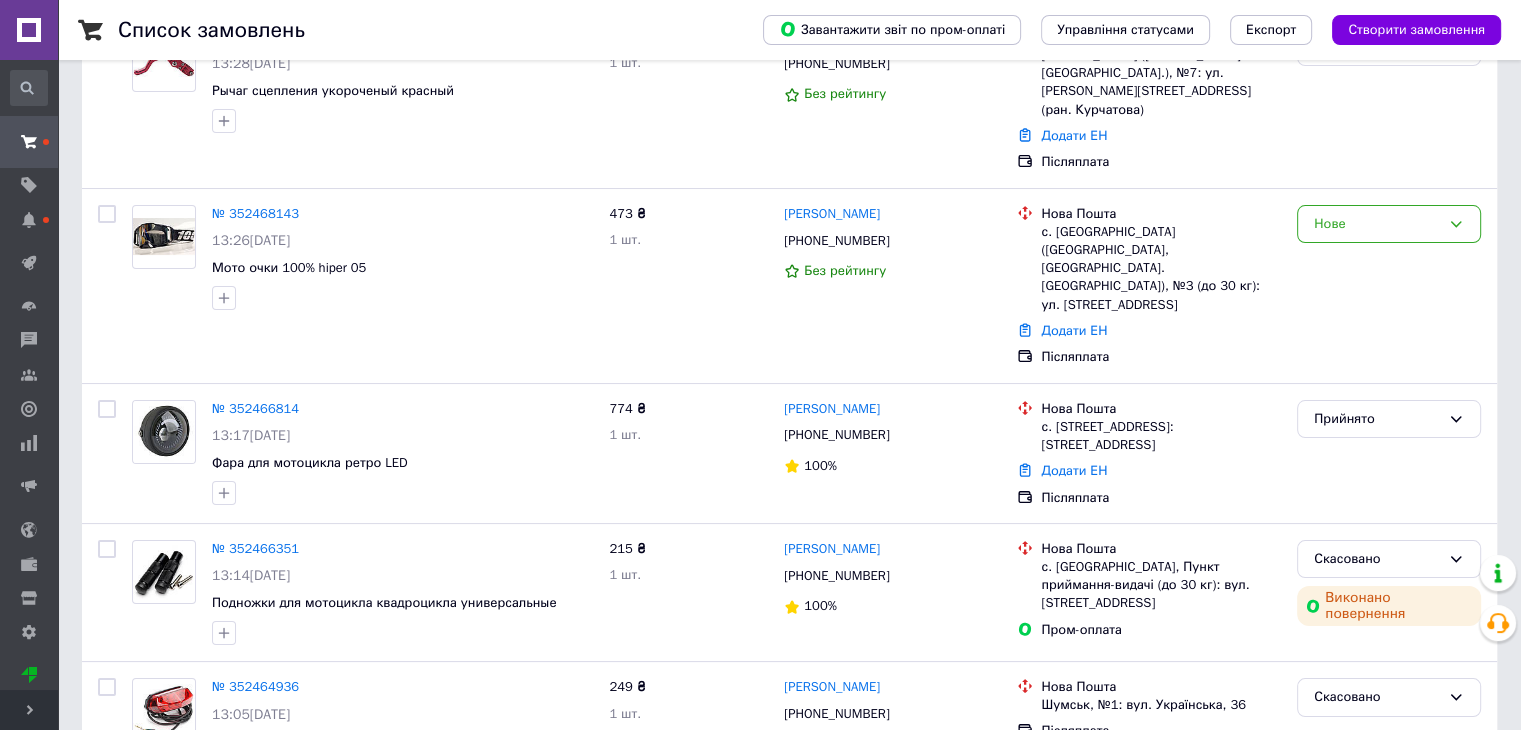 scroll, scrollTop: 0, scrollLeft: 0, axis: both 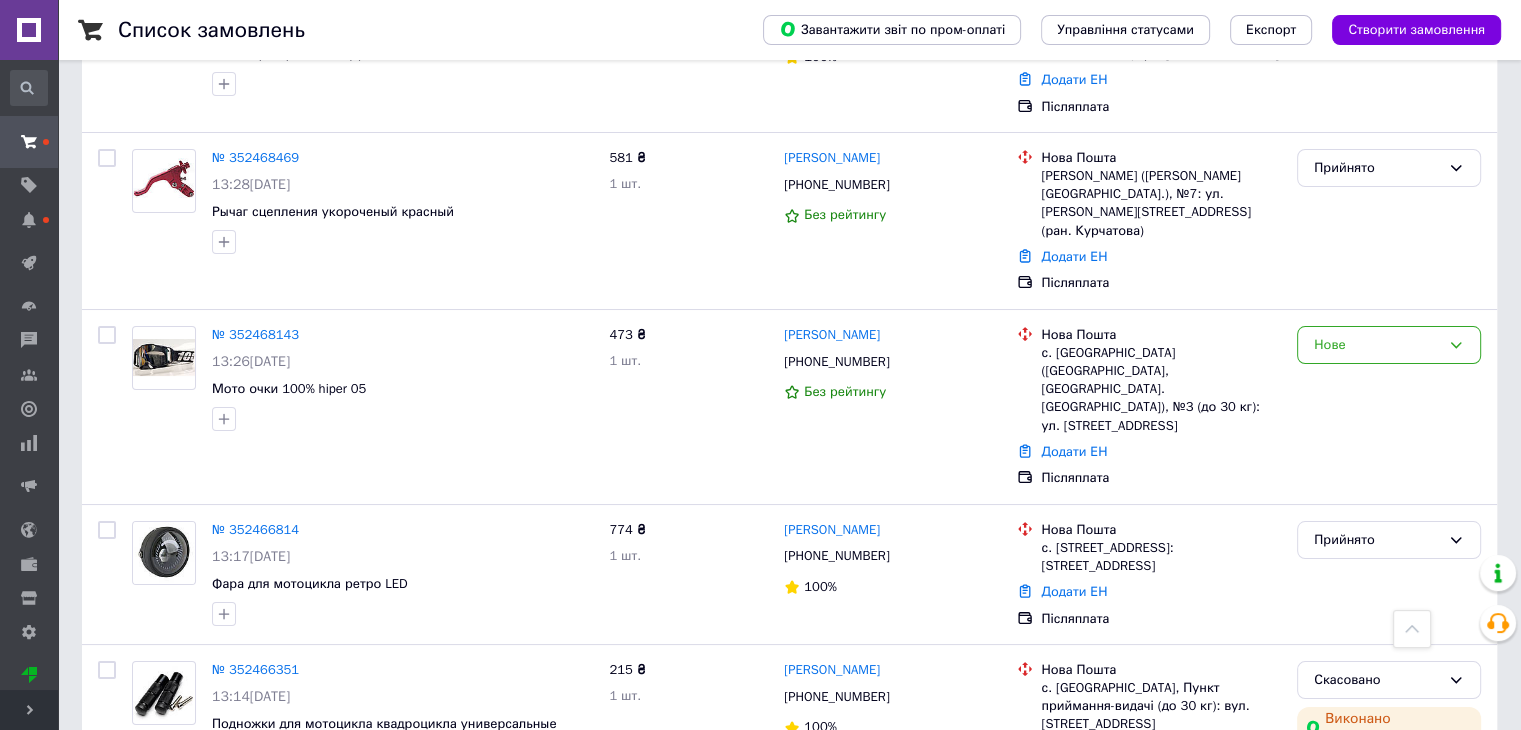 click on "2" at bounding box center [145, 1404] 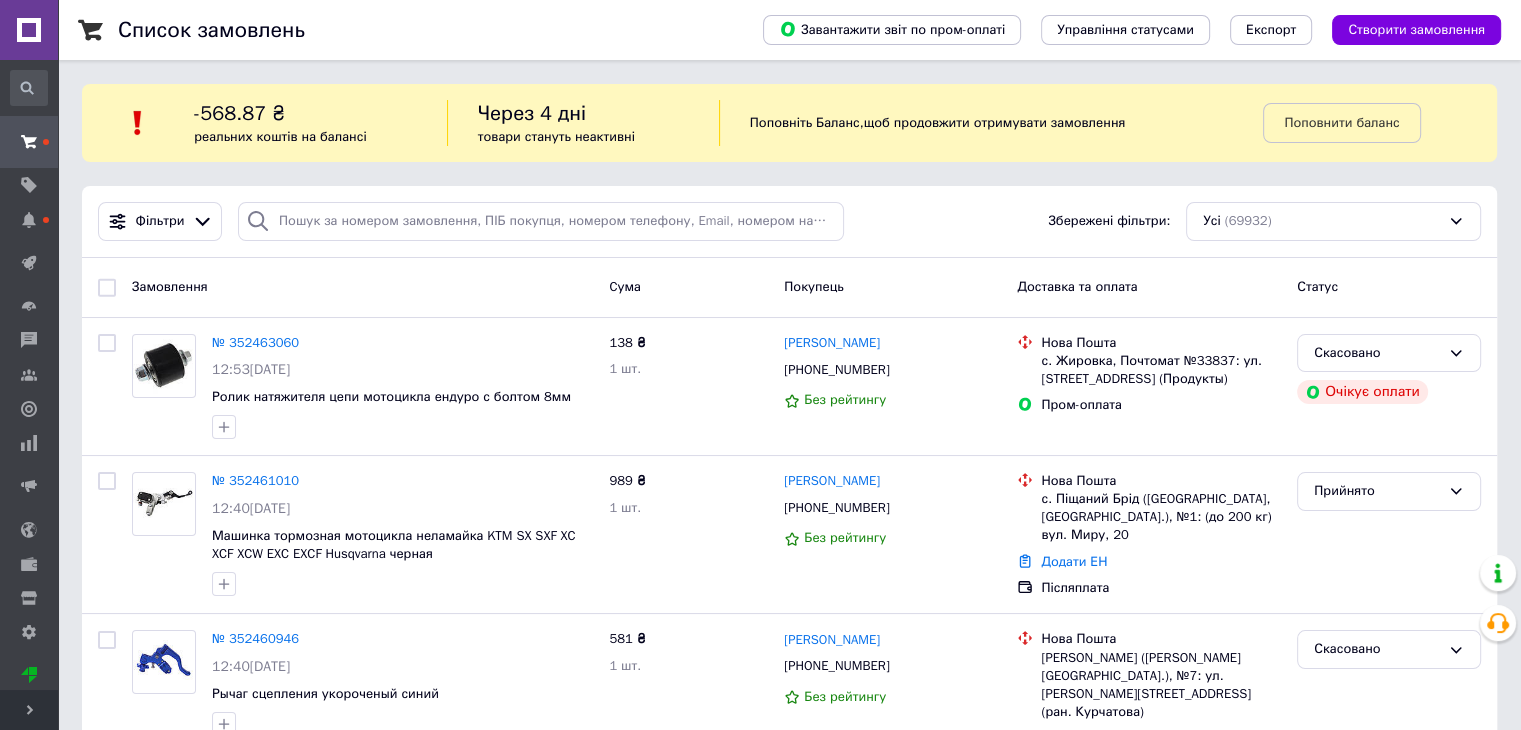 scroll, scrollTop: 300, scrollLeft: 0, axis: vertical 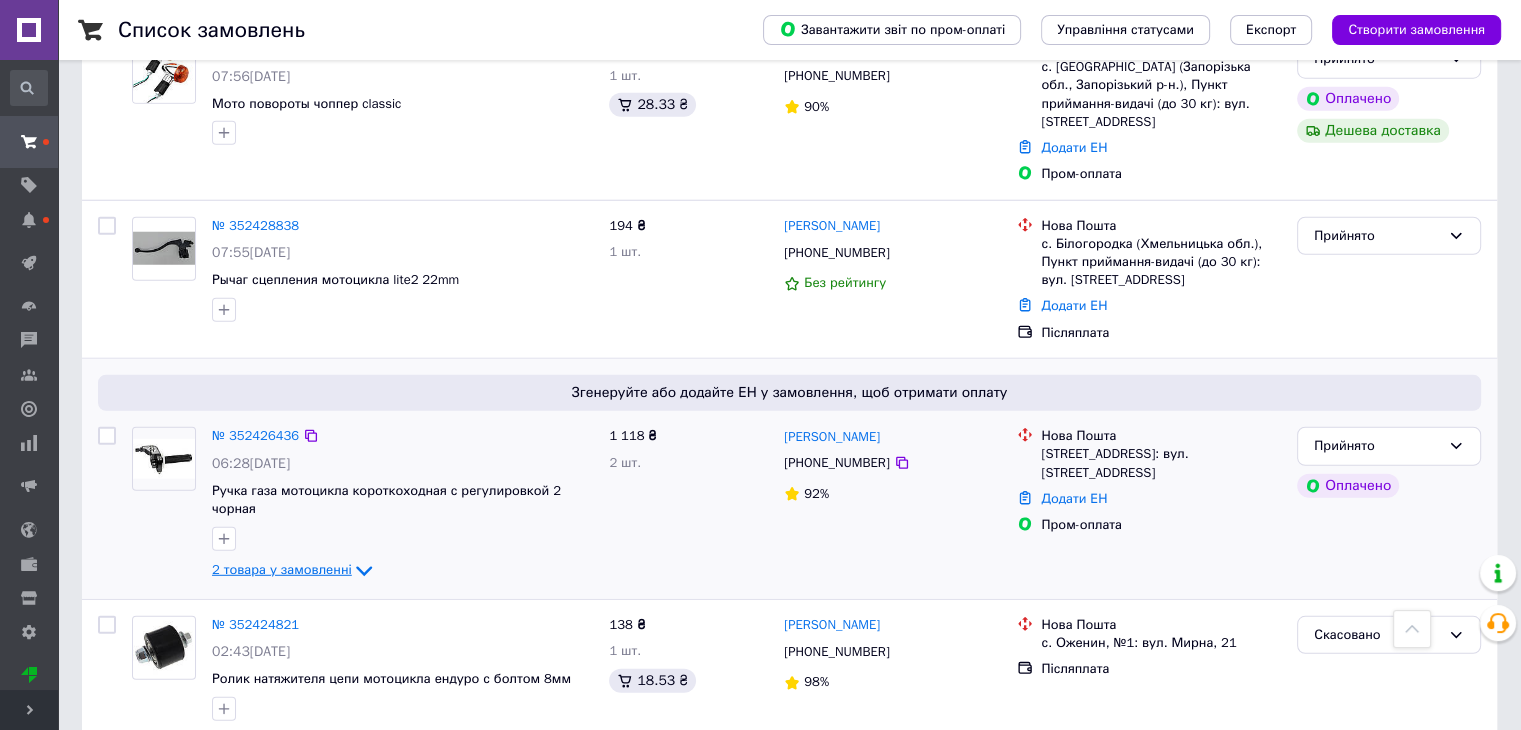 click 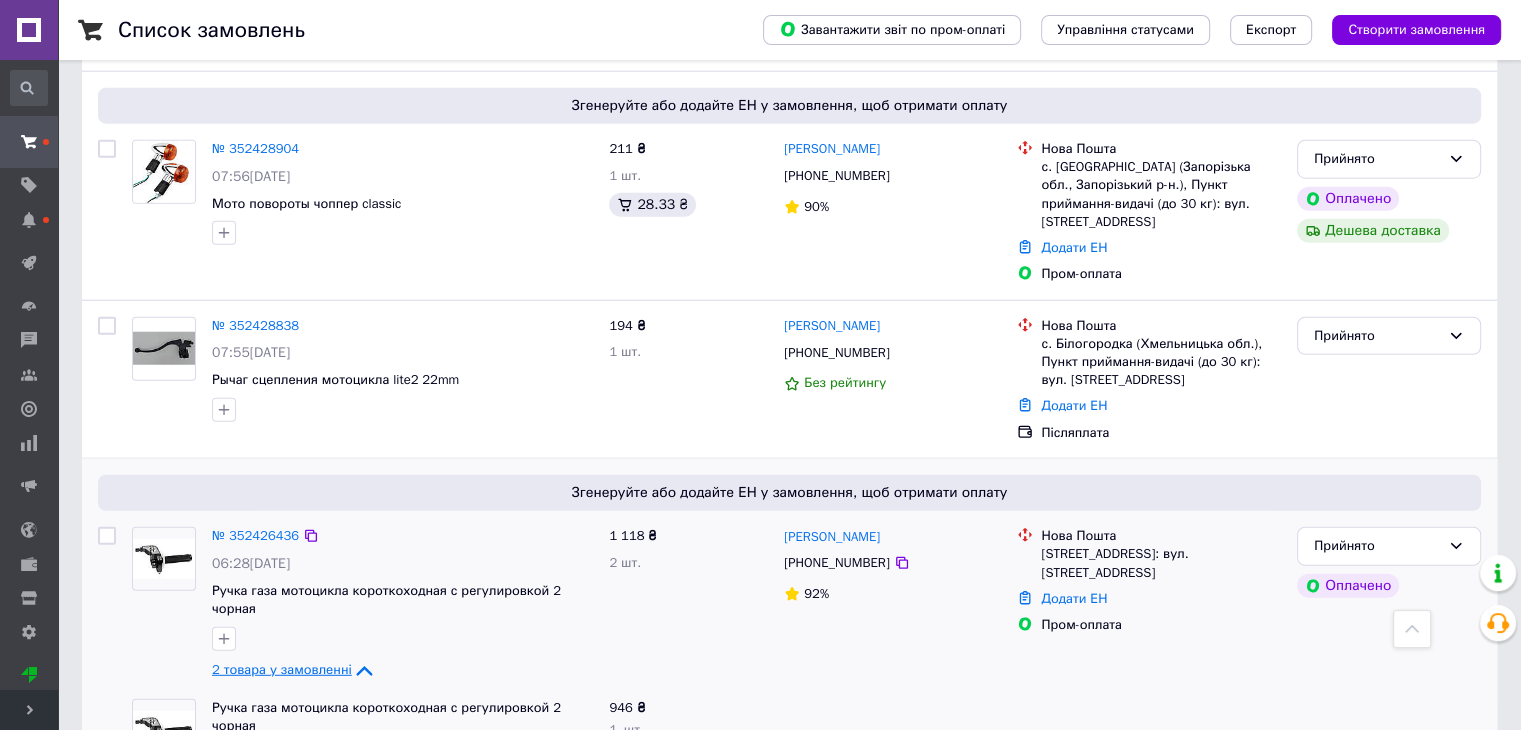 scroll, scrollTop: 5183, scrollLeft: 0, axis: vertical 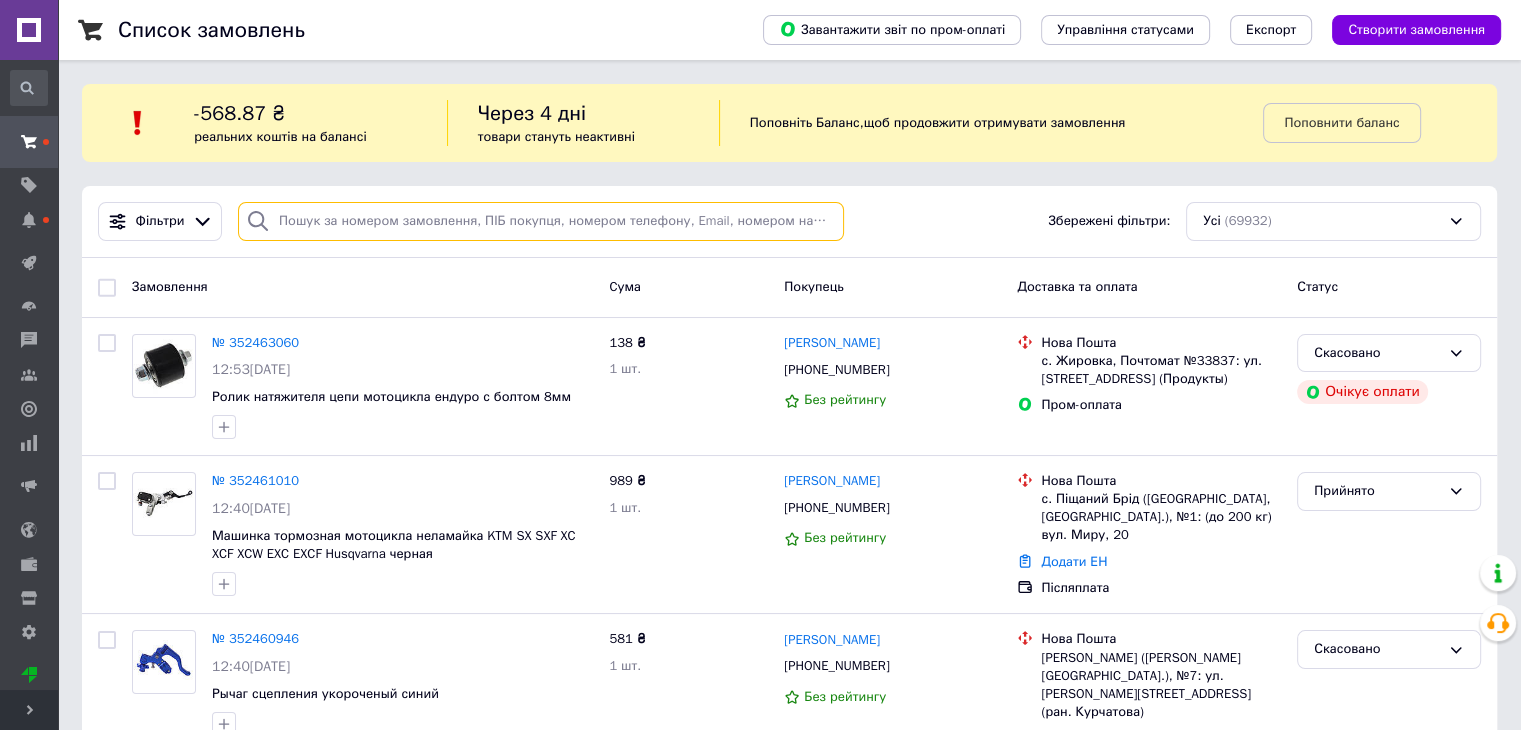 click at bounding box center (541, 221) 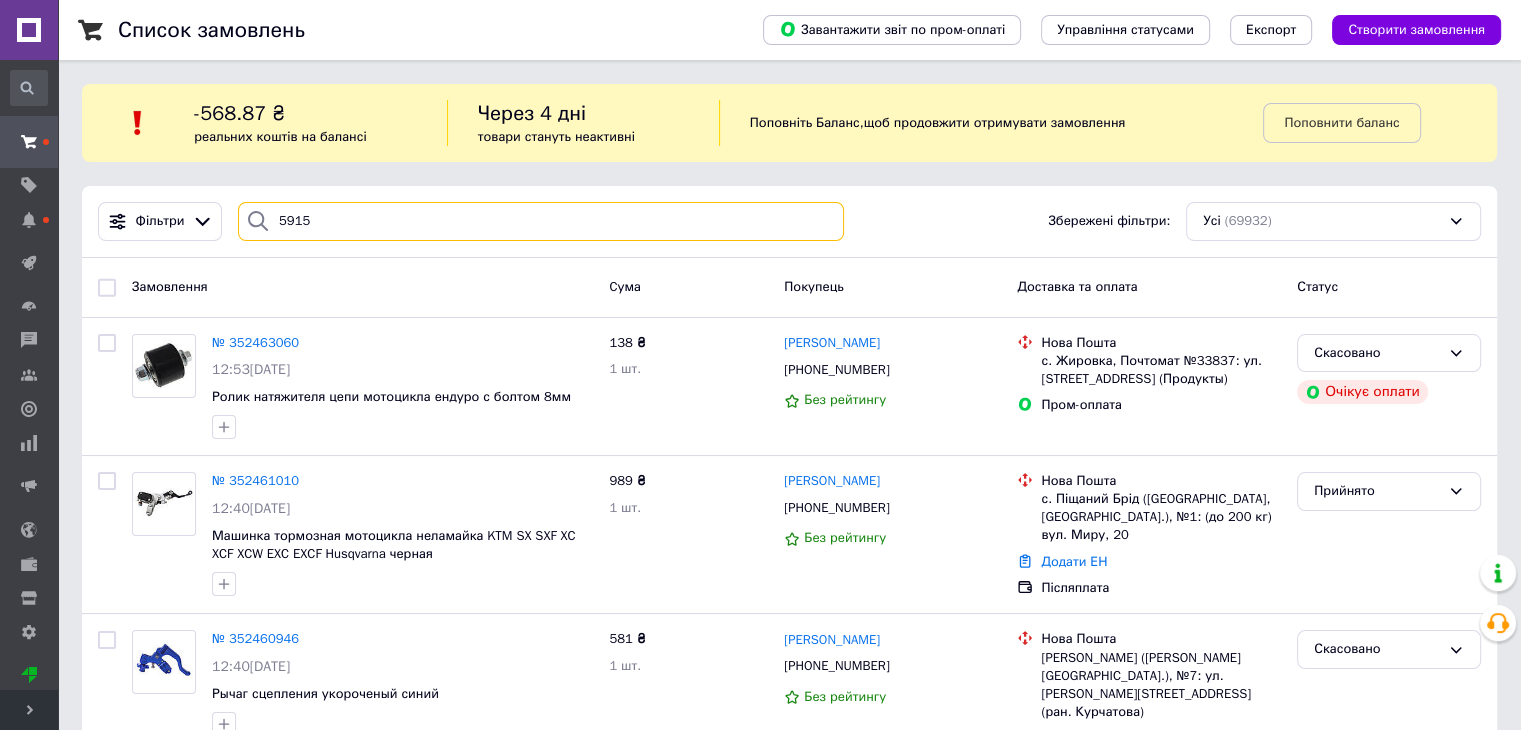 type on "5915" 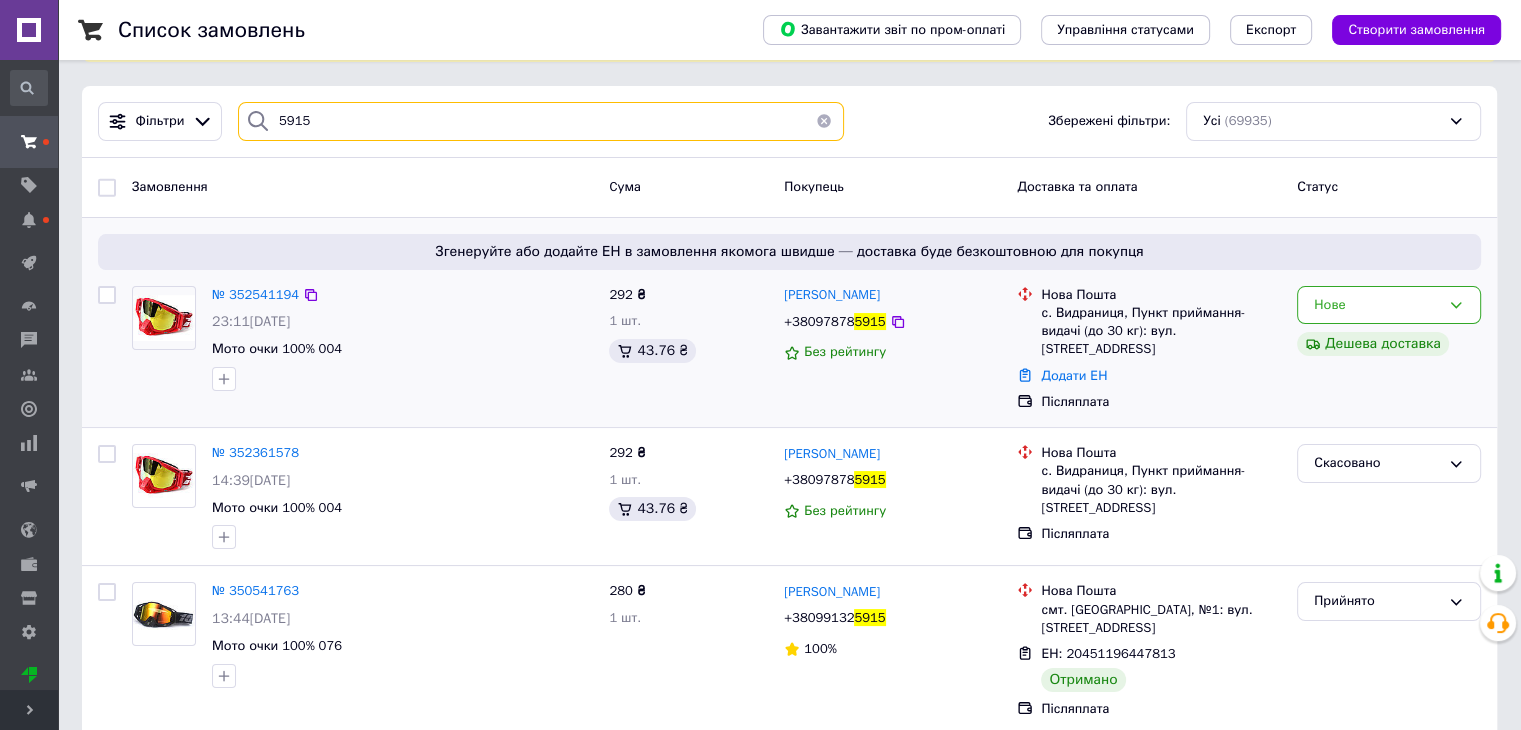 scroll, scrollTop: 200, scrollLeft: 0, axis: vertical 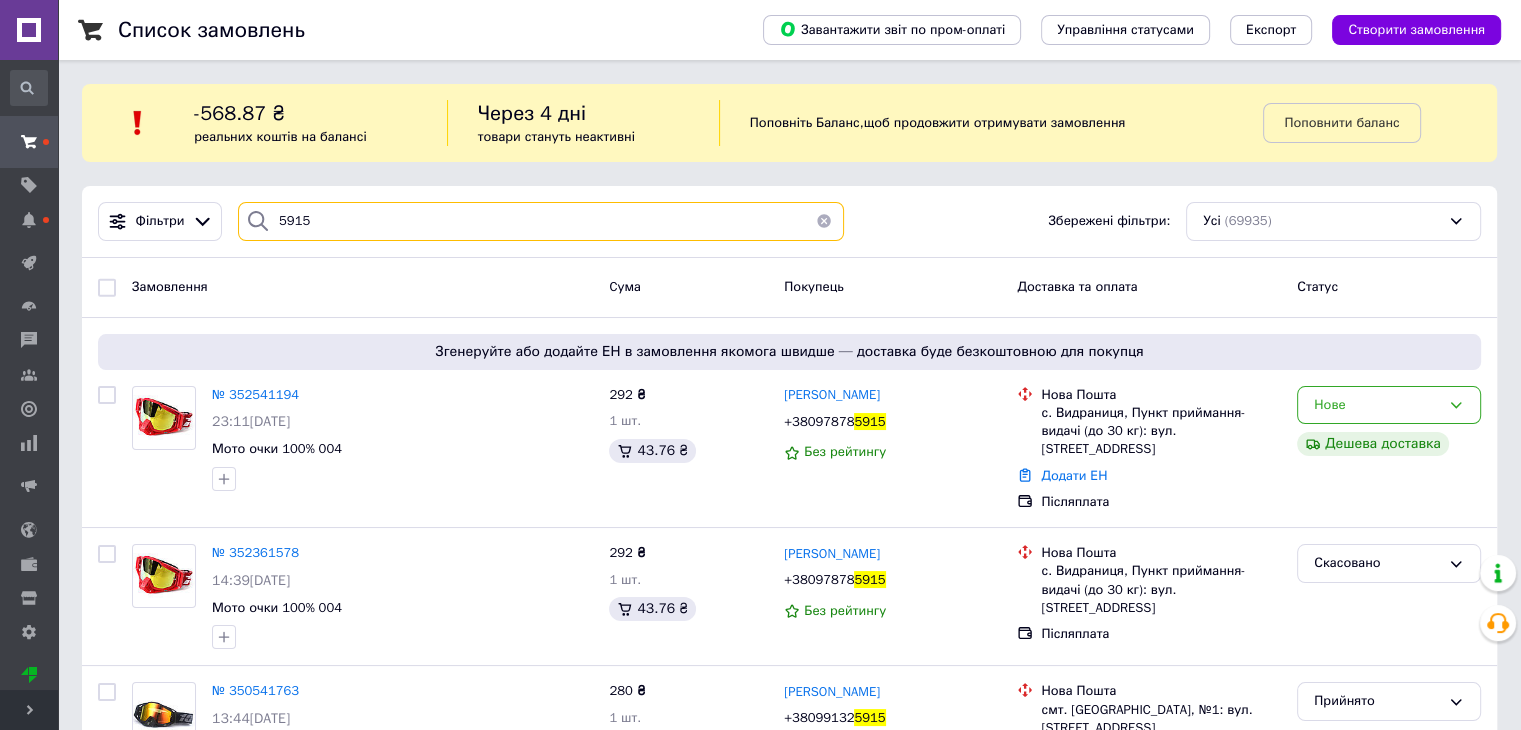 drag, startPoint x: 324, startPoint y: 223, endPoint x: 251, endPoint y: 213, distance: 73.68175 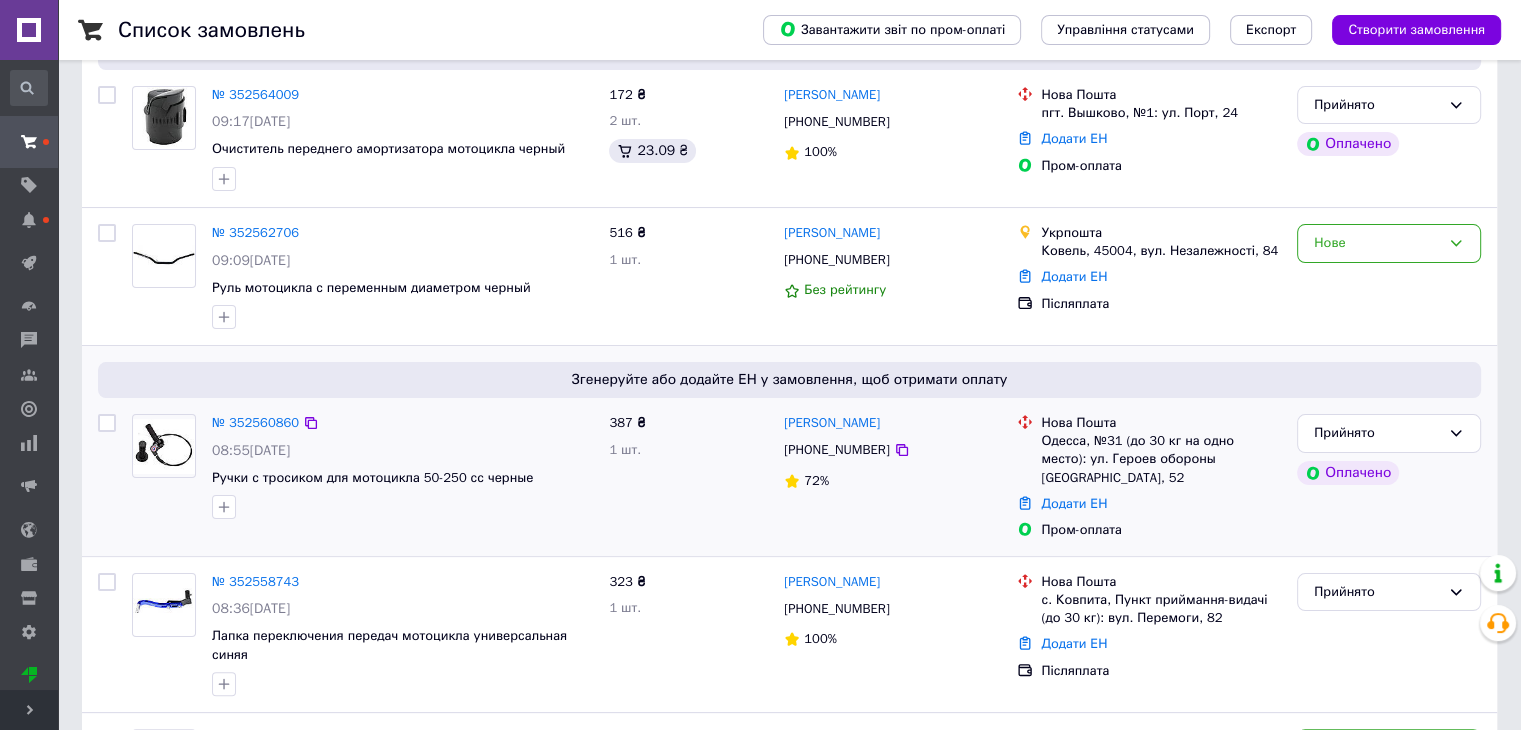 scroll, scrollTop: 100, scrollLeft: 0, axis: vertical 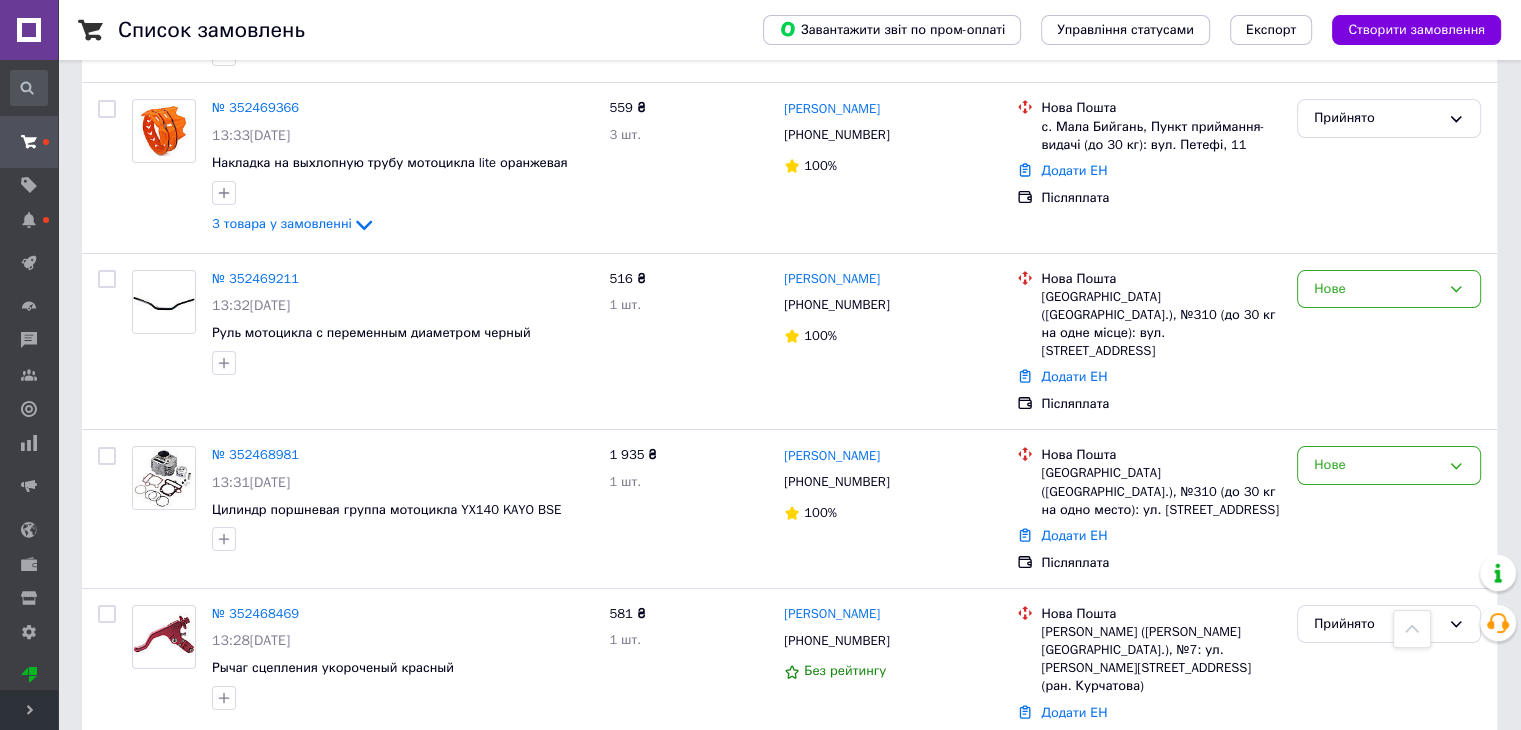 click on "2" at bounding box center [145, 1421] 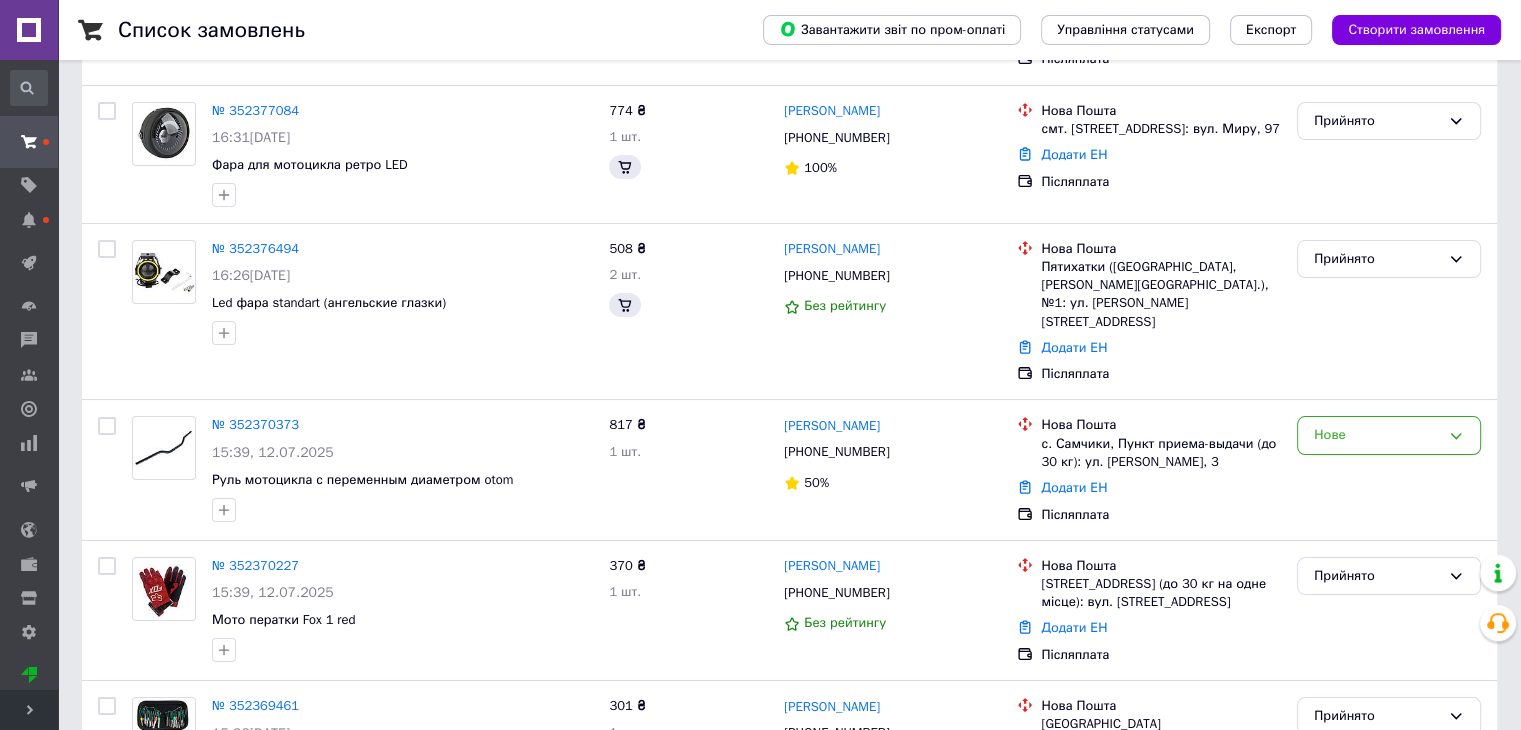 scroll, scrollTop: 0, scrollLeft: 0, axis: both 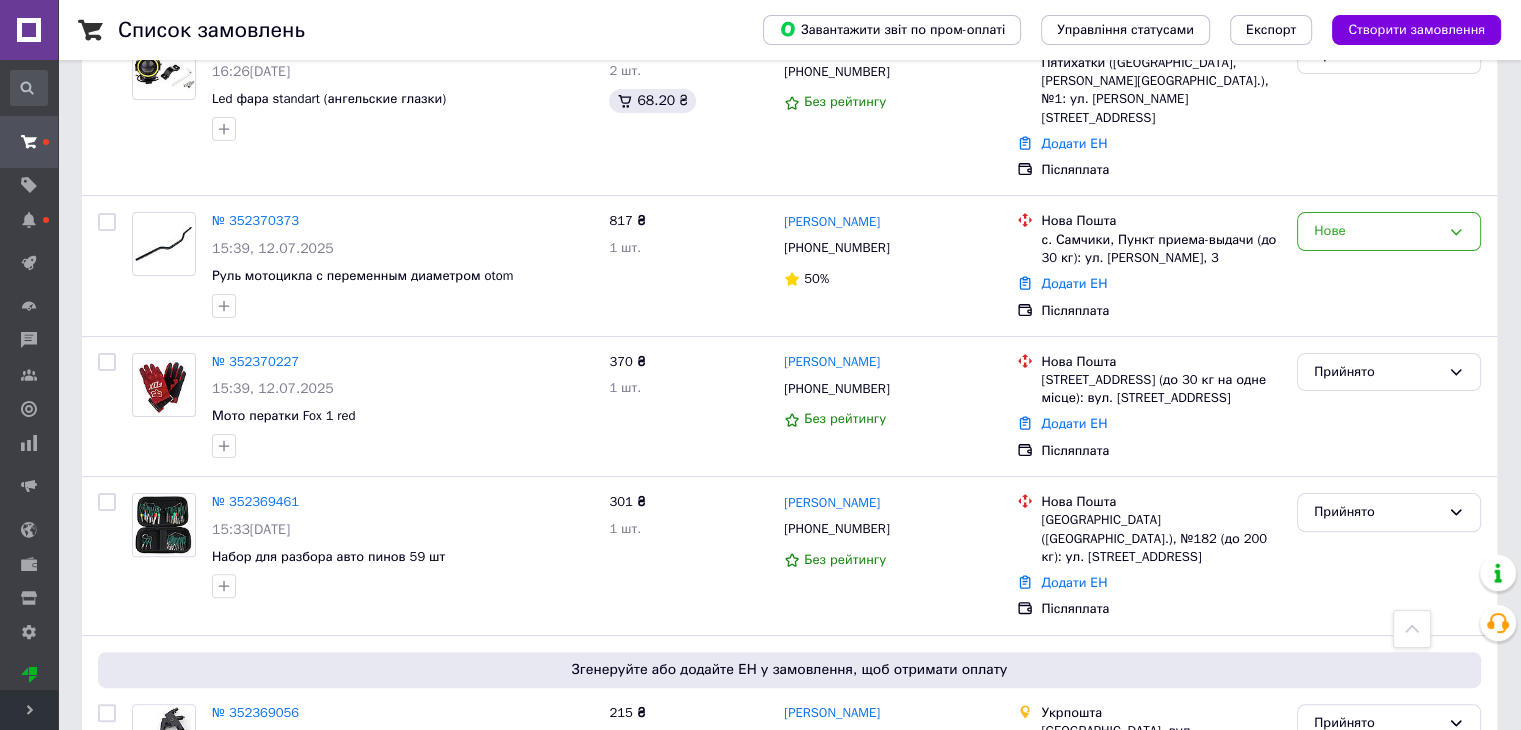 click on "3" at bounding box center [312, 1373] 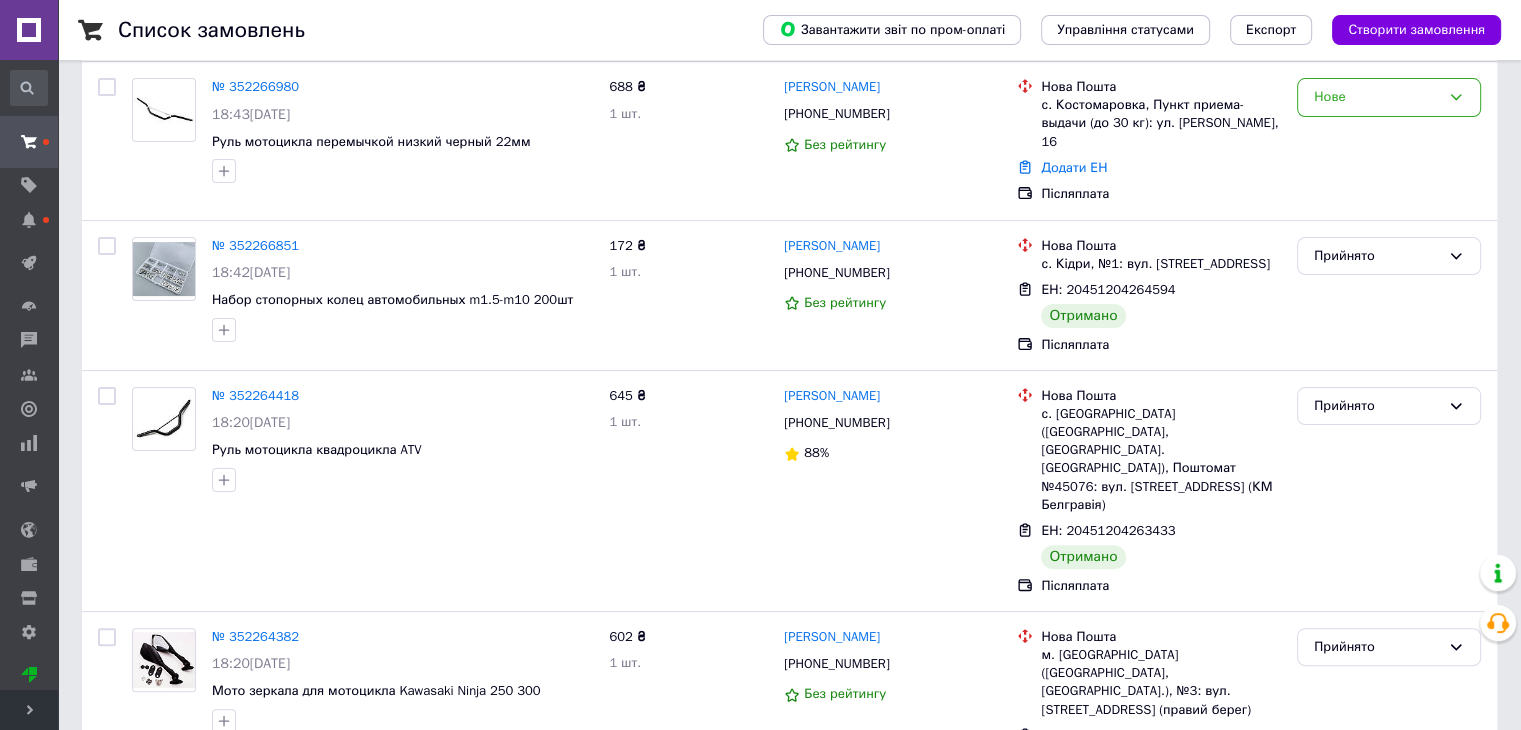 scroll, scrollTop: 0, scrollLeft: 0, axis: both 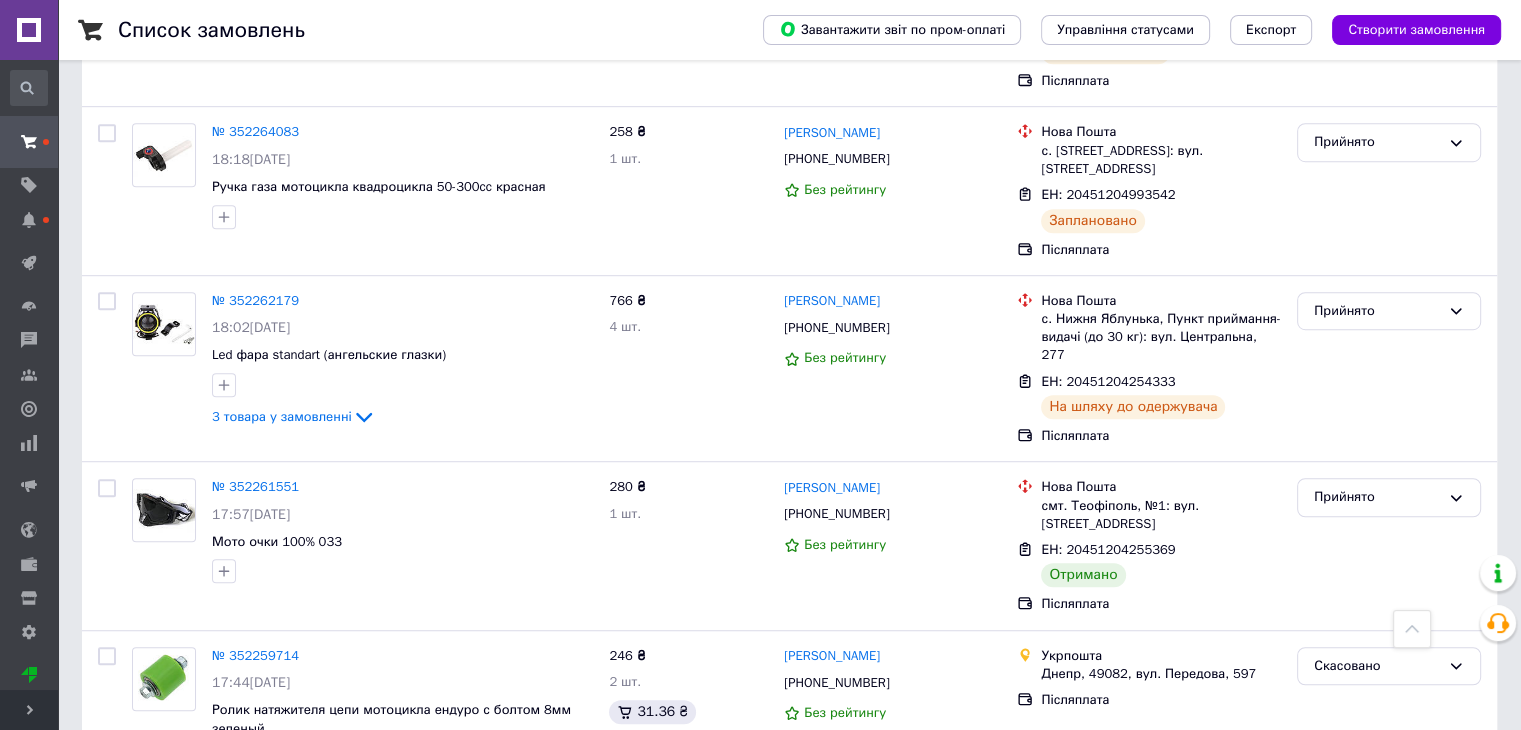 click on "2" at bounding box center (267, 1745) 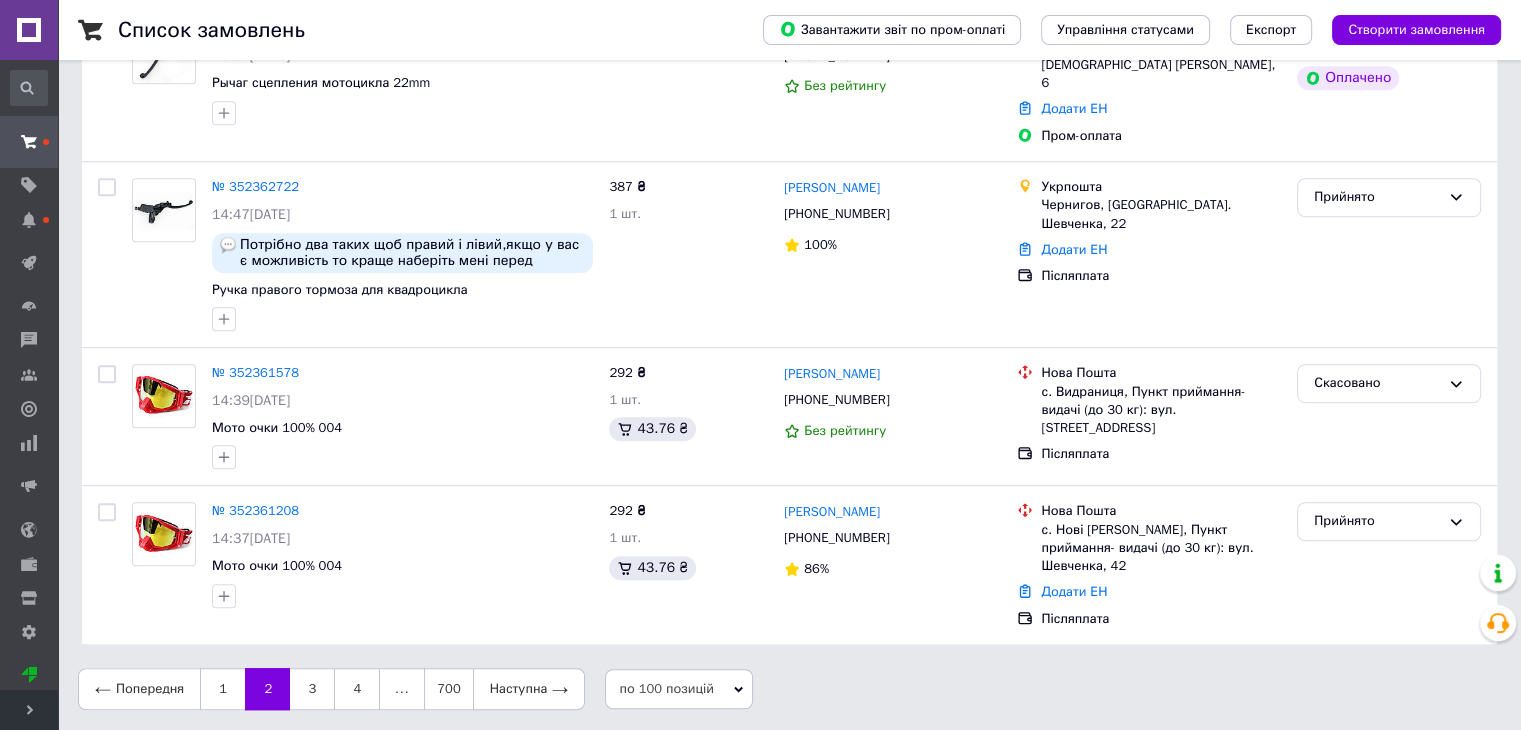 scroll, scrollTop: 0, scrollLeft: 0, axis: both 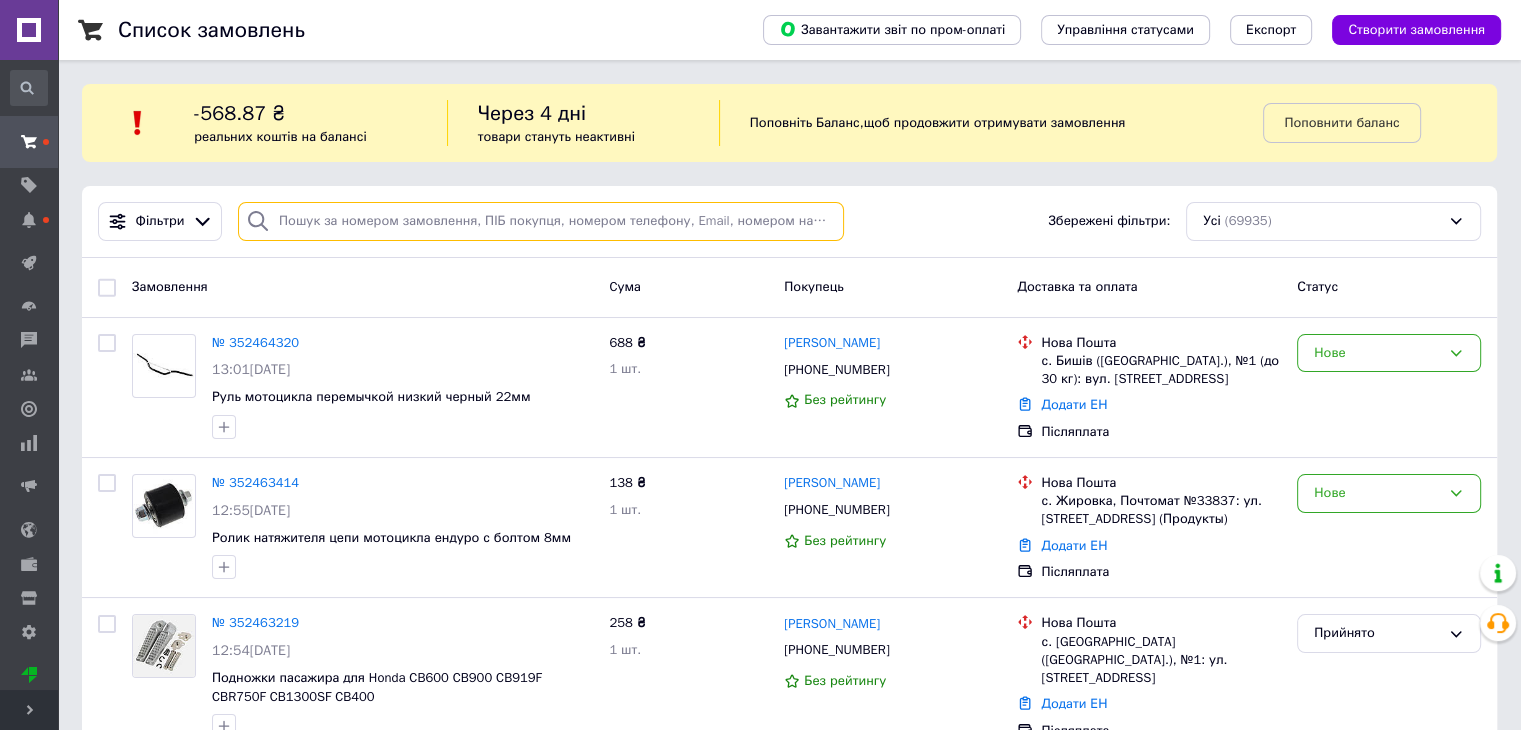 click at bounding box center [541, 221] 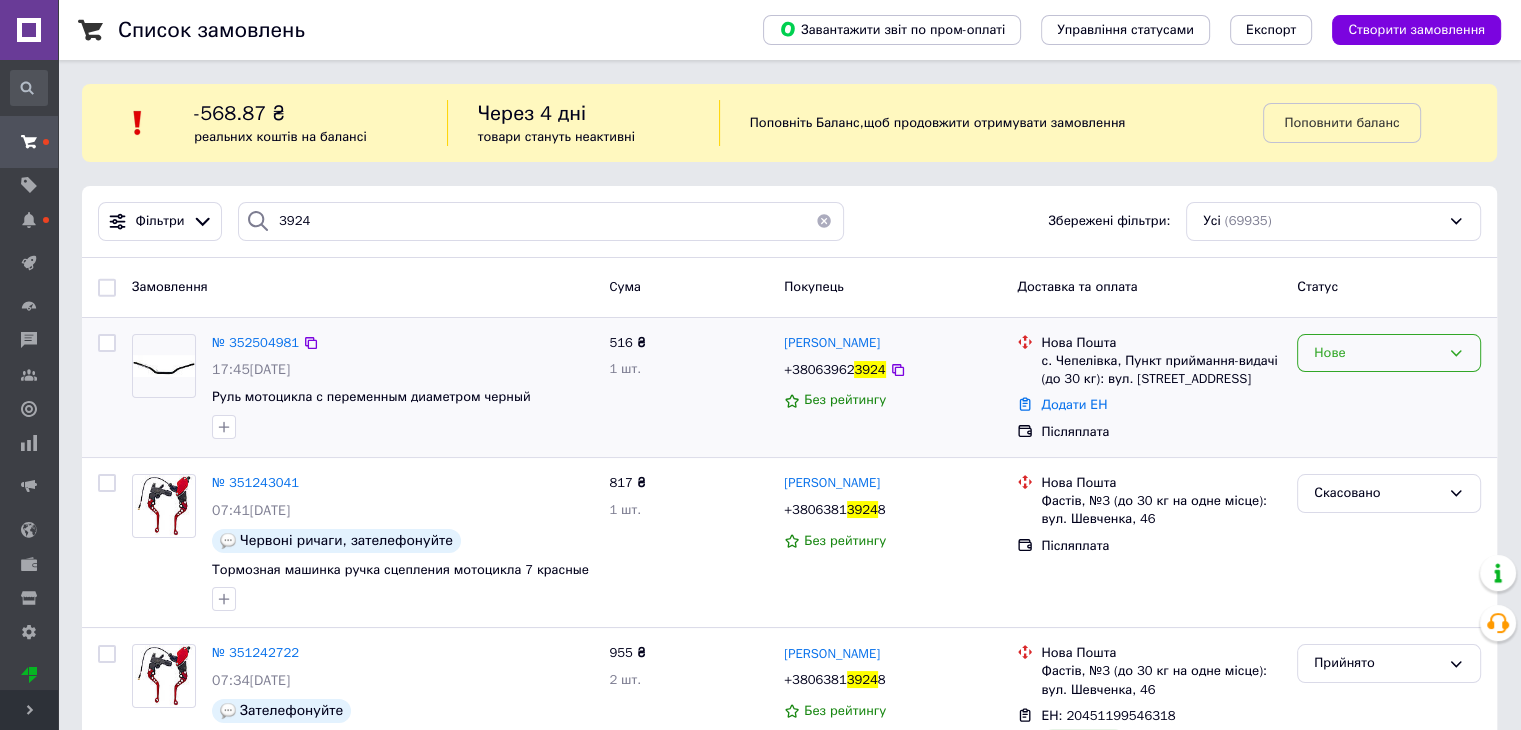 click on "Нове" at bounding box center [1377, 353] 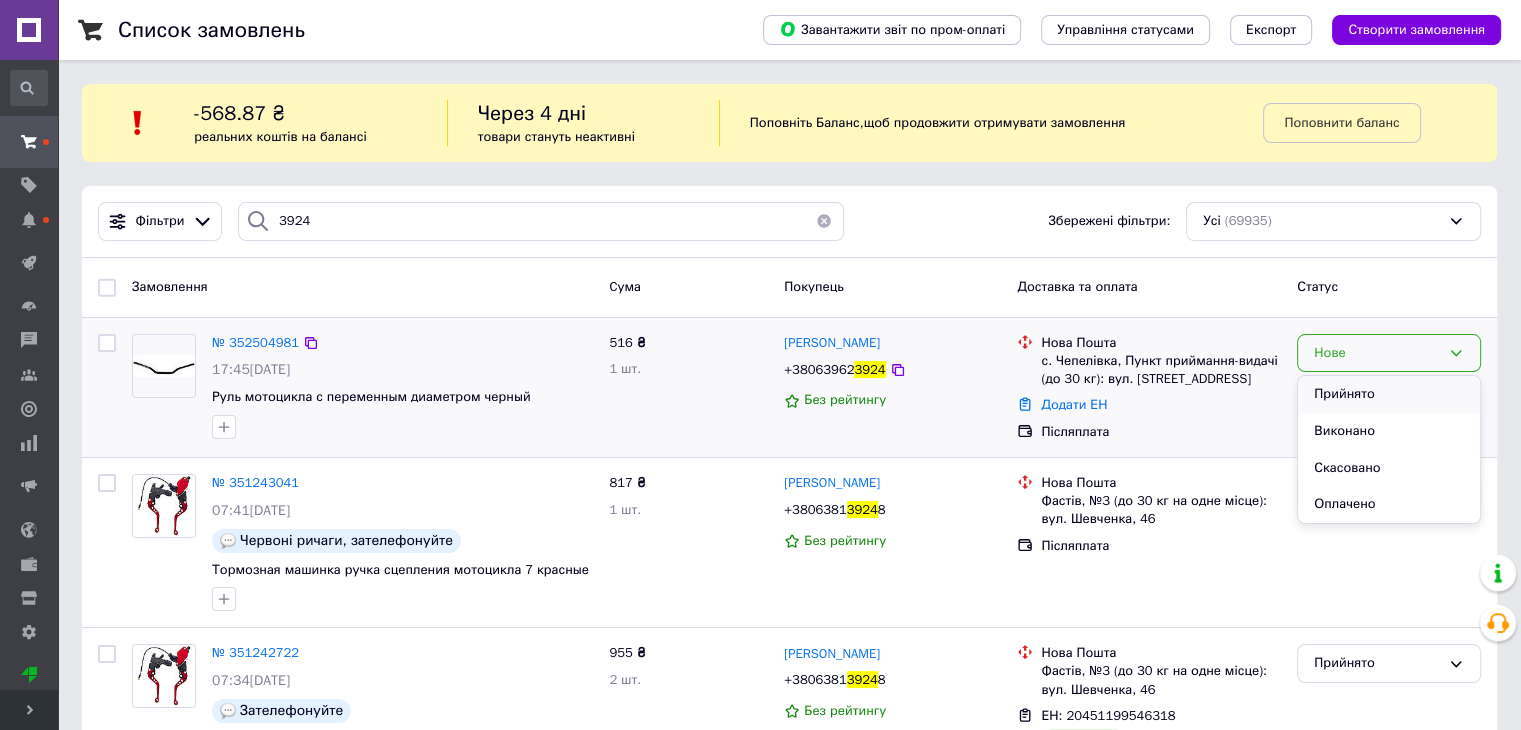 click on "Прийнято" at bounding box center [1389, 394] 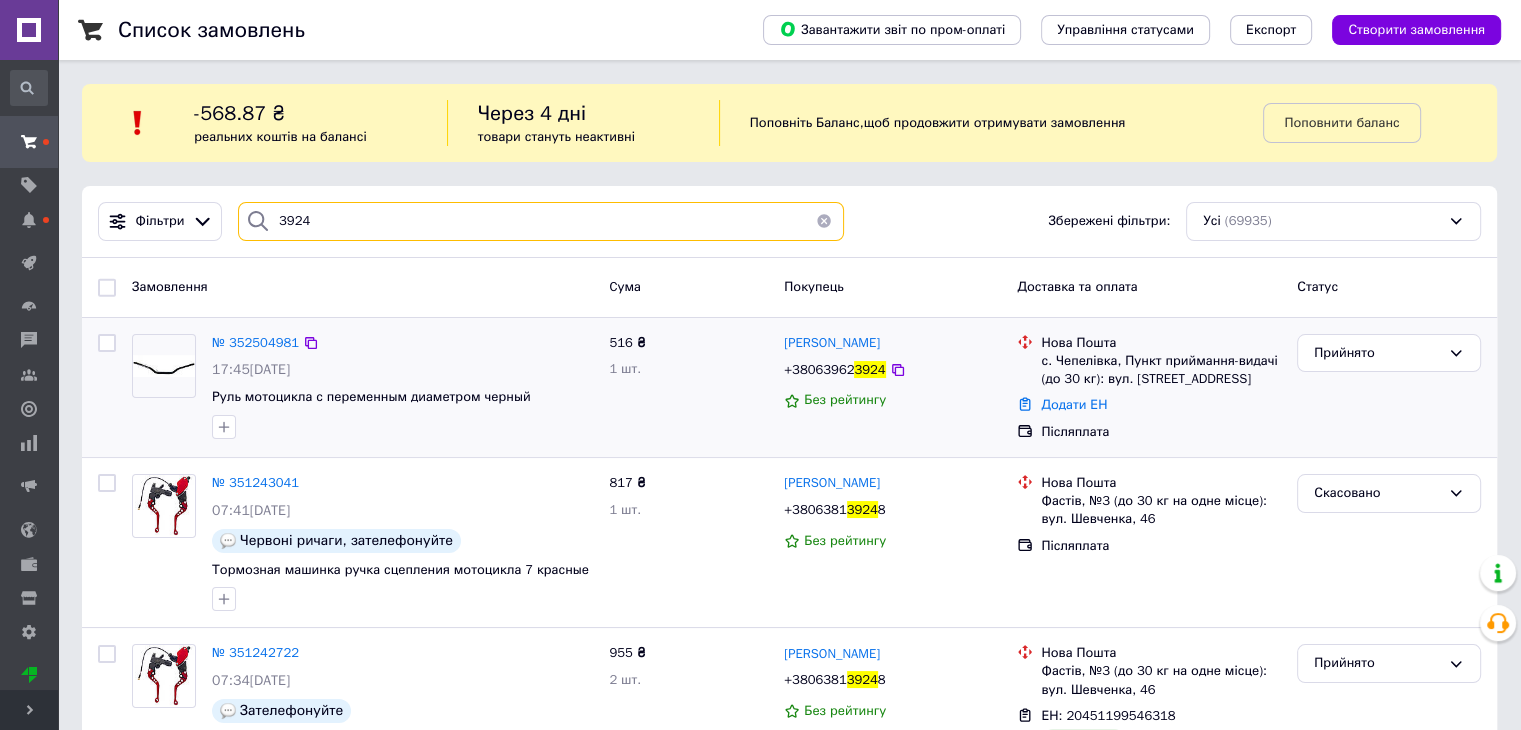 drag, startPoint x: 426, startPoint y: 215, endPoint x: 264, endPoint y: 229, distance: 162.6038 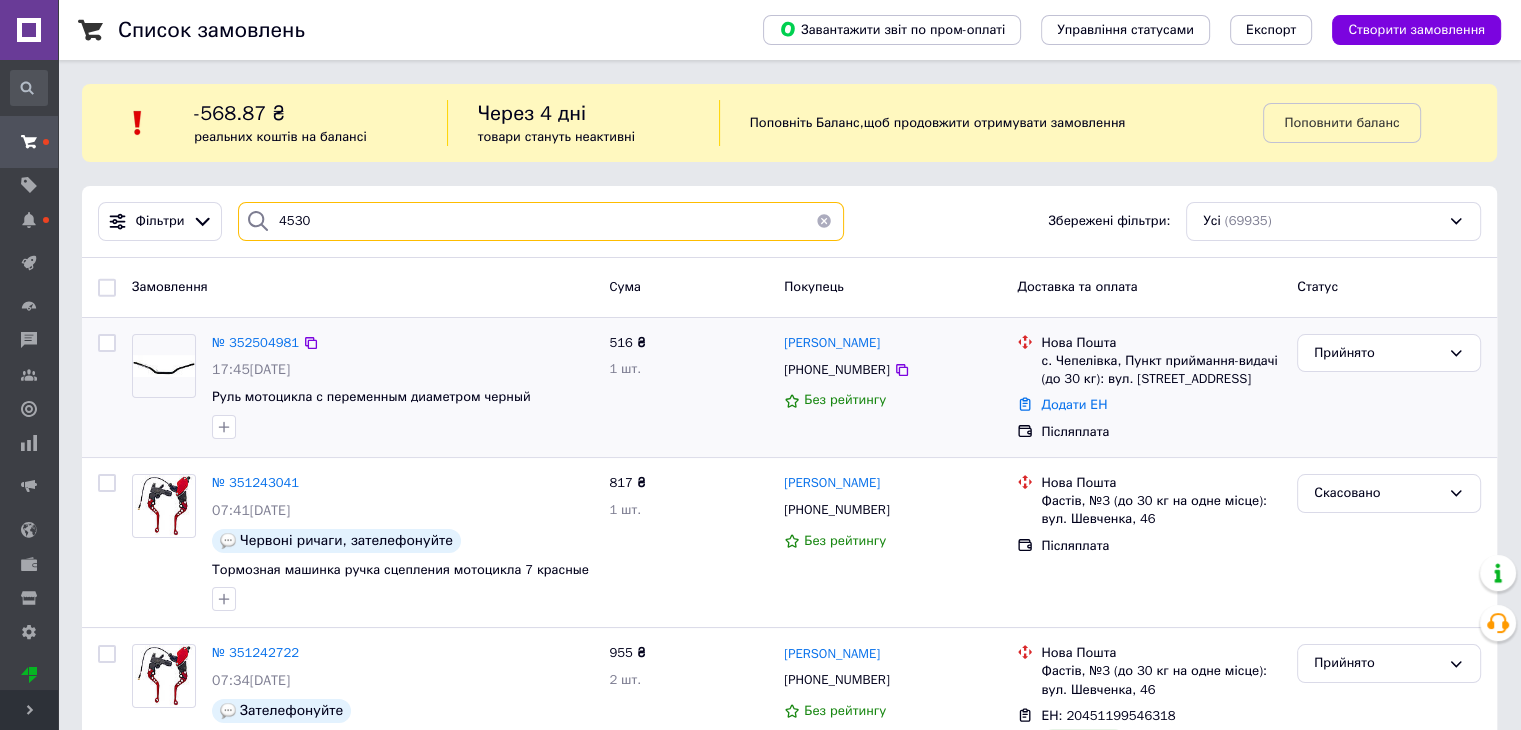 type on "4530" 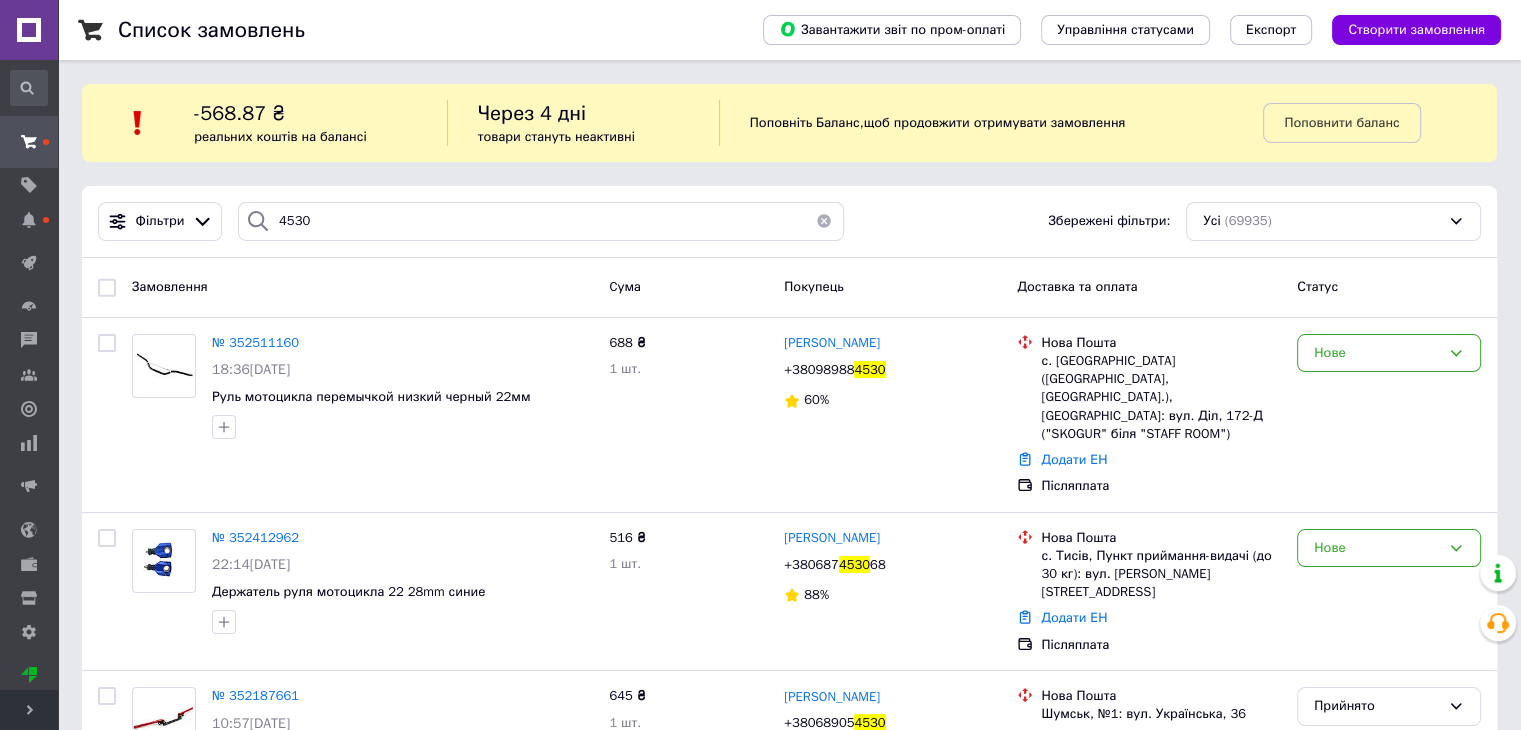 drag, startPoint x: 227, startPoint y: 330, endPoint x: 784, endPoint y: 264, distance: 560.8966 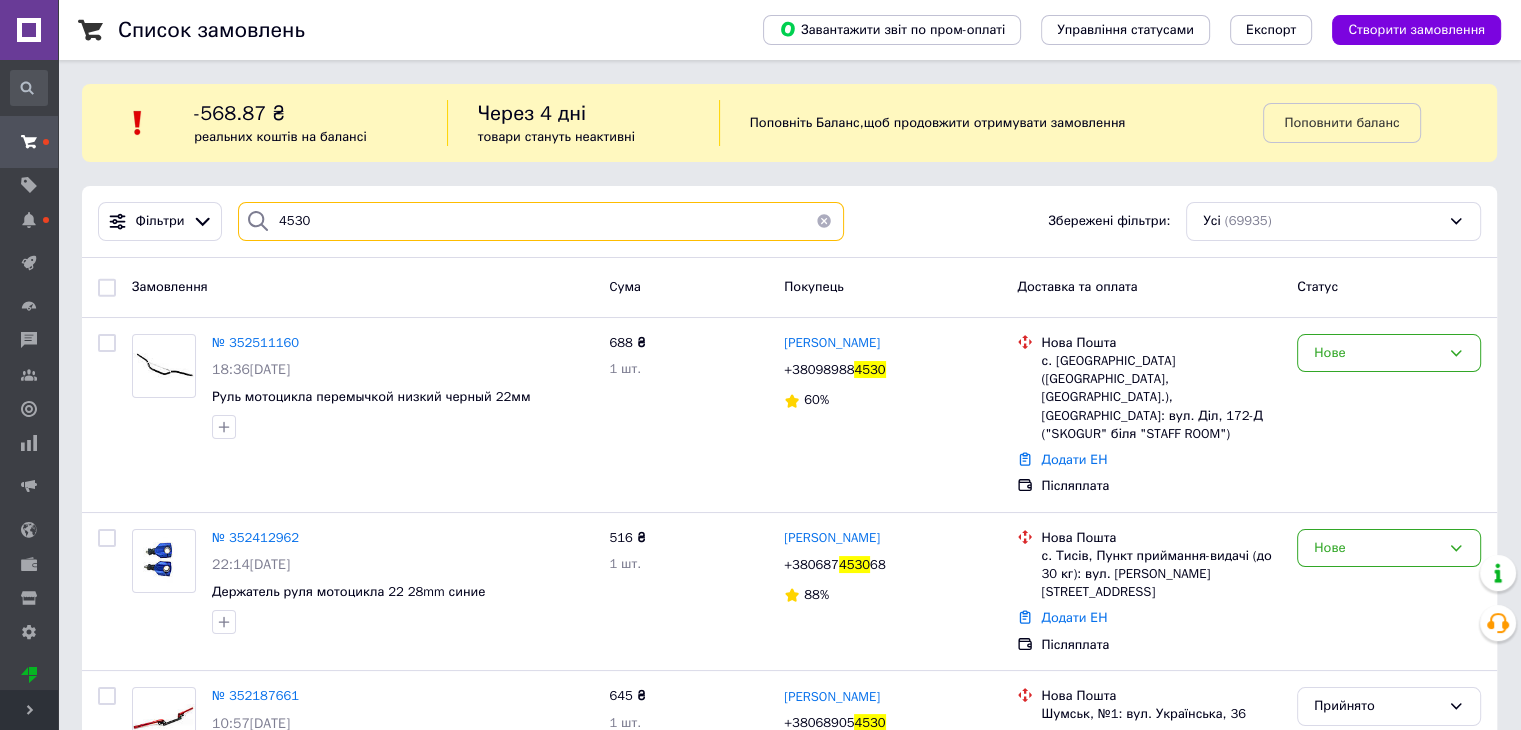 drag, startPoint x: 353, startPoint y: 237, endPoint x: 248, endPoint y: 230, distance: 105.23308 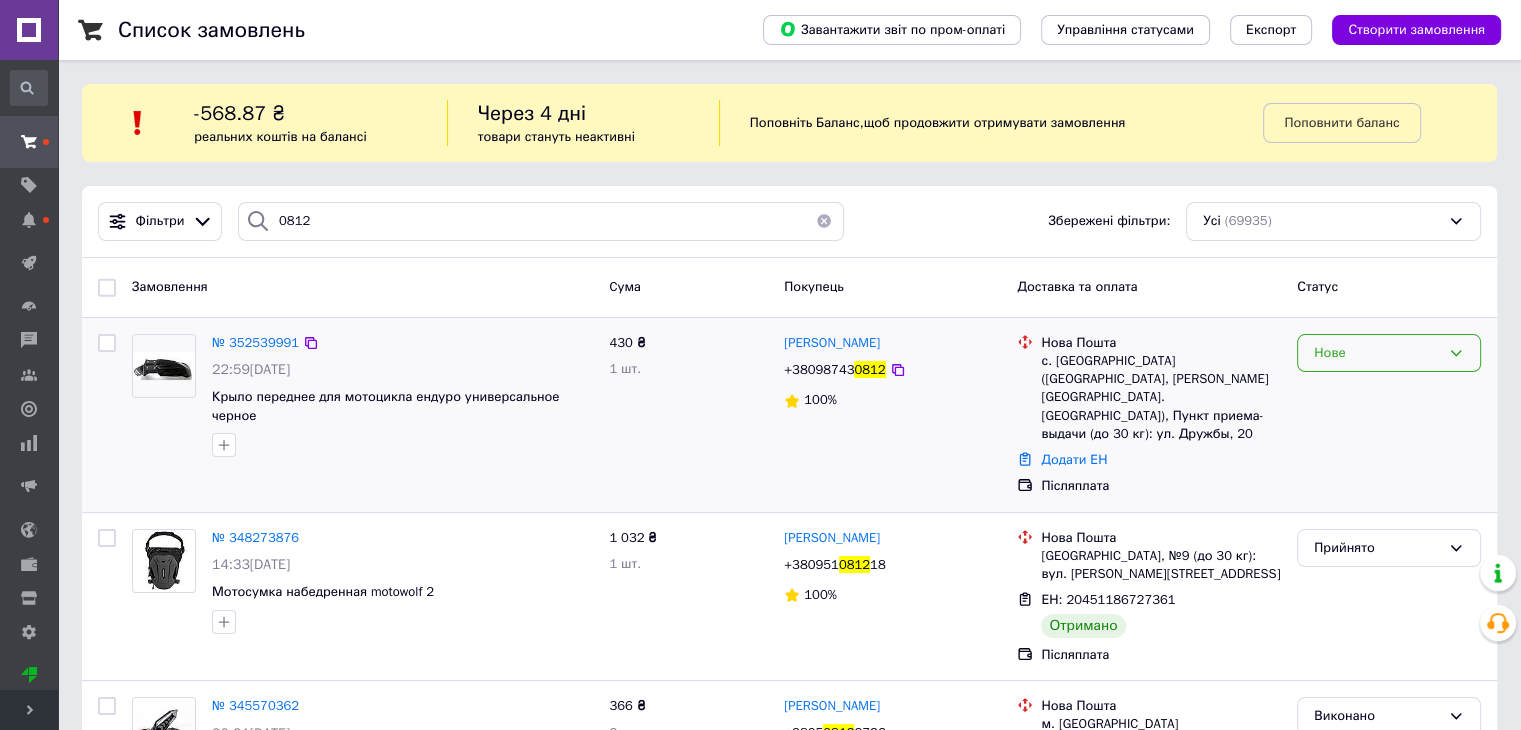 click on "Нове" at bounding box center (1389, 353) 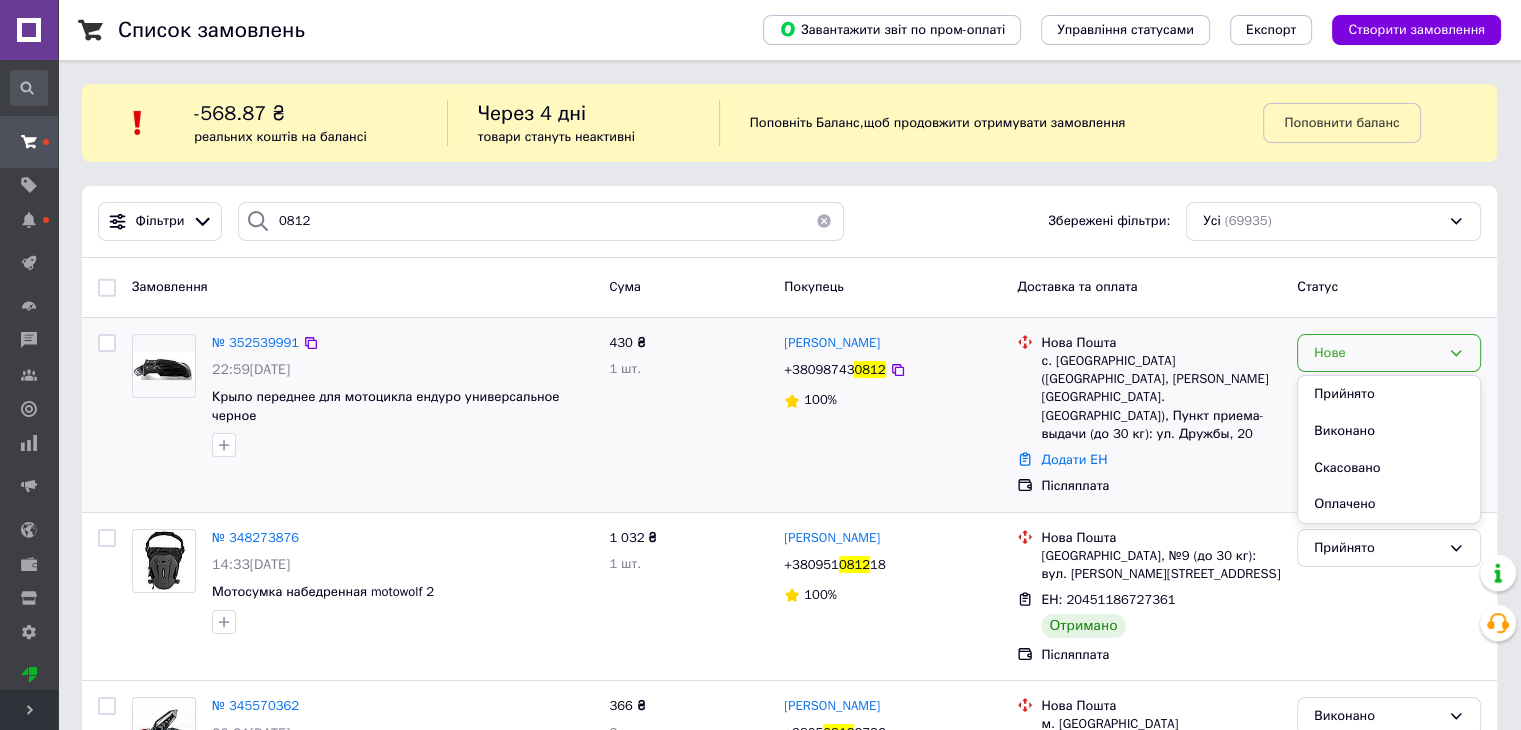 click on "Прийнято" at bounding box center (1389, 394) 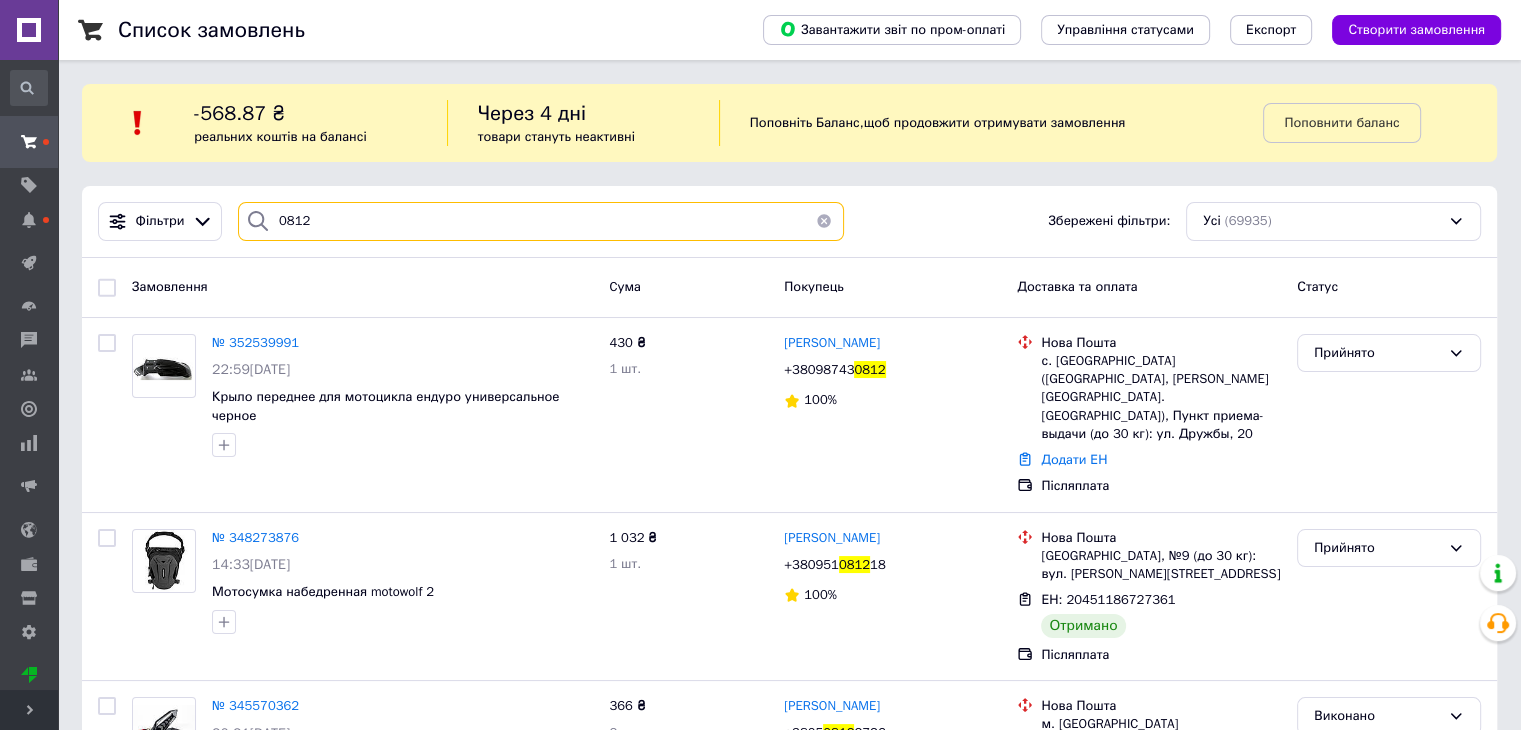 click on "0812" at bounding box center (541, 221) 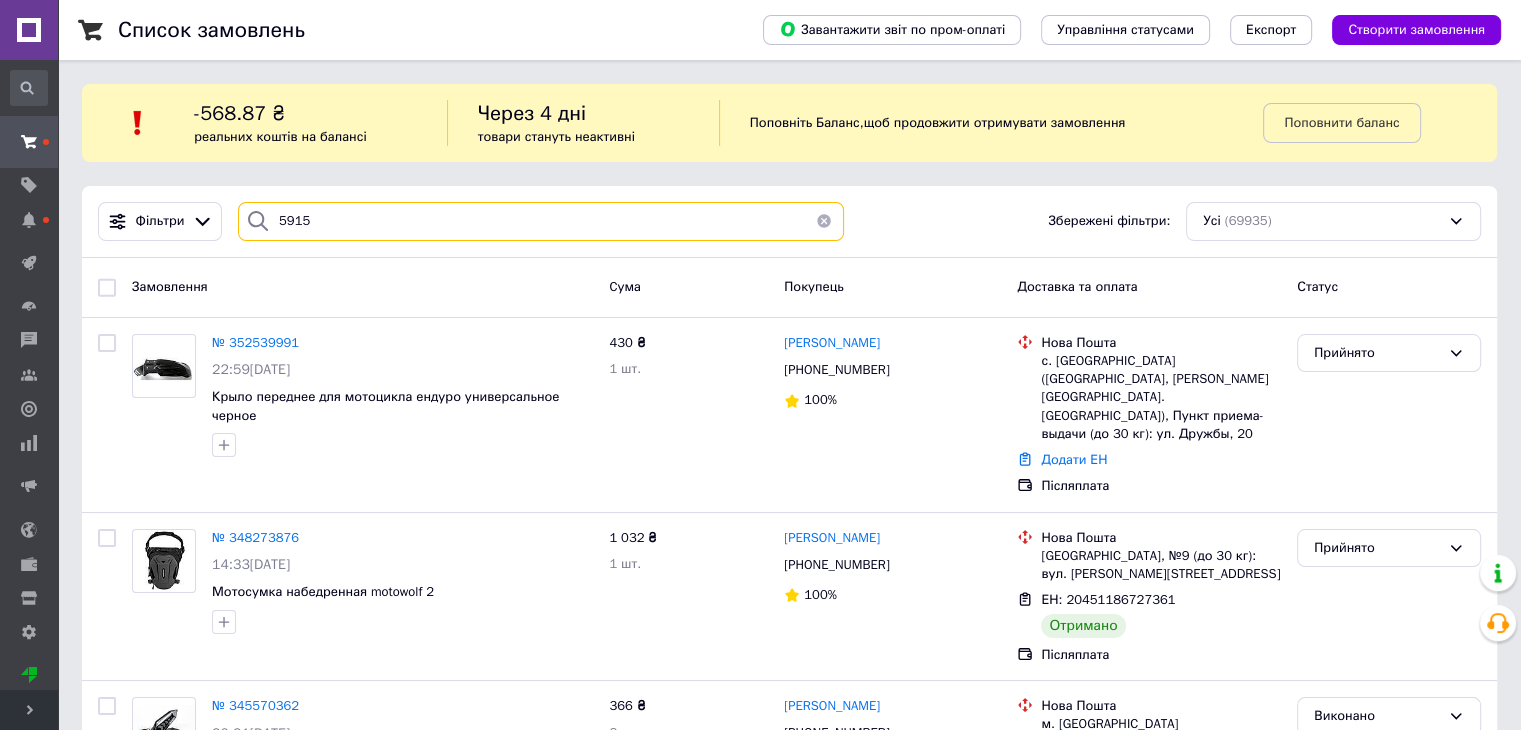 type on "5915" 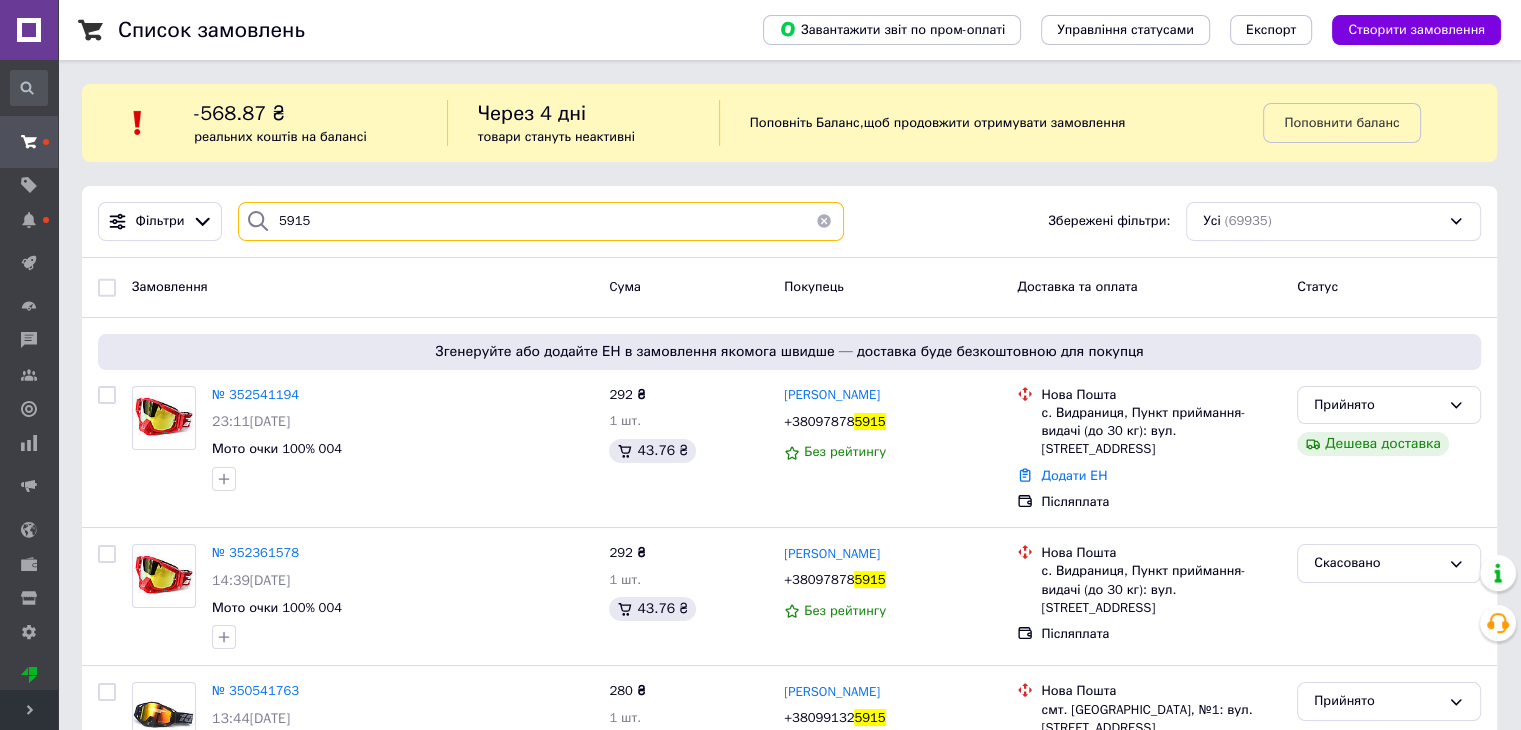 drag, startPoint x: 316, startPoint y: 228, endPoint x: 246, endPoint y: 232, distance: 70.11419 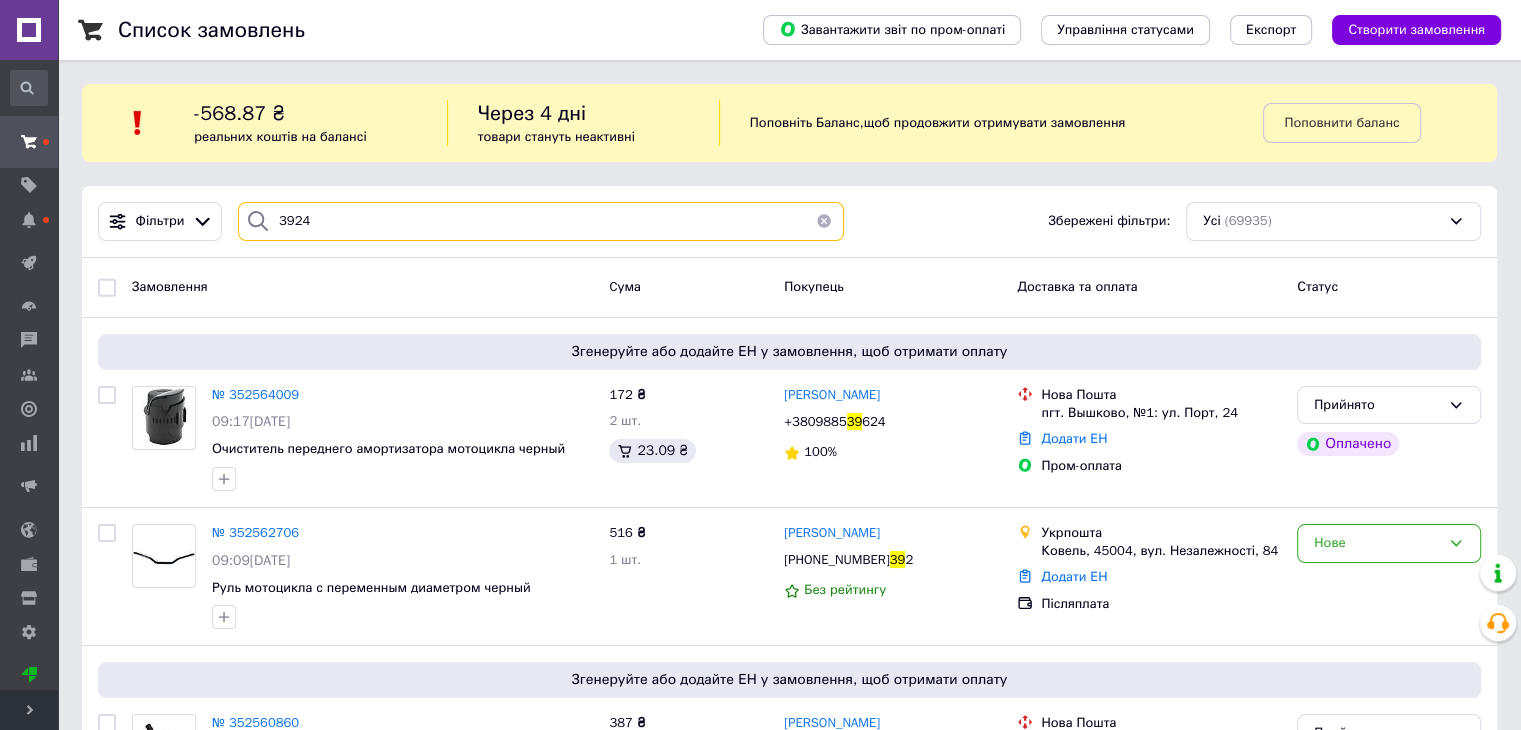 type on "3924" 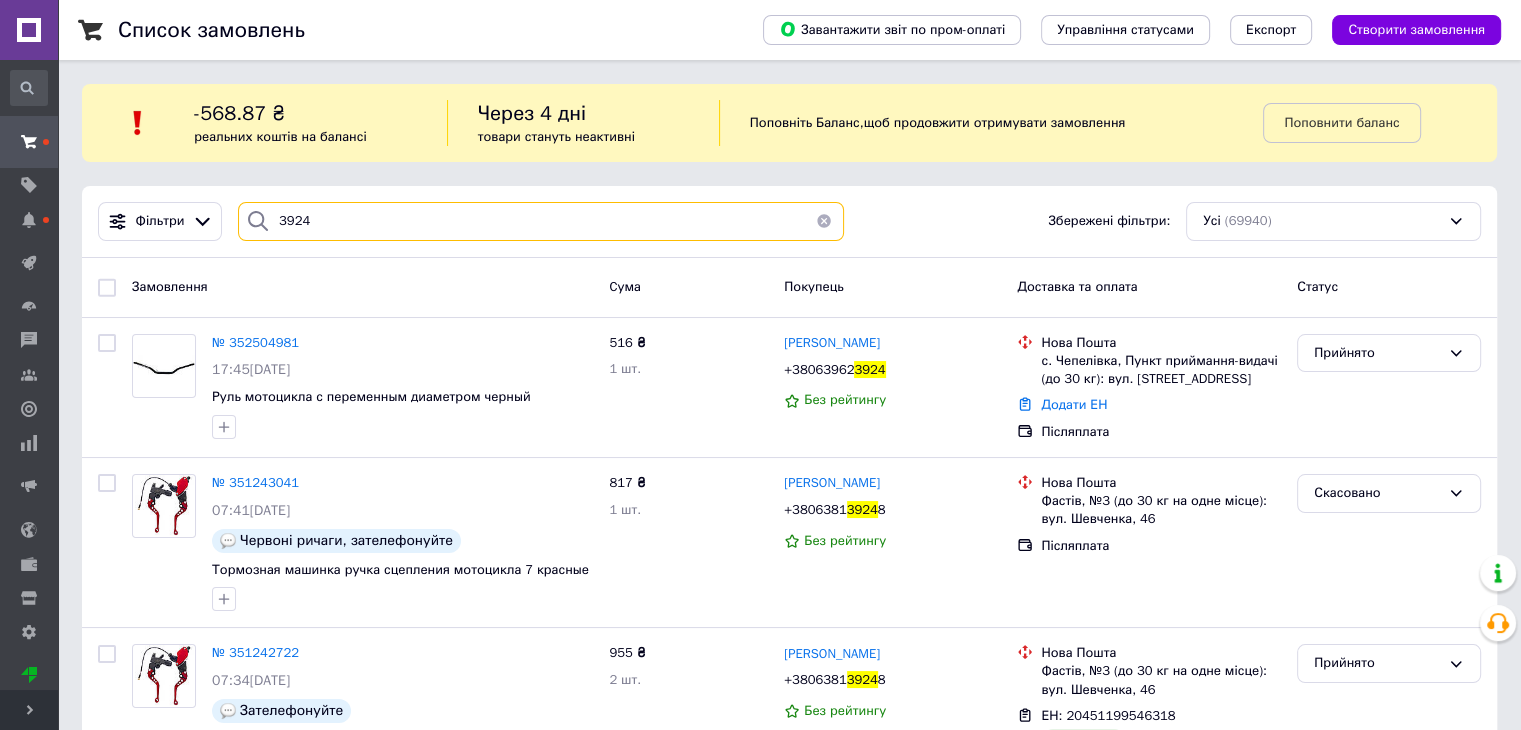 drag, startPoint x: 356, startPoint y: 220, endPoint x: 263, endPoint y: 223, distance: 93.04838 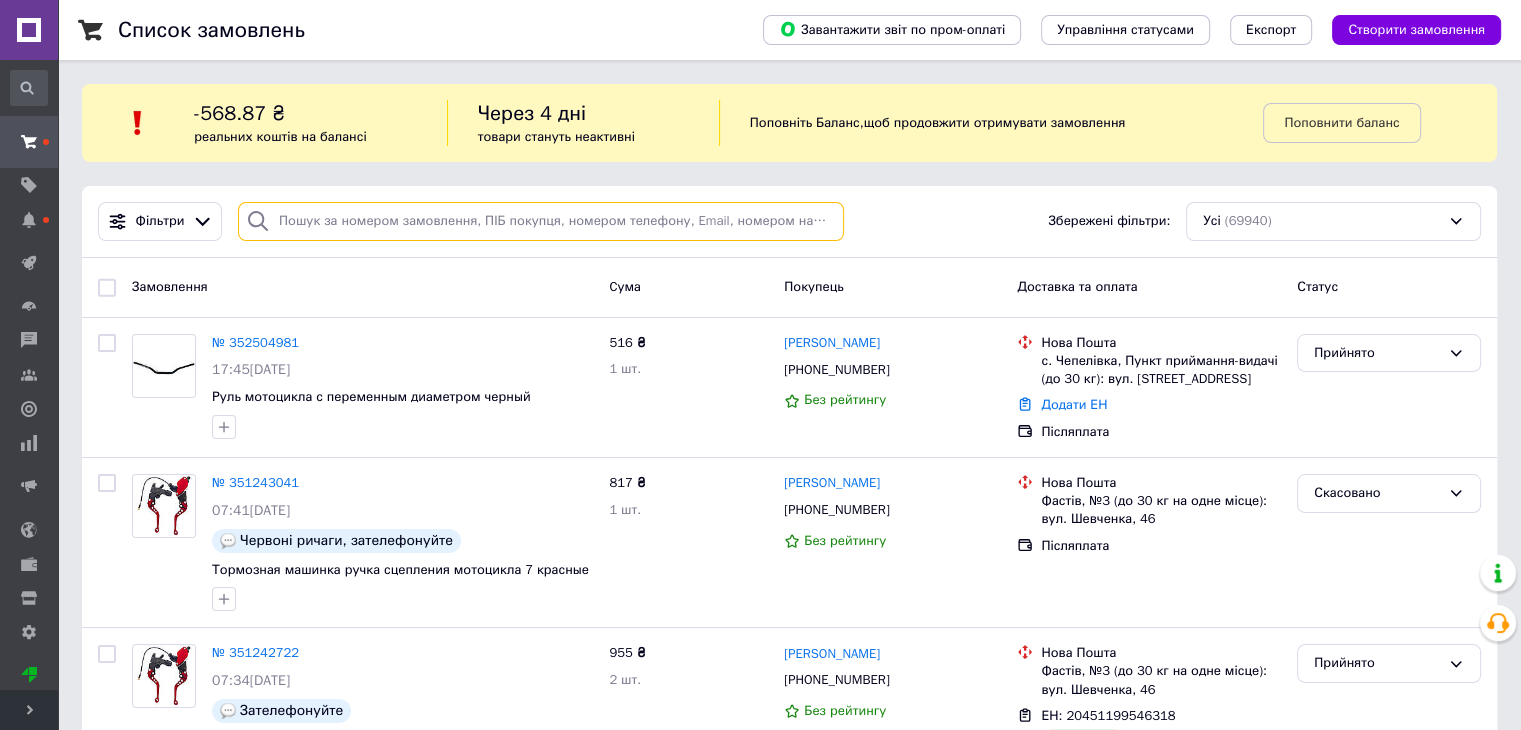 type 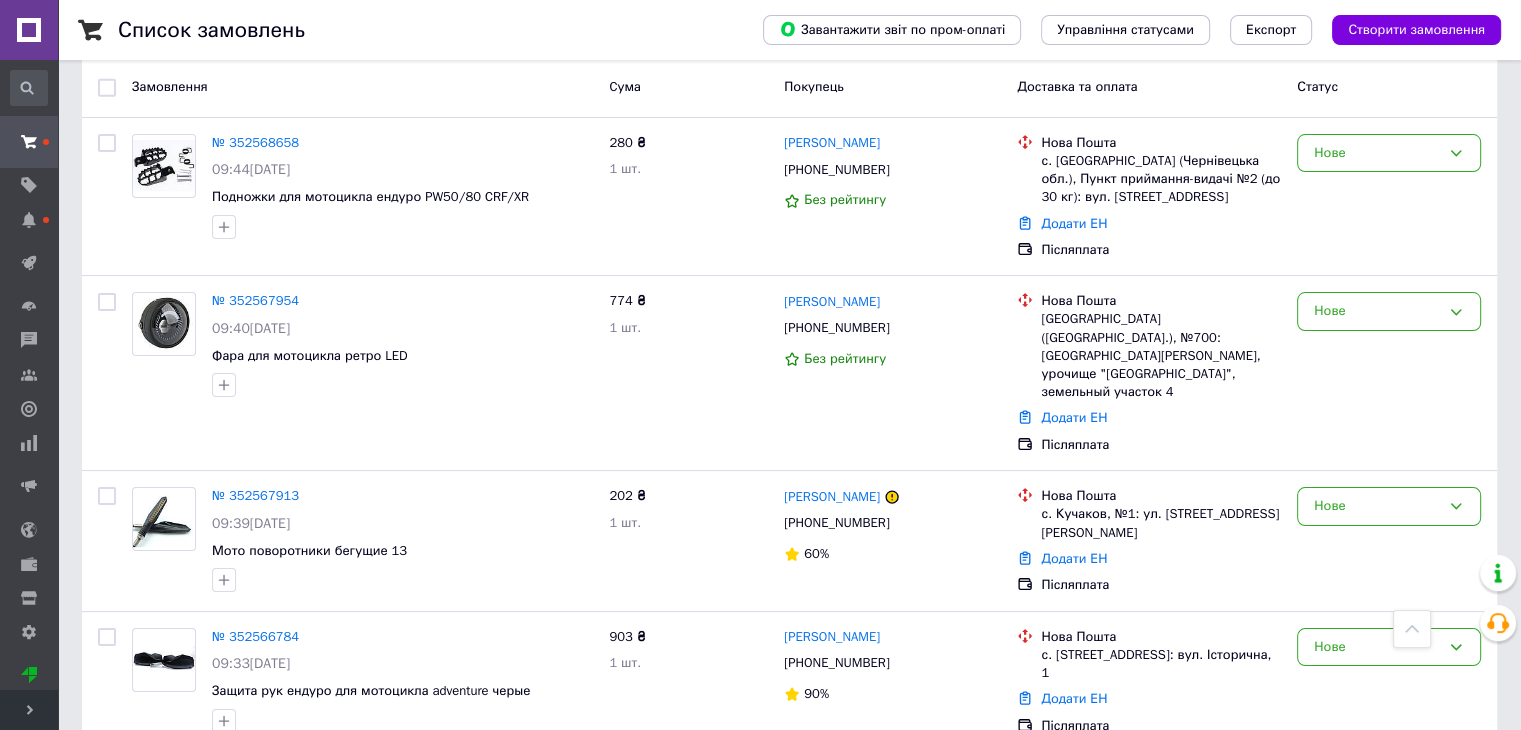 scroll, scrollTop: 0, scrollLeft: 0, axis: both 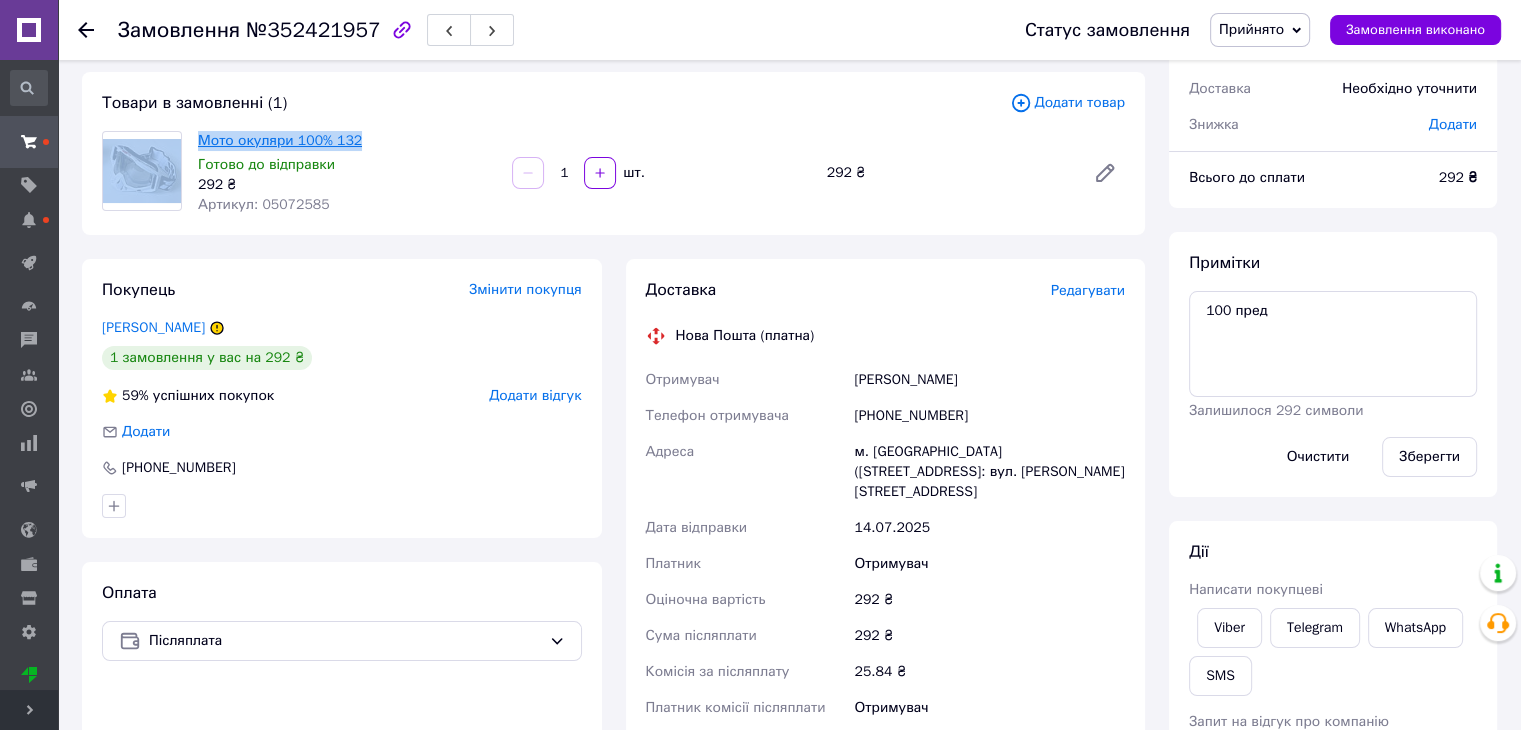 drag, startPoint x: 373, startPoint y: 145, endPoint x: 222, endPoint y: 137, distance: 151.21178 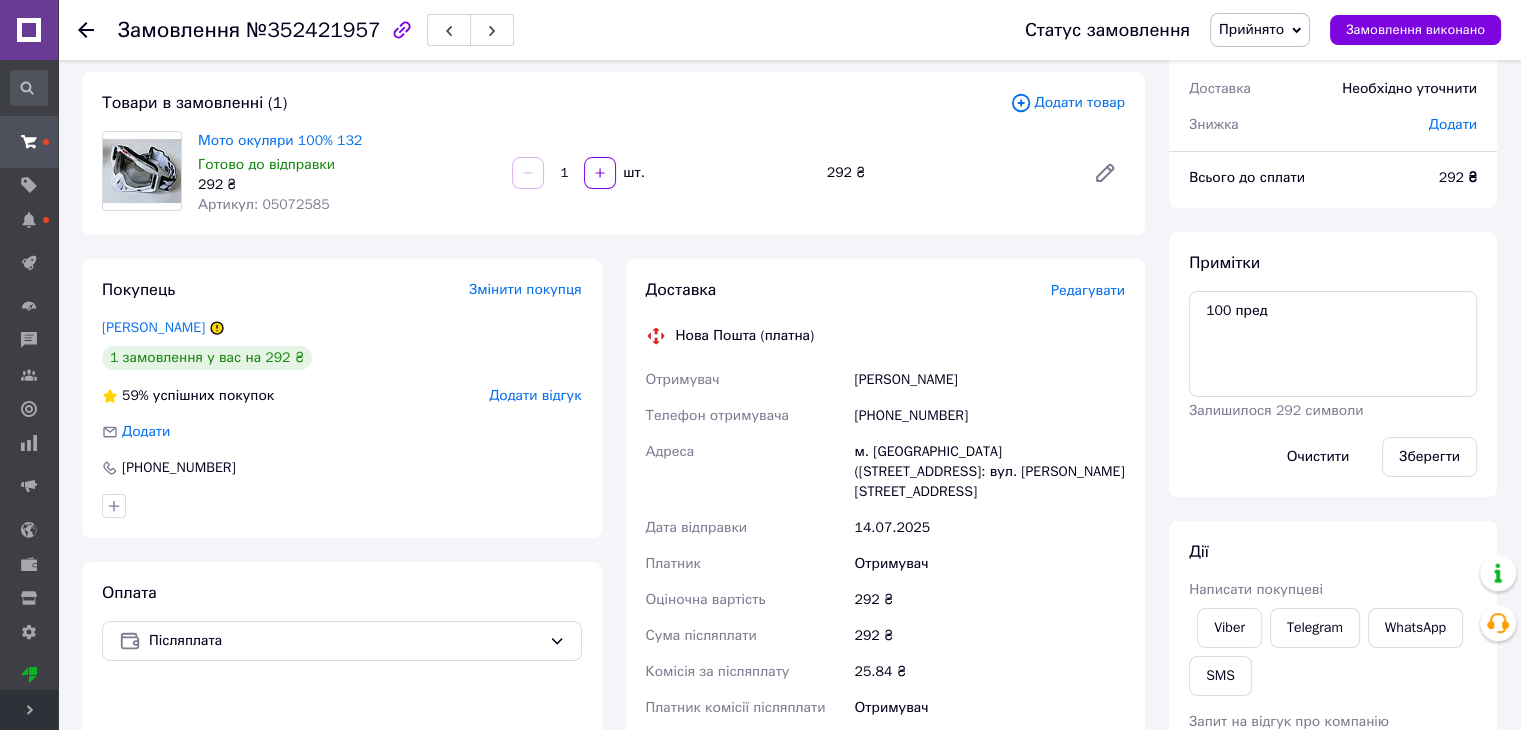 click on "Товари в замовленні (1)" at bounding box center (556, 103) 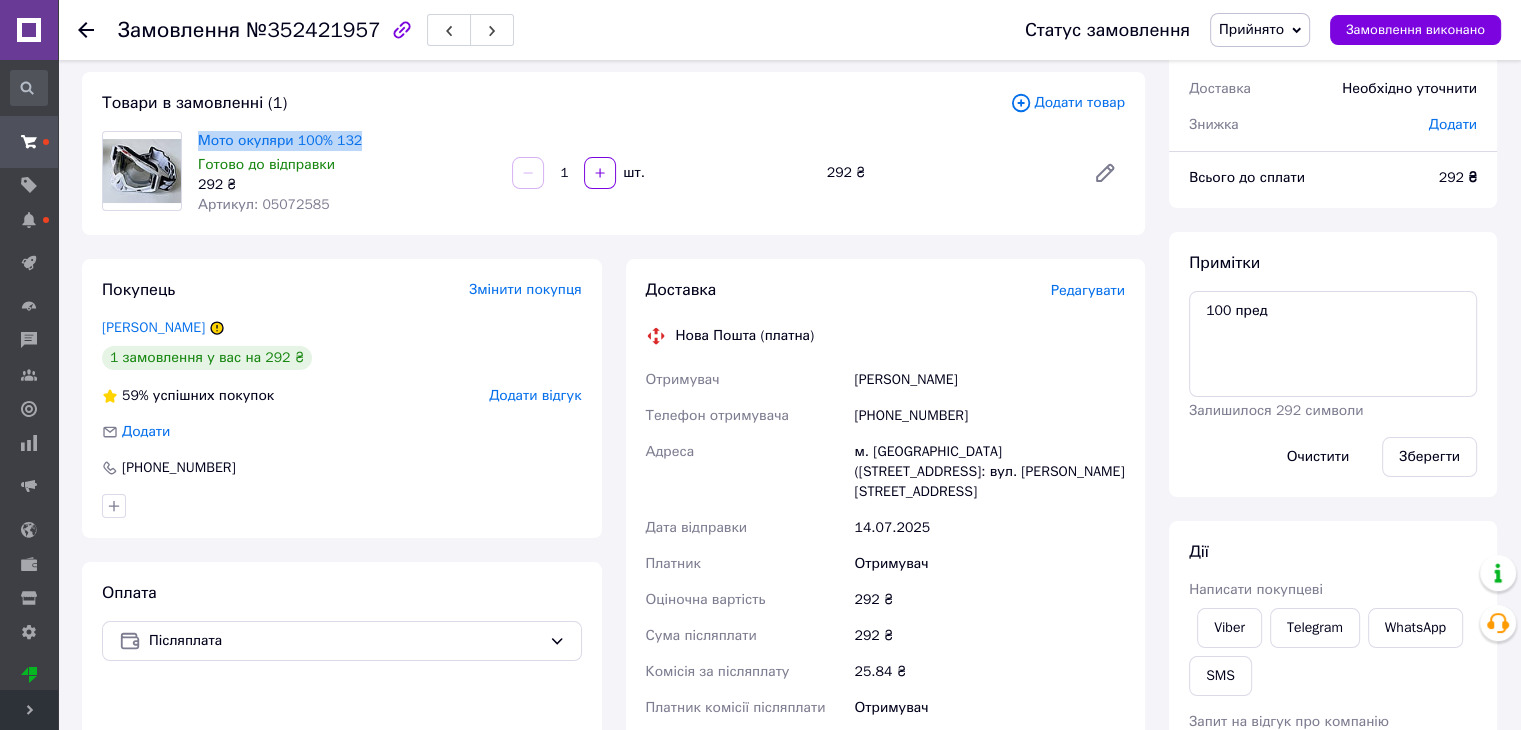 drag, startPoint x: 388, startPoint y: 140, endPoint x: 193, endPoint y: 137, distance: 195.02307 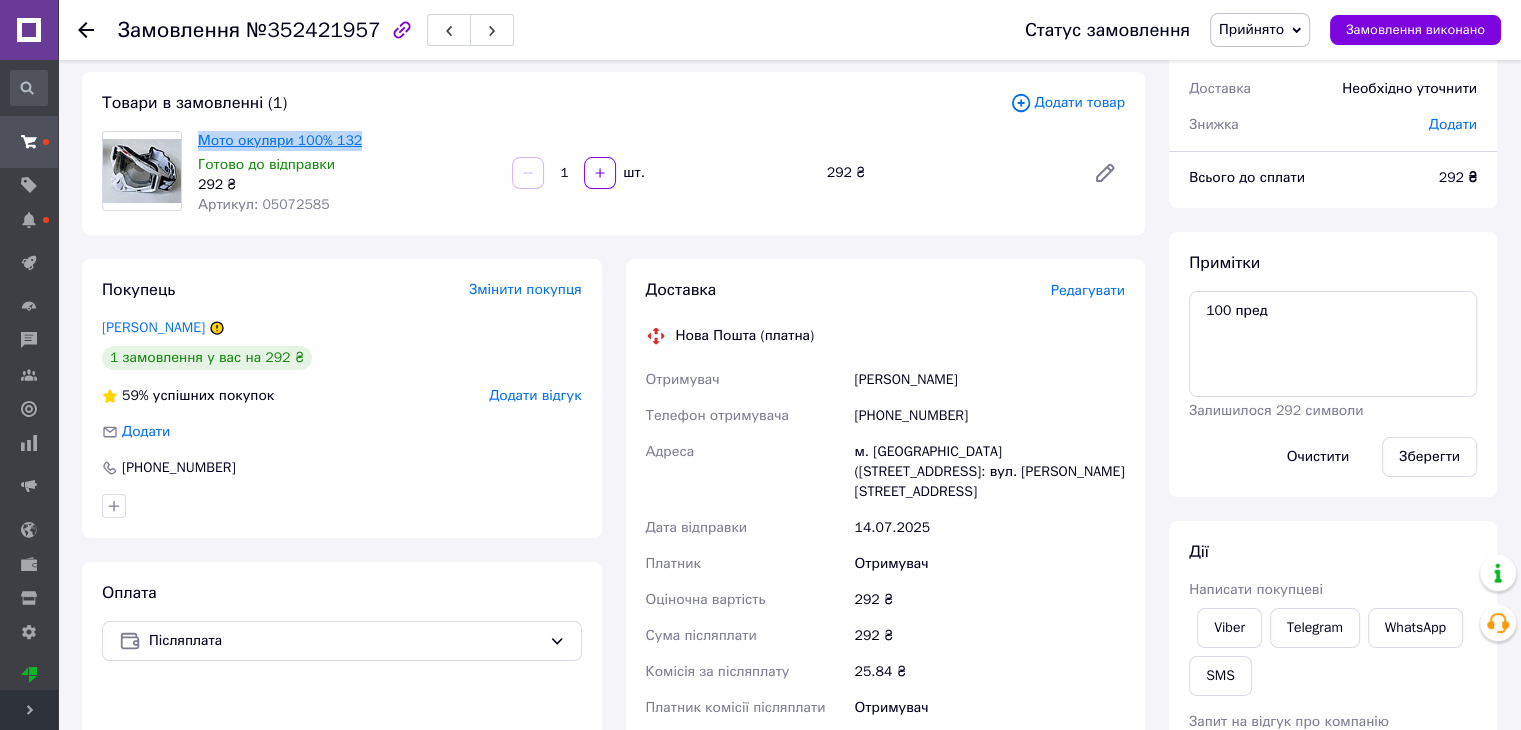 copy on "Мото окуляри 100% 132" 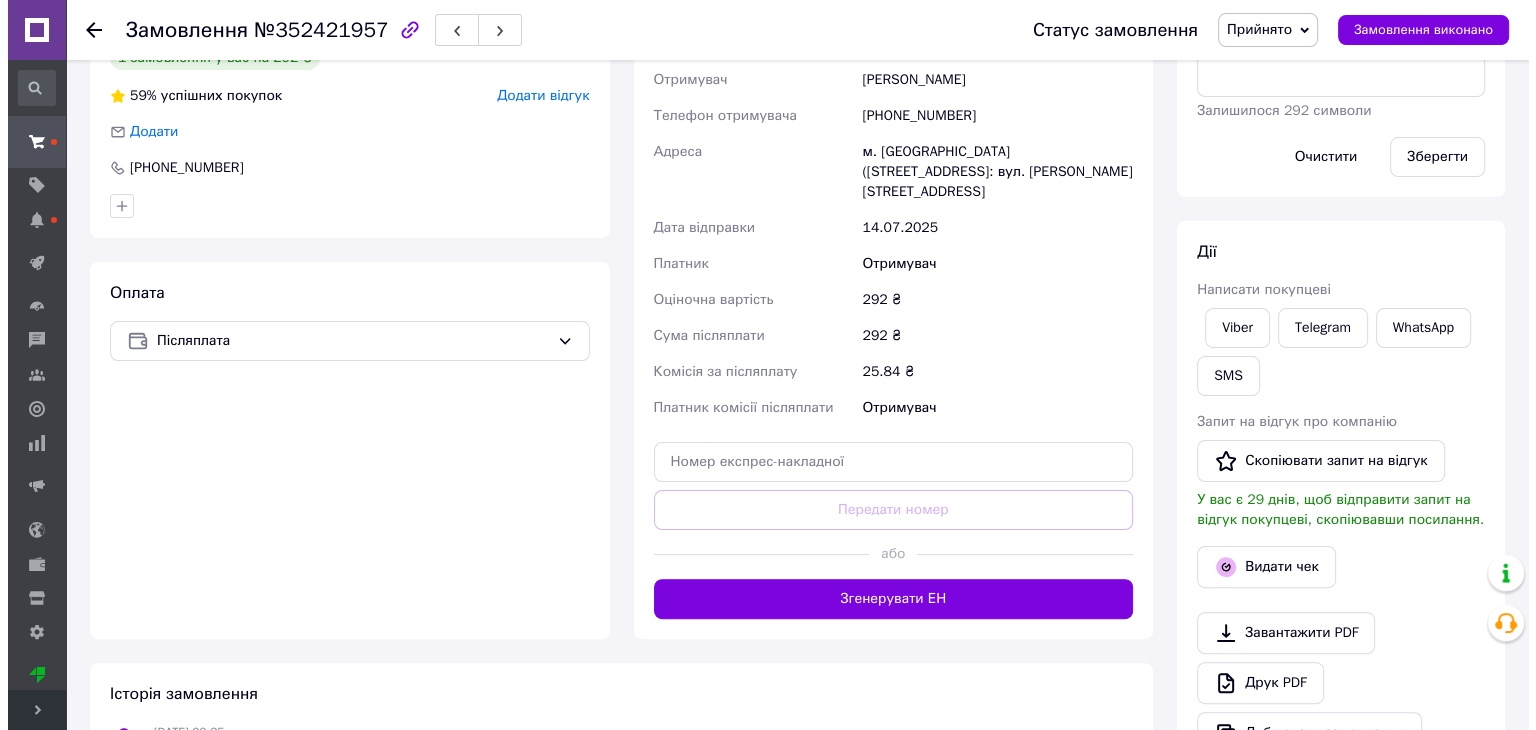 scroll, scrollTop: 200, scrollLeft: 0, axis: vertical 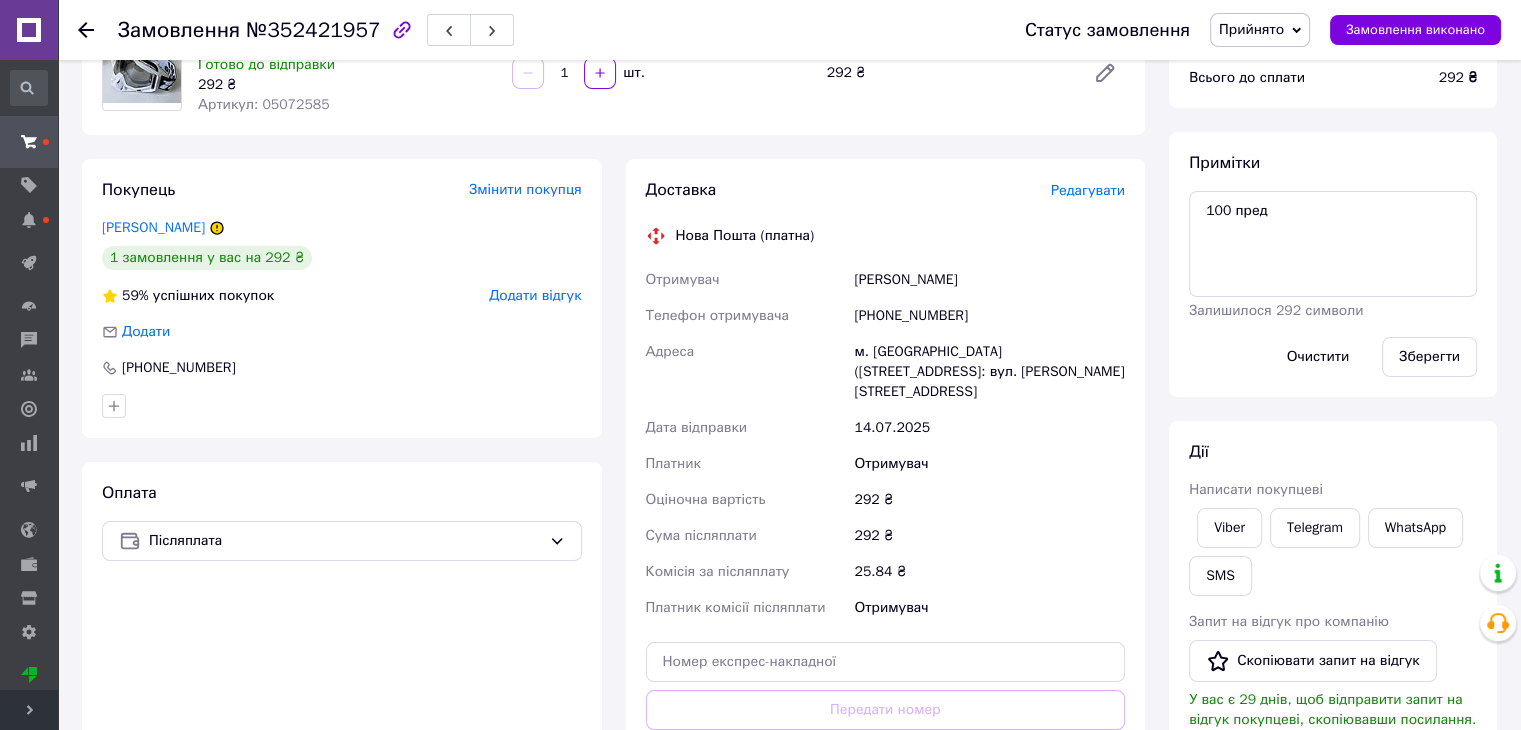 click on "Редагувати" at bounding box center [1088, 190] 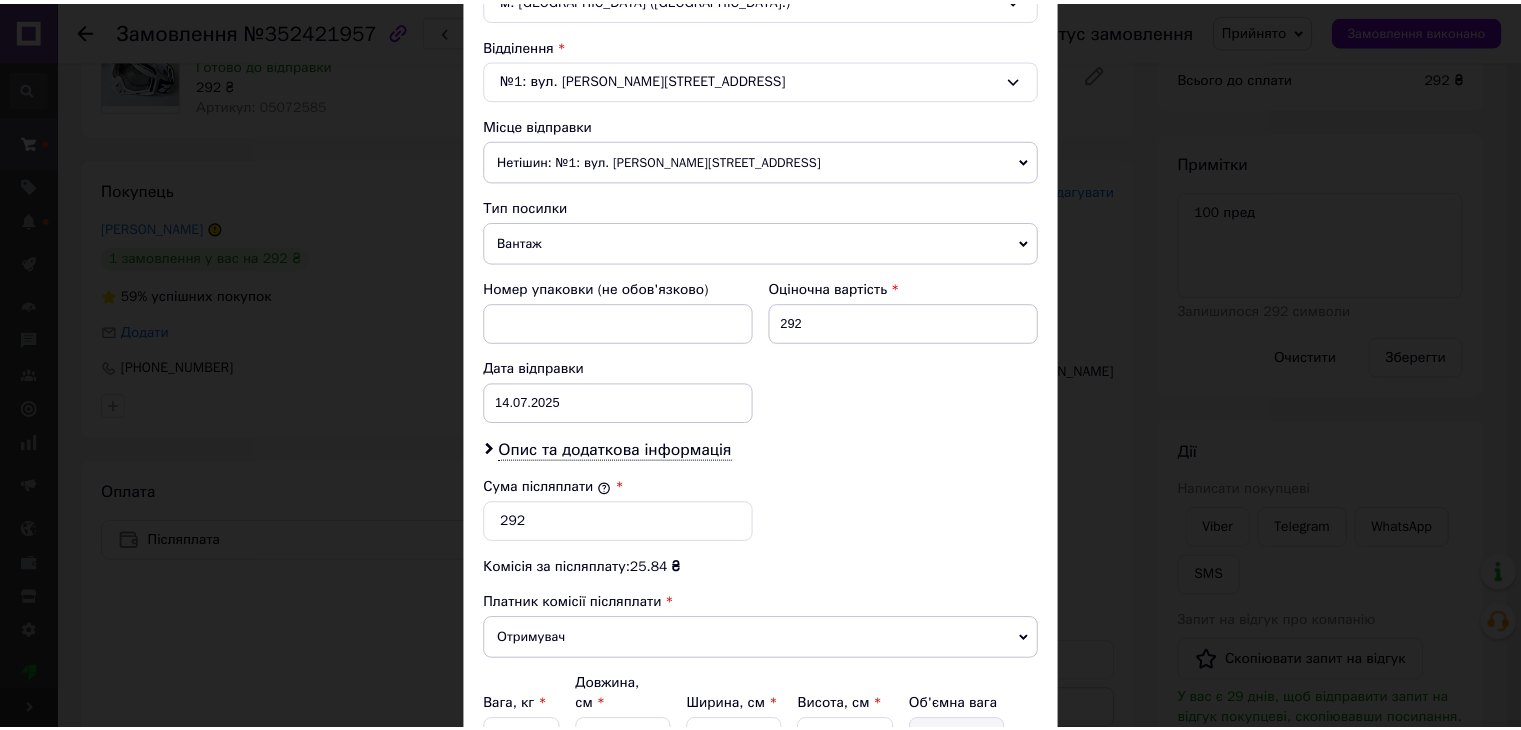 scroll, scrollTop: 790, scrollLeft: 0, axis: vertical 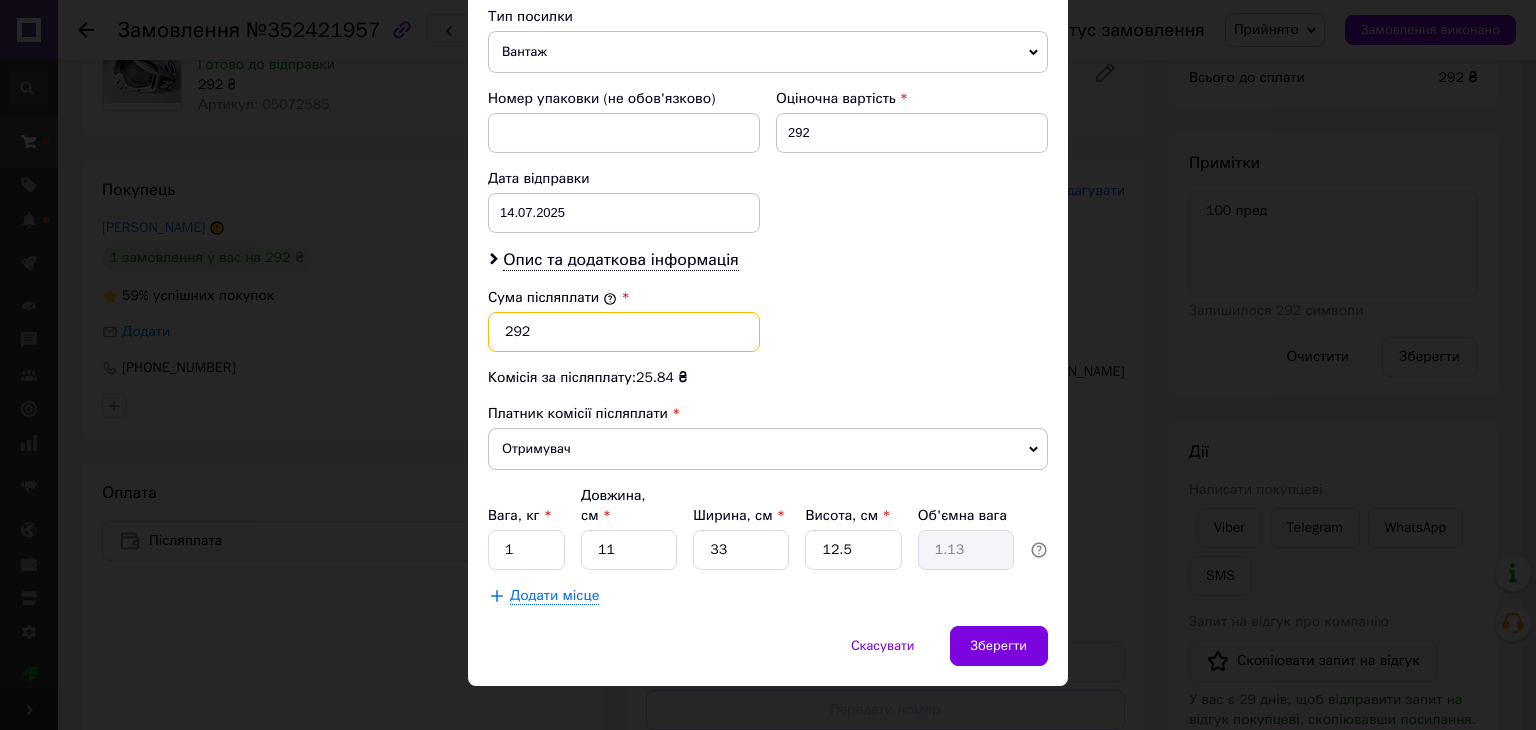 click on "292" at bounding box center (624, 332) 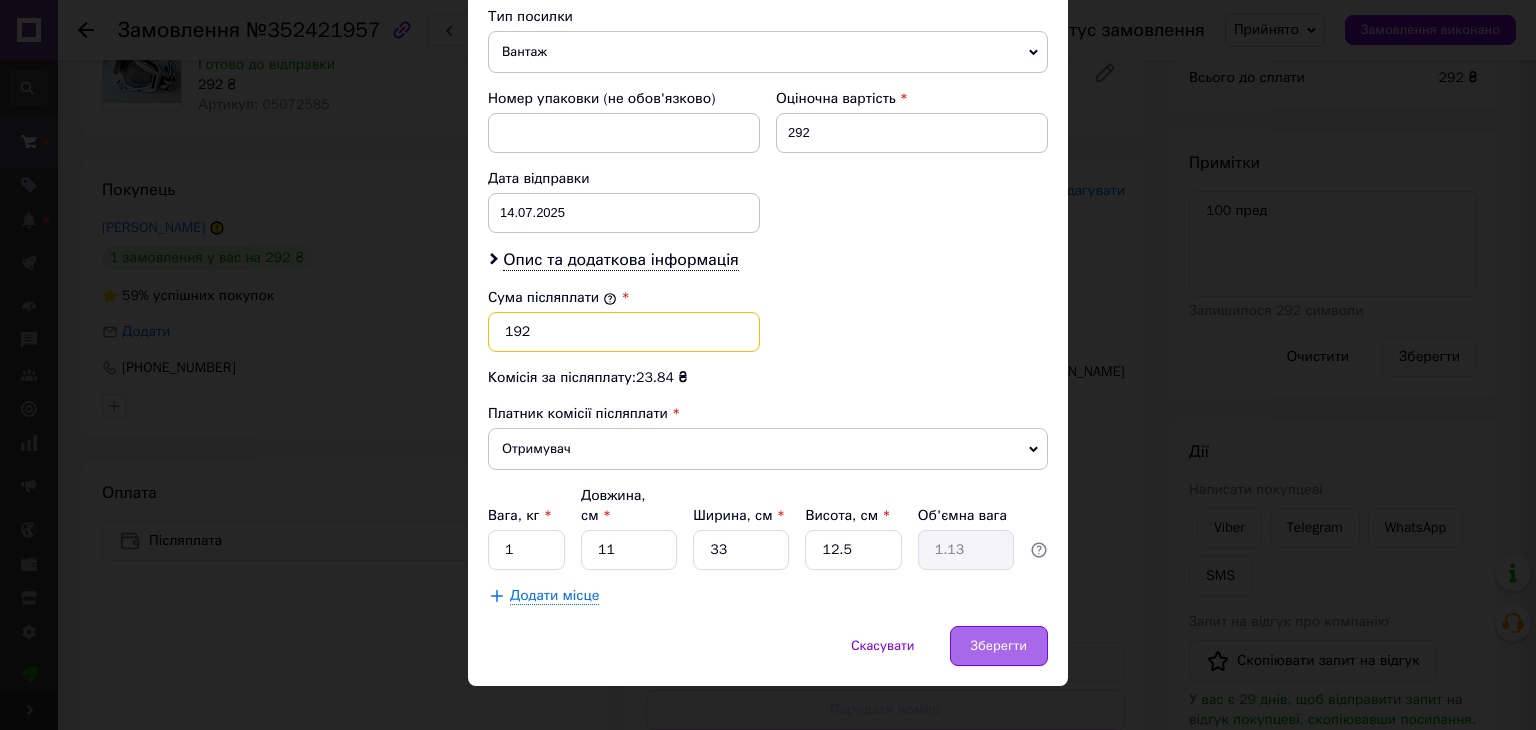 type on "192" 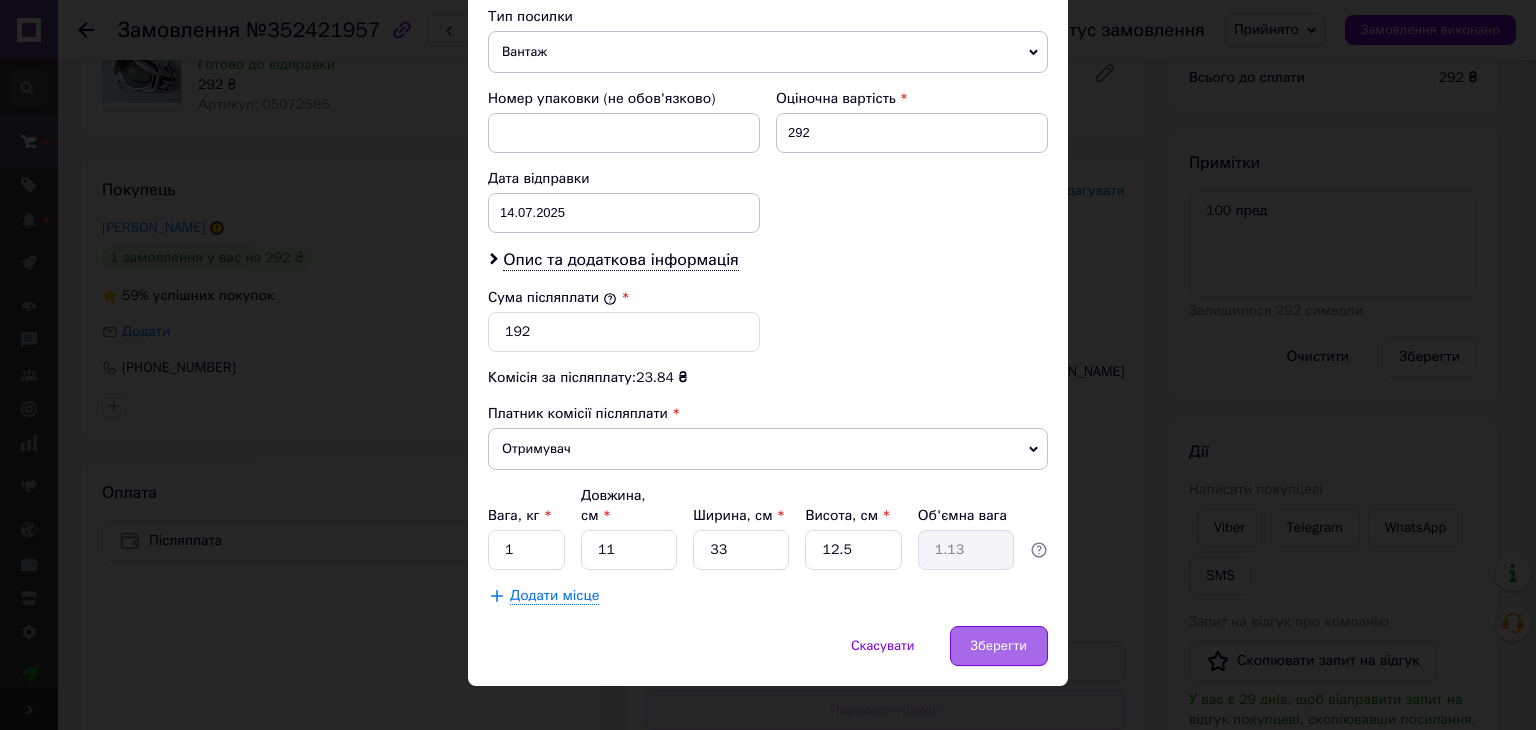 click on "Зберегти" at bounding box center (999, 646) 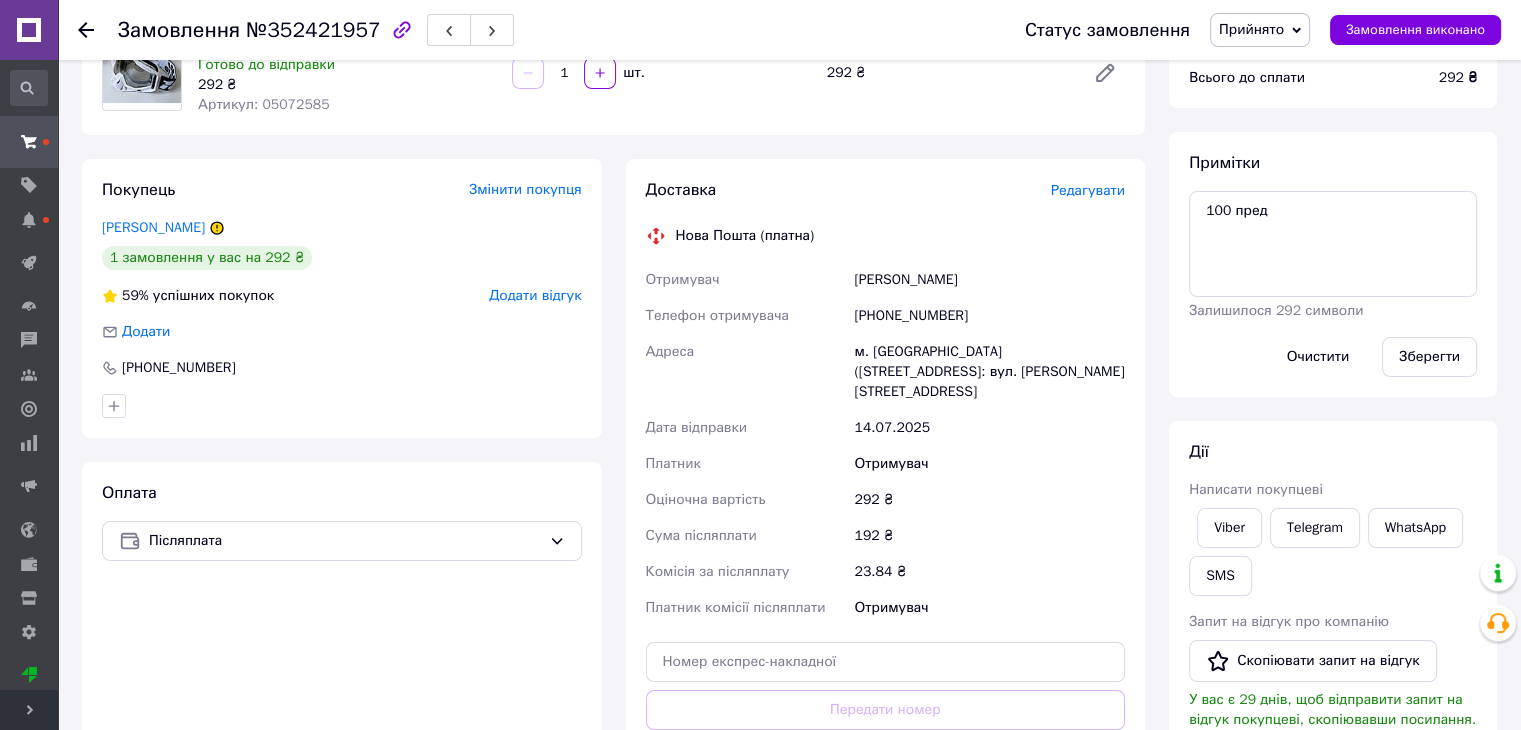 scroll, scrollTop: 400, scrollLeft: 0, axis: vertical 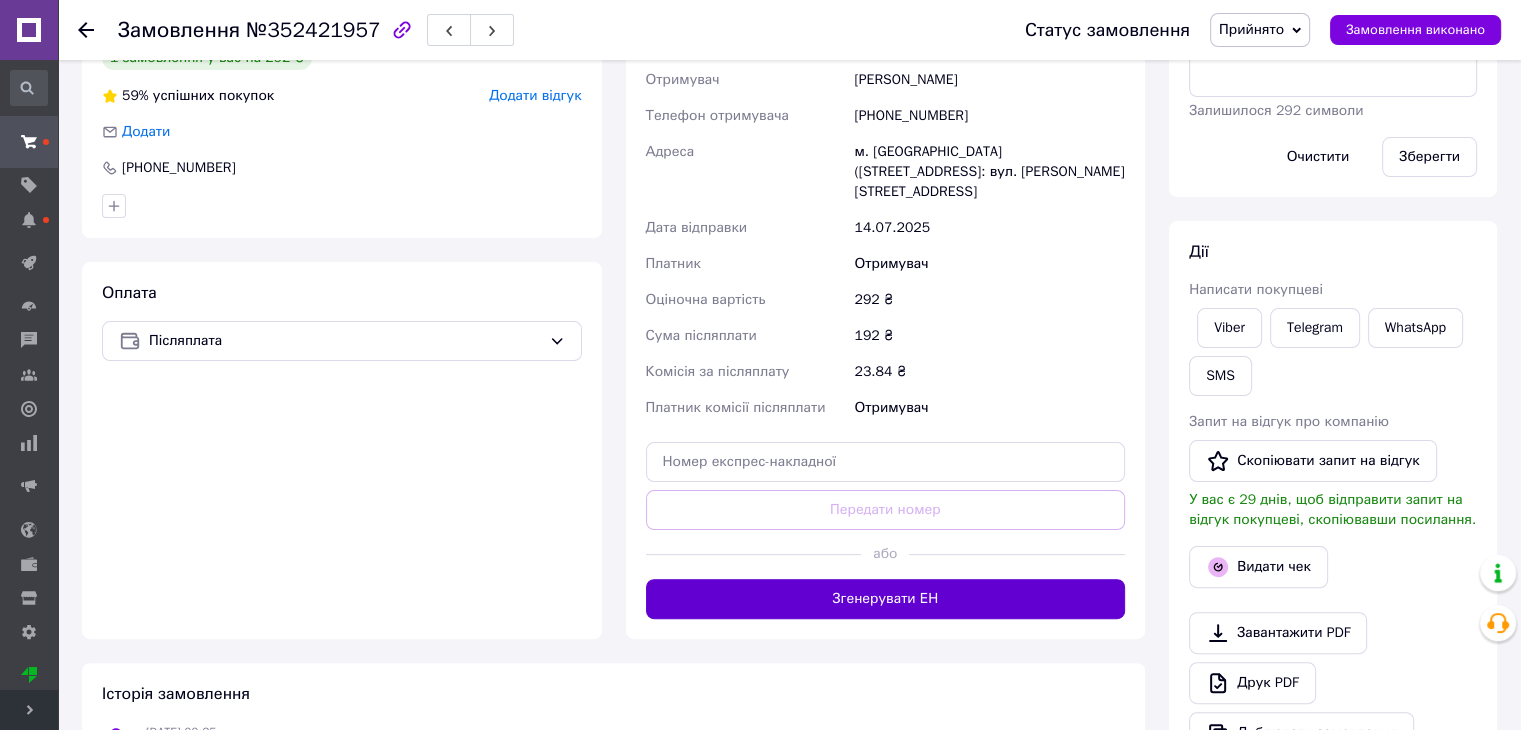 click on "Згенерувати ЕН" at bounding box center (886, 599) 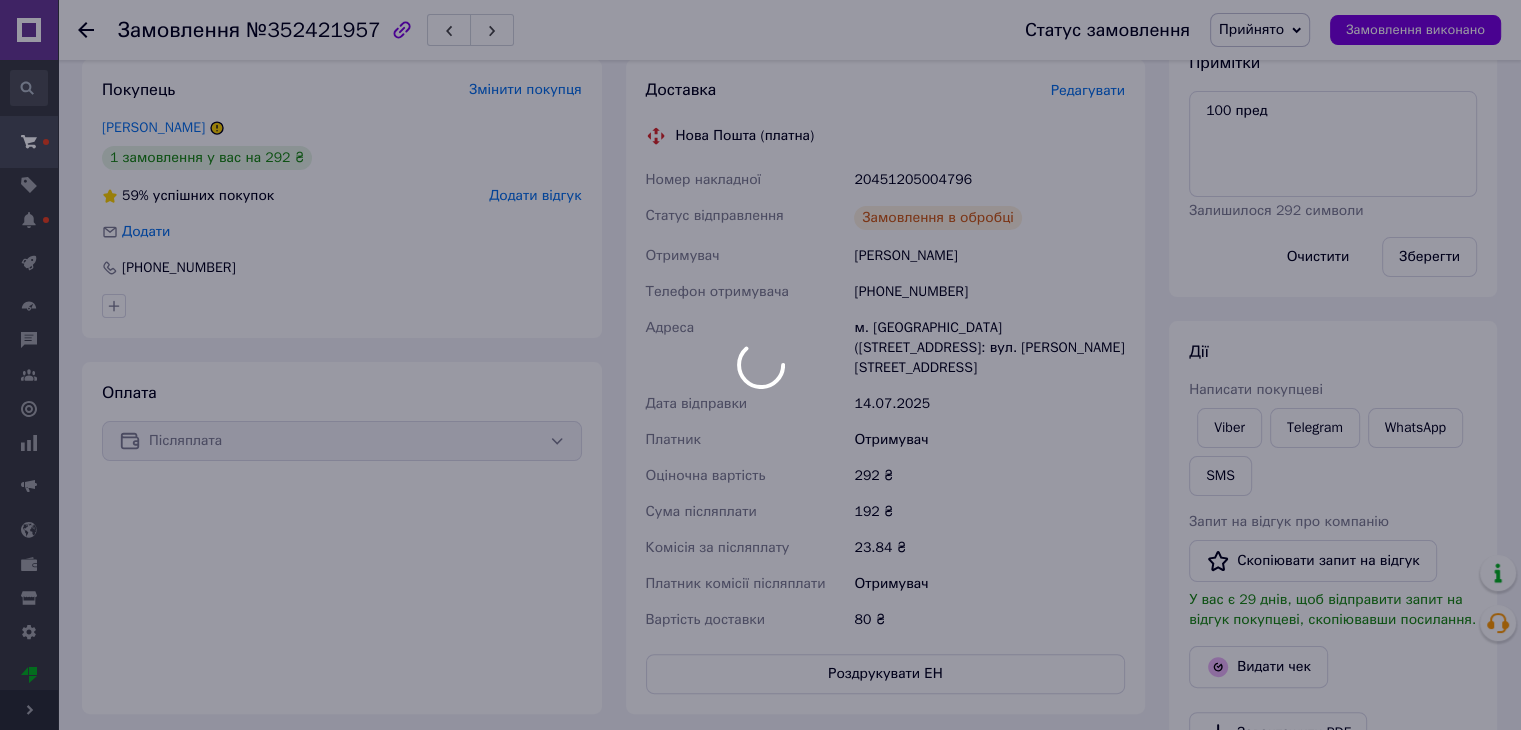 scroll, scrollTop: 100, scrollLeft: 0, axis: vertical 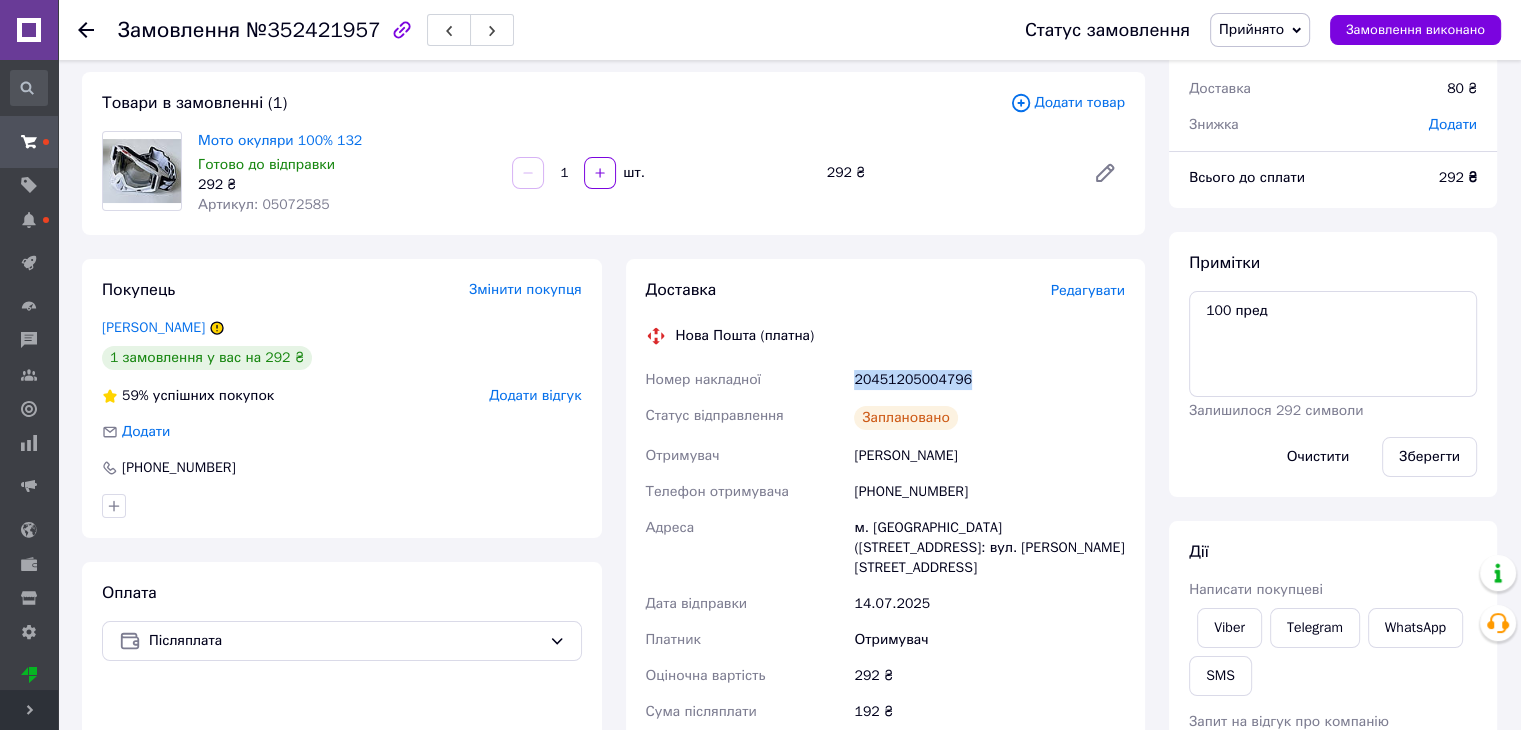 drag, startPoint x: 854, startPoint y: 368, endPoint x: 985, endPoint y: 372, distance: 131.06105 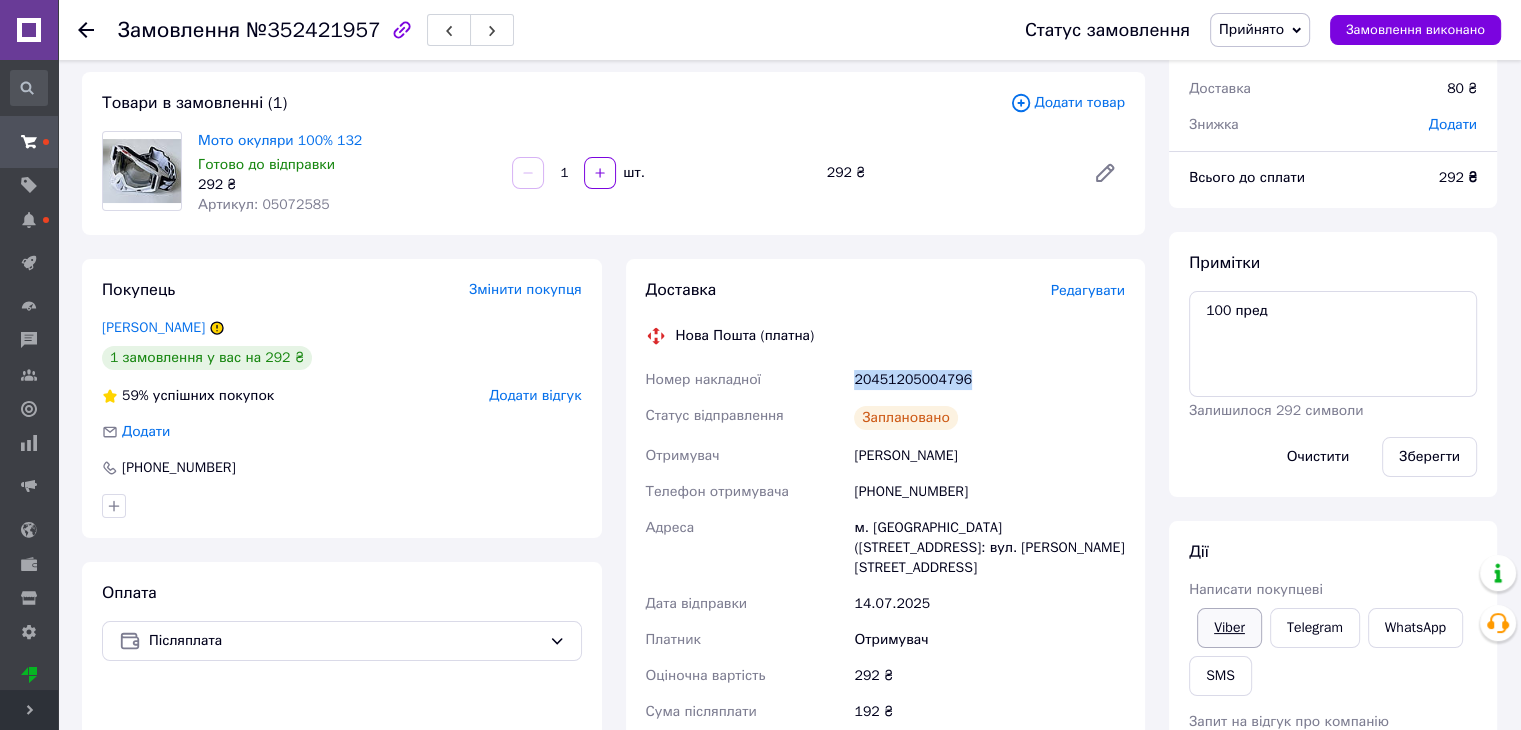 click on "Viber" at bounding box center (1229, 628) 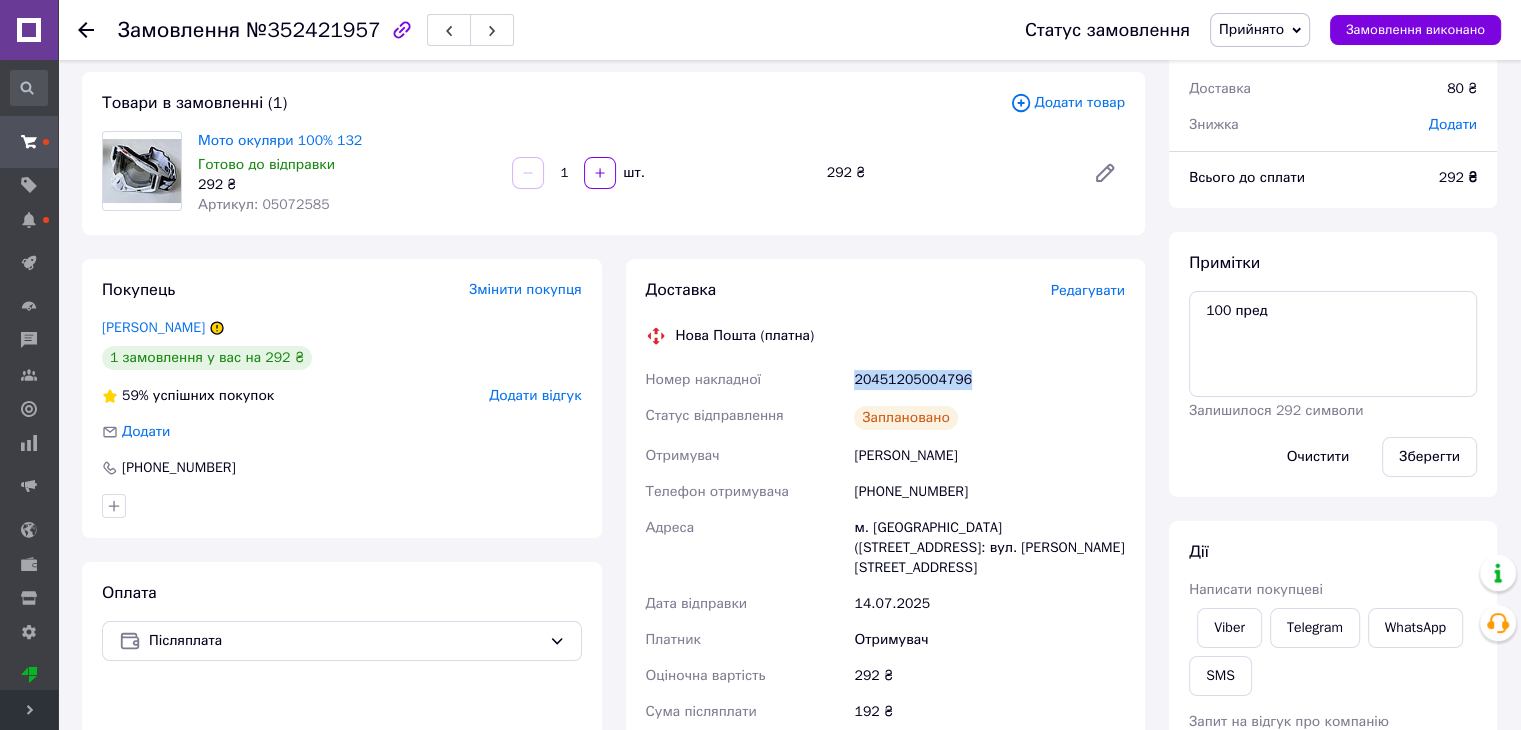 copy on "Номер накладної 20451205004796" 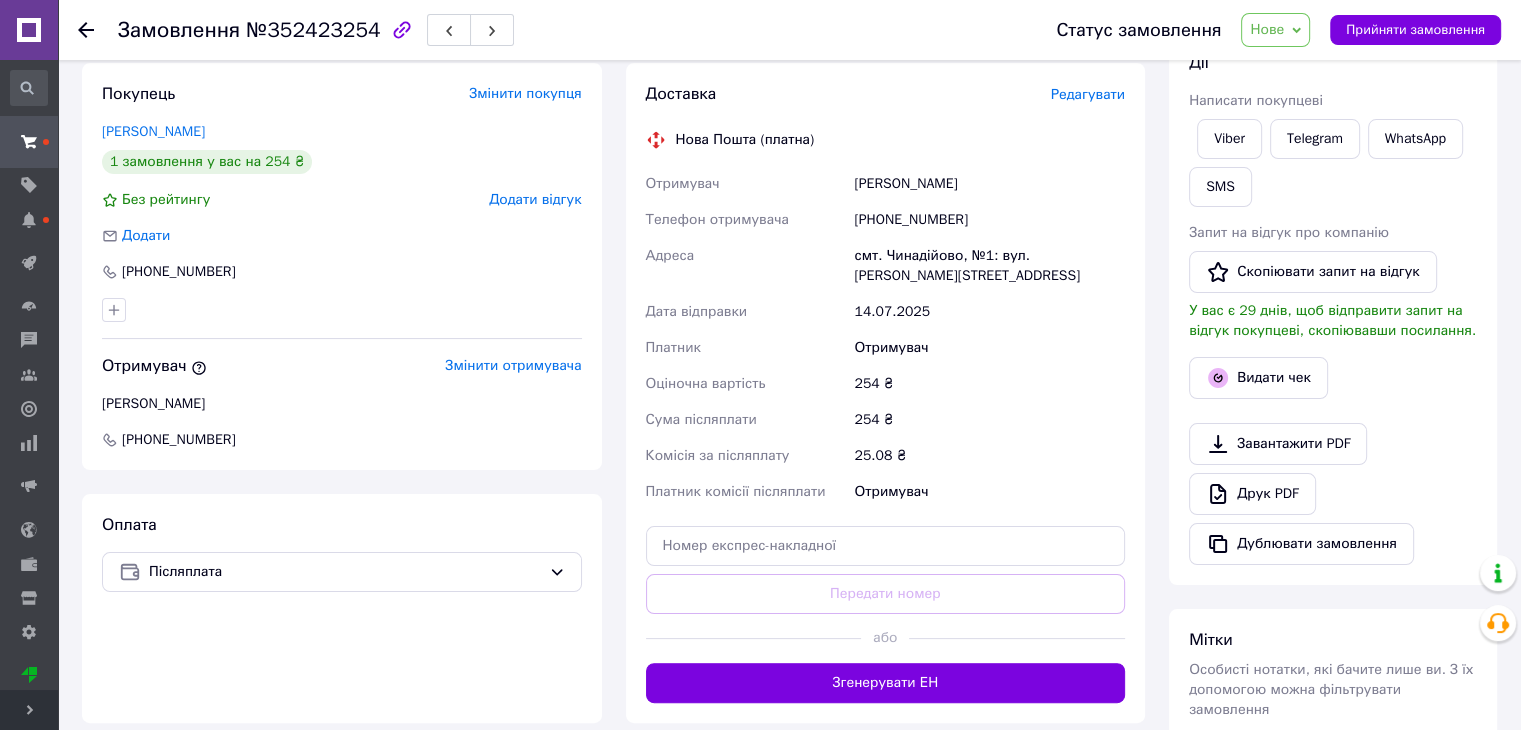 scroll, scrollTop: 100, scrollLeft: 0, axis: vertical 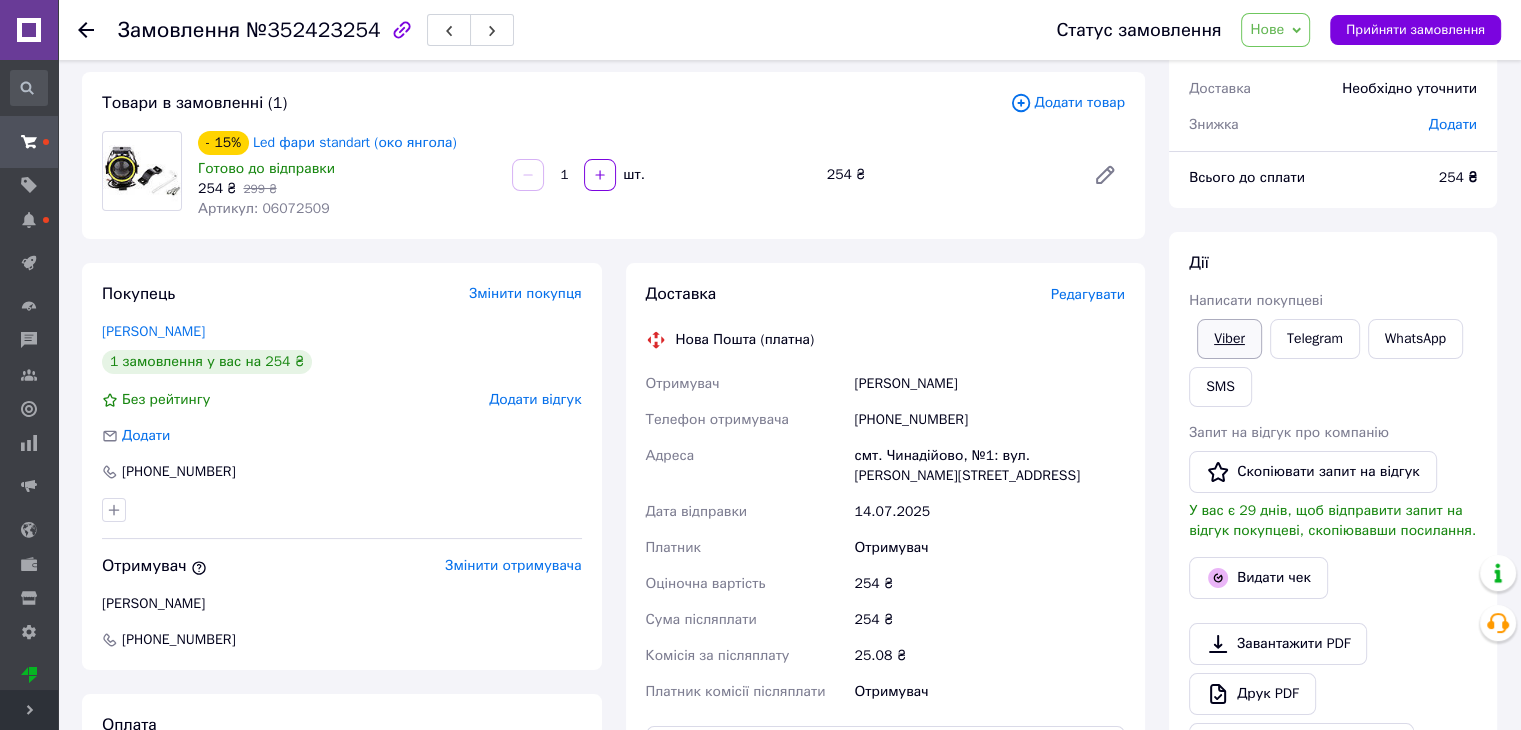 click on "Viber" at bounding box center [1229, 339] 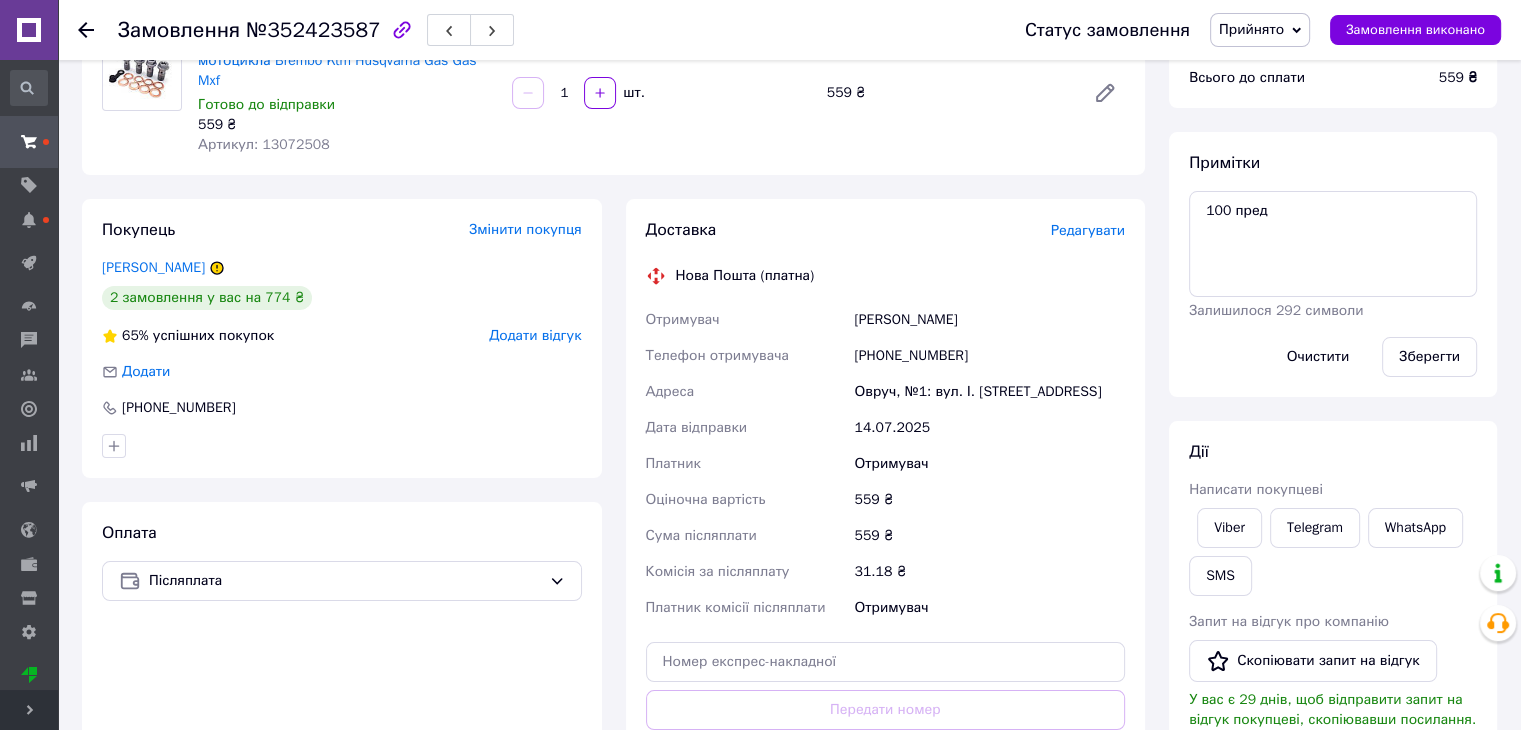 scroll, scrollTop: 400, scrollLeft: 0, axis: vertical 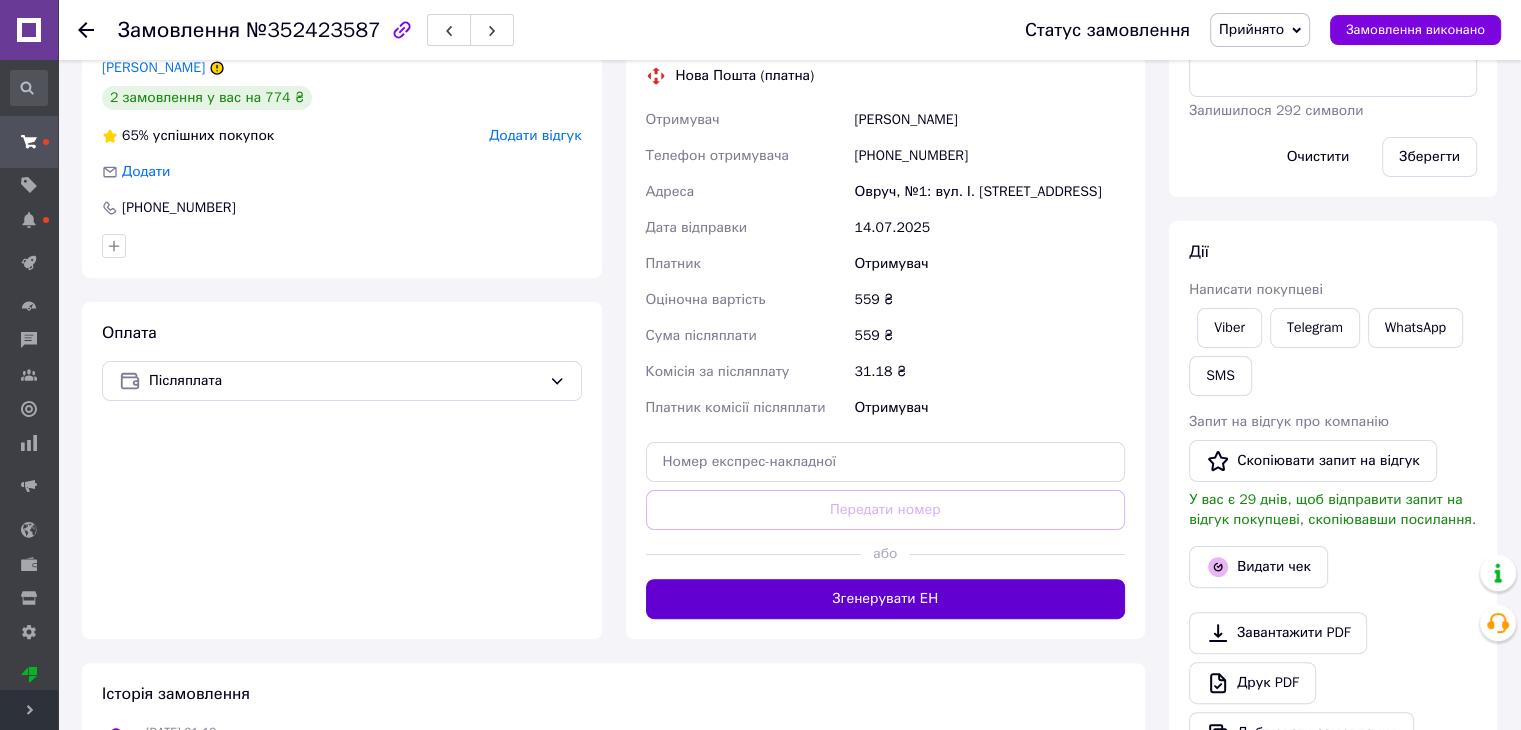 click on "Згенерувати ЕН" at bounding box center (886, 599) 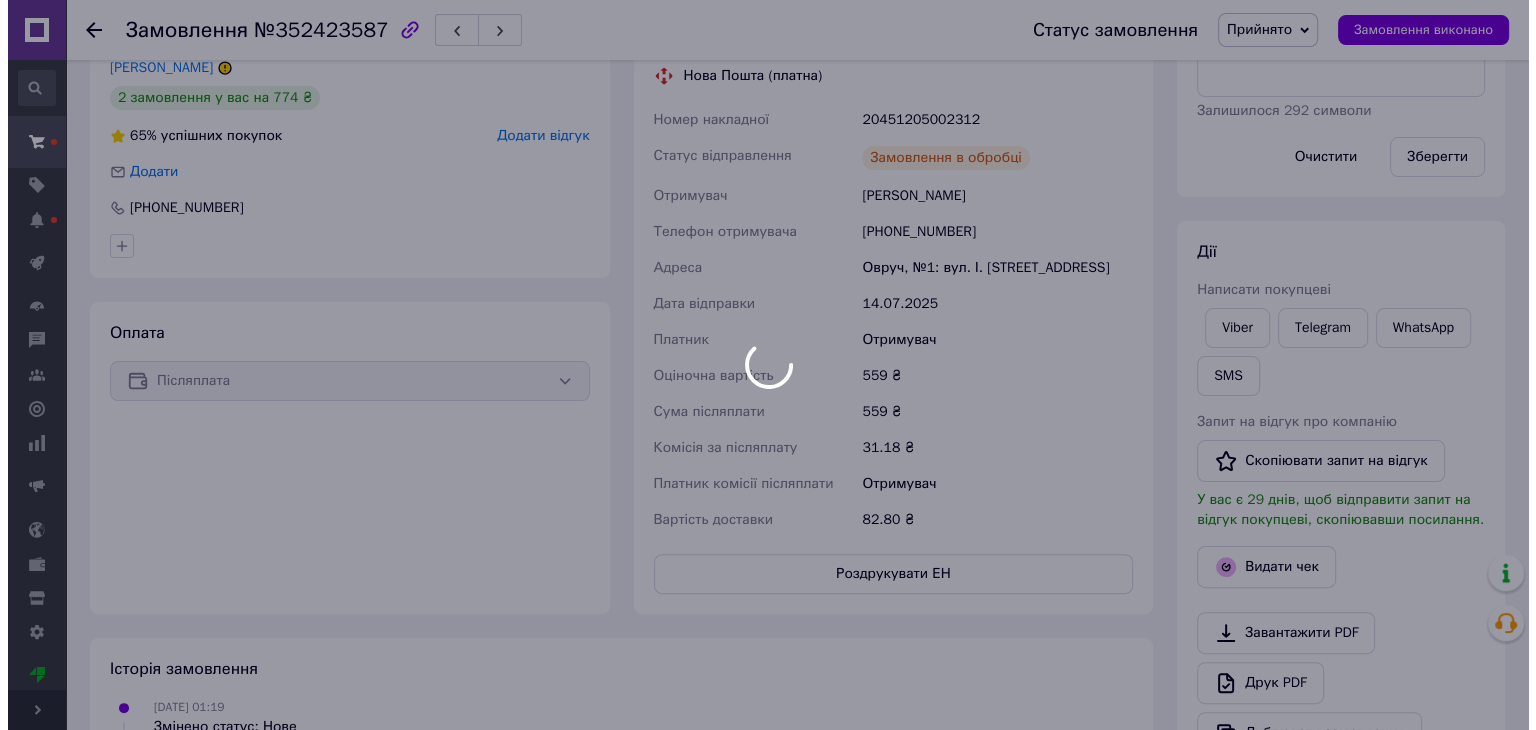 scroll, scrollTop: 300, scrollLeft: 0, axis: vertical 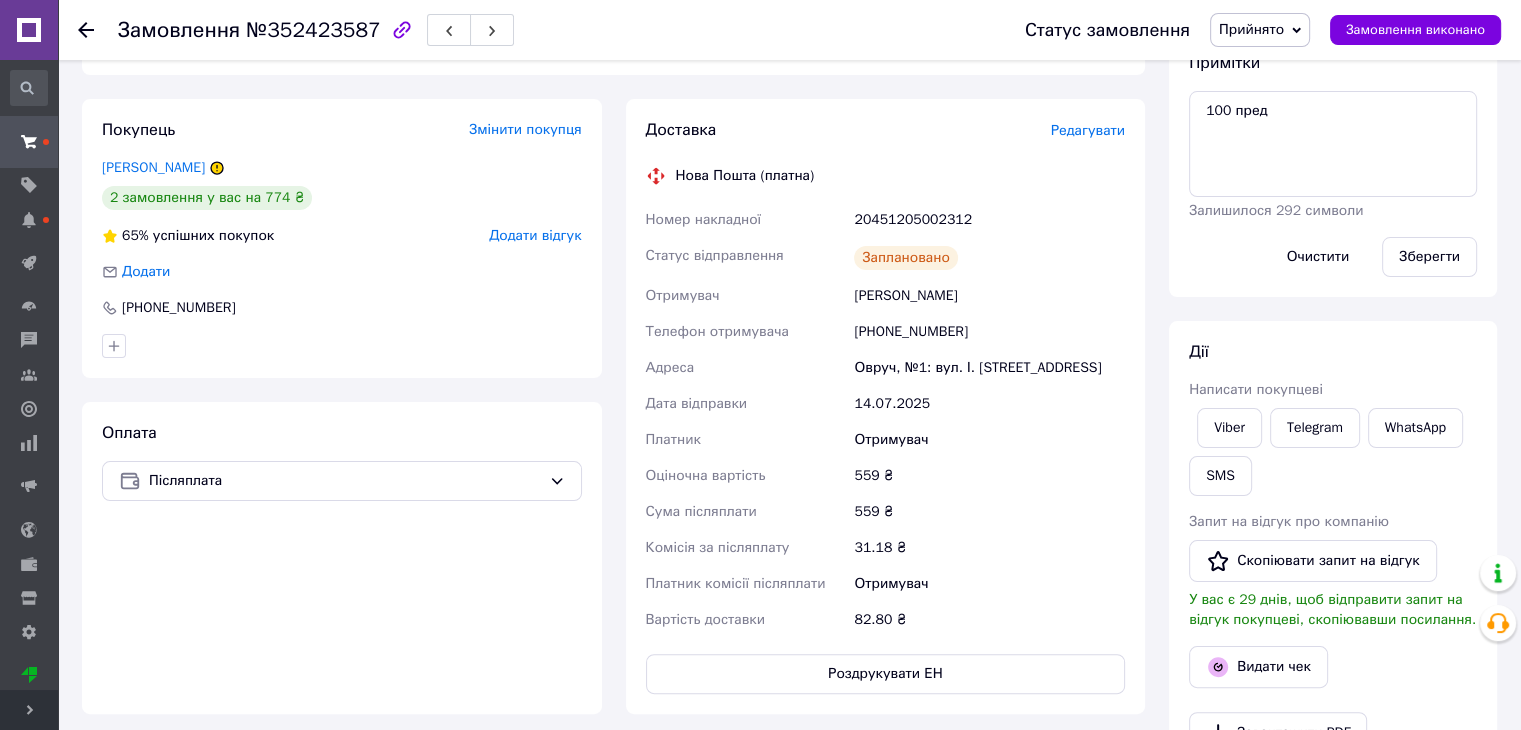click on "Редагувати" at bounding box center [1088, 130] 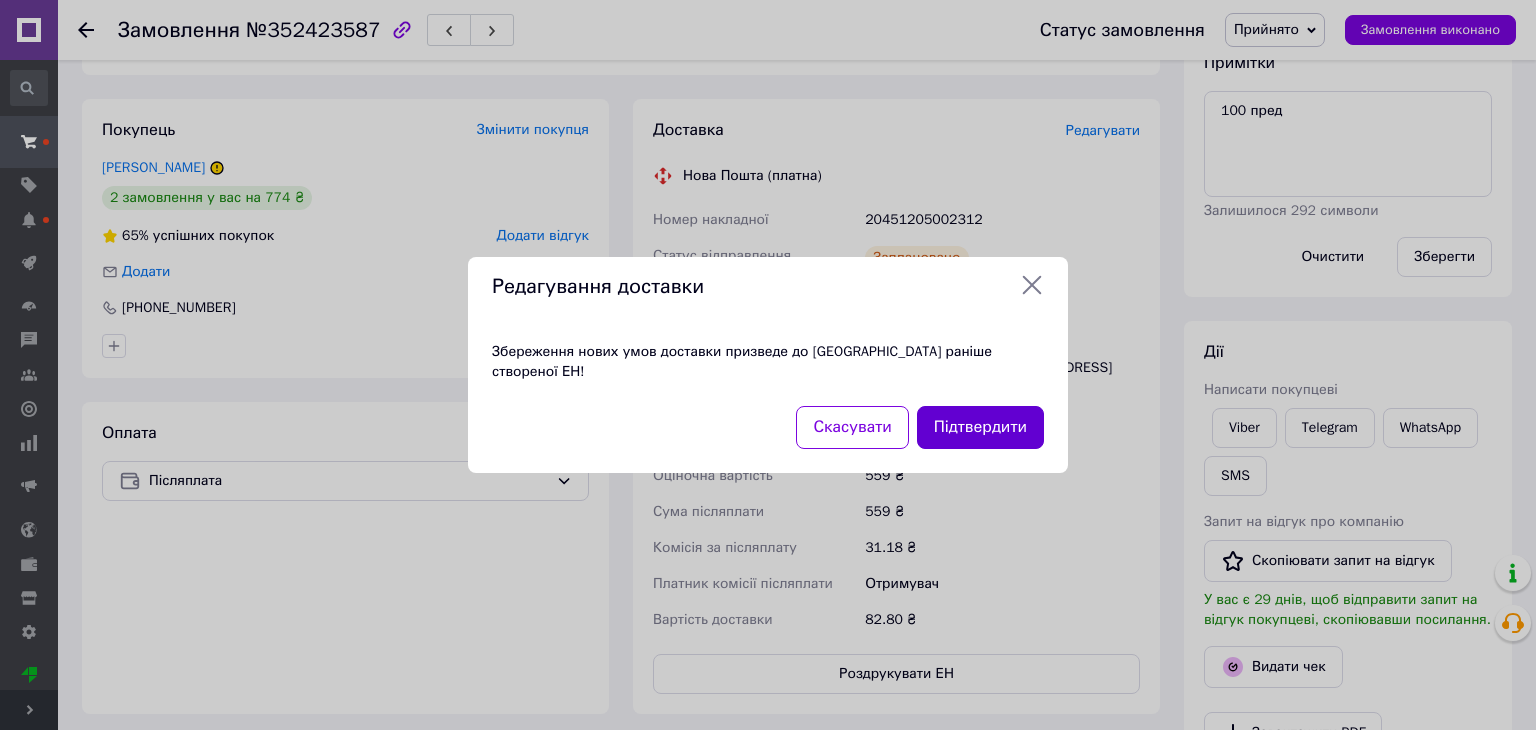 click on "Підтвердити" at bounding box center [980, 427] 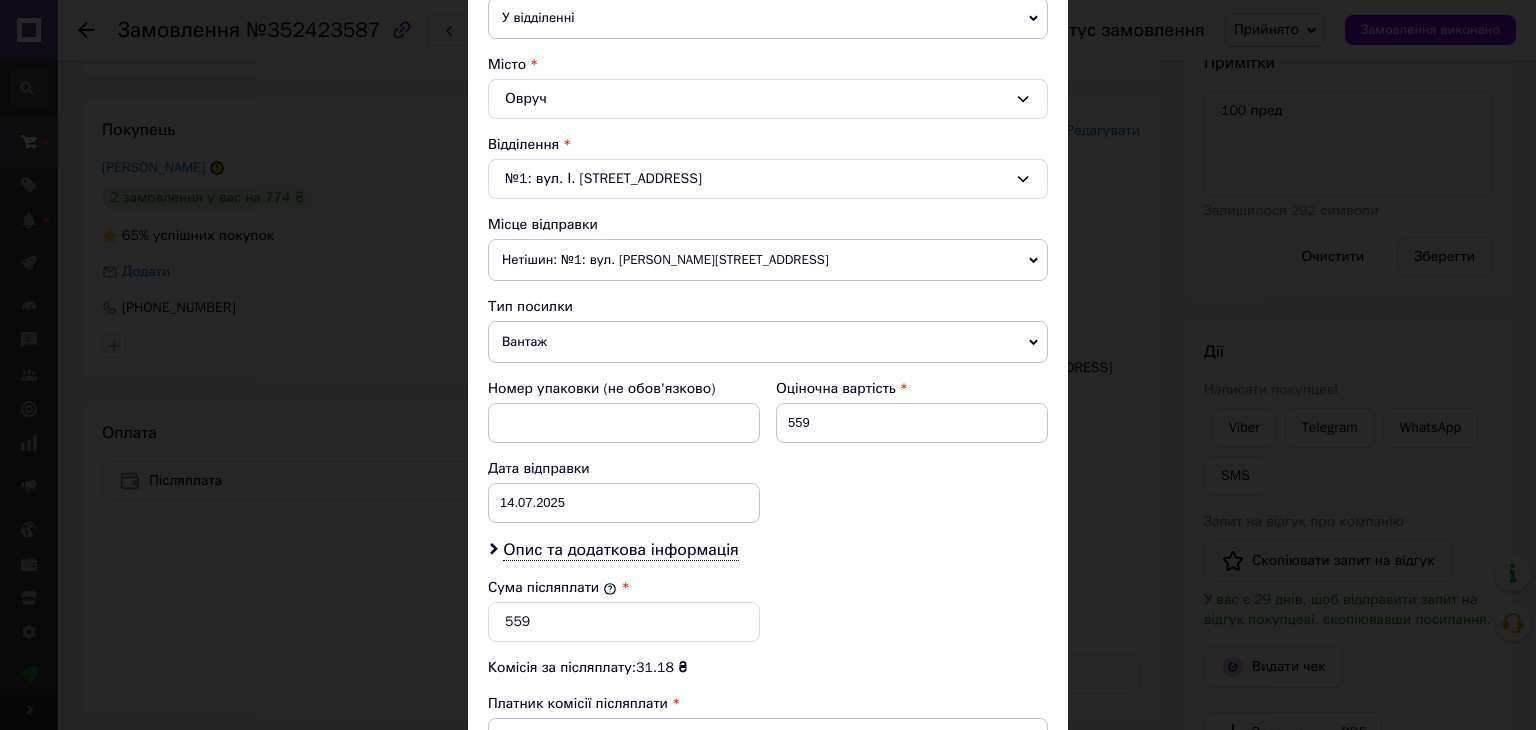 scroll, scrollTop: 700, scrollLeft: 0, axis: vertical 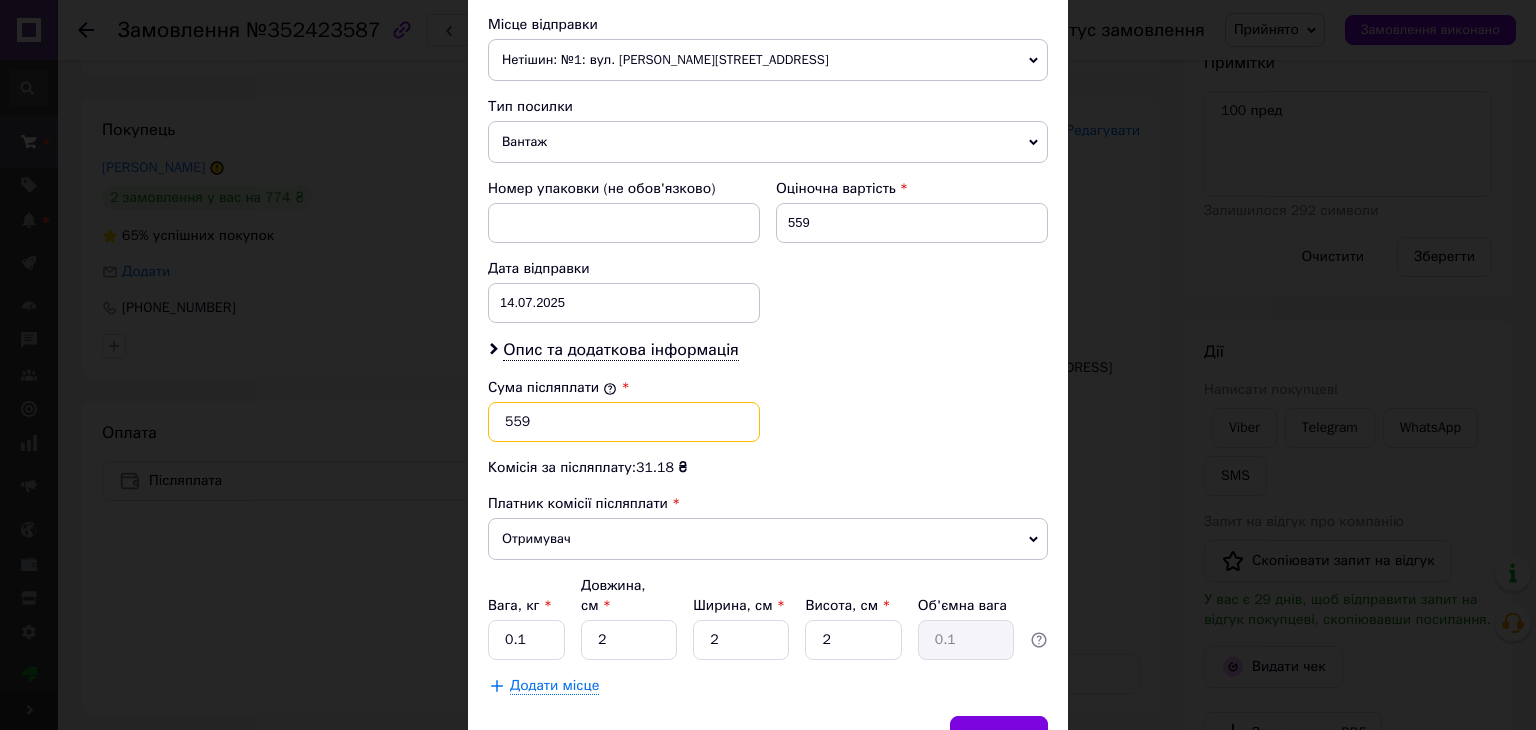 click on "559" at bounding box center (624, 422) 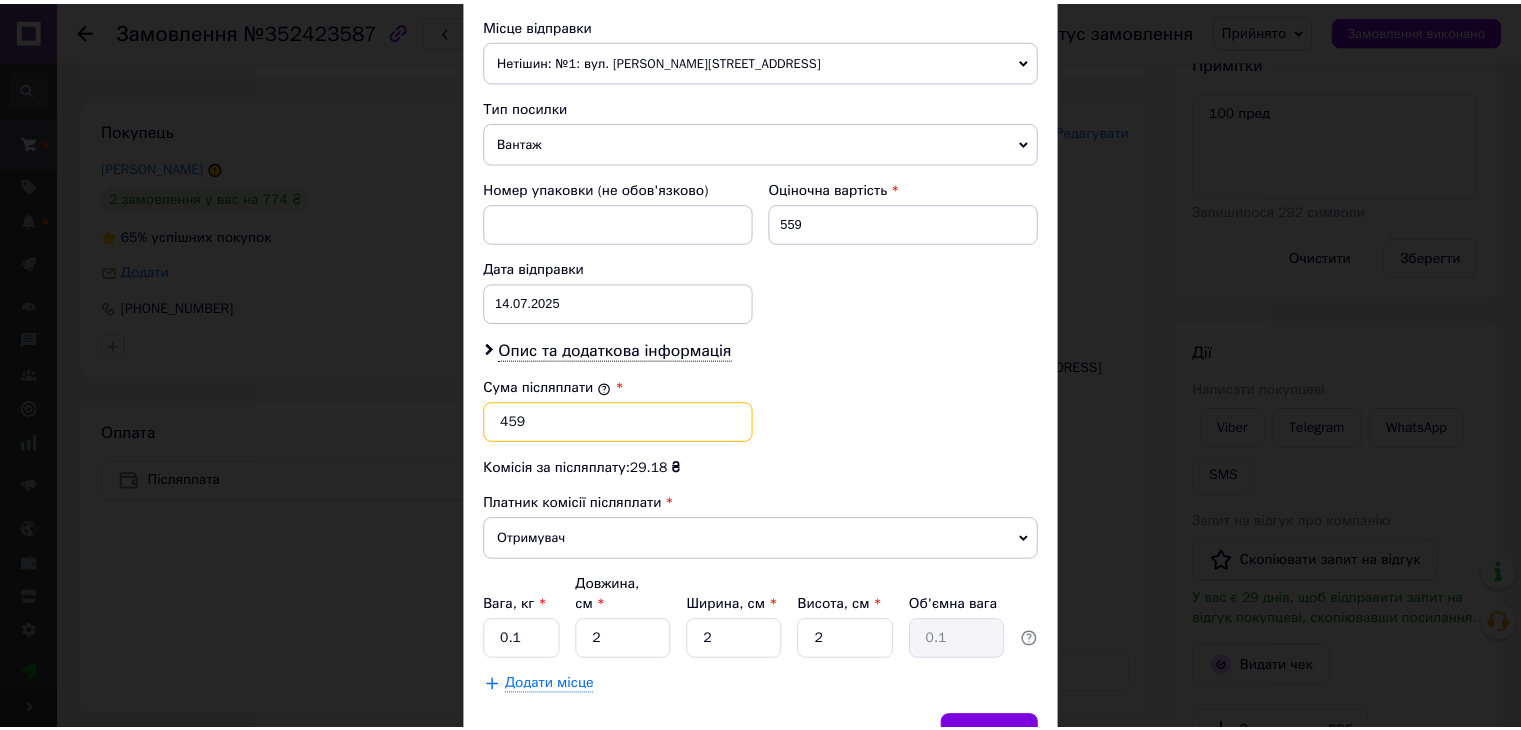 scroll, scrollTop: 790, scrollLeft: 0, axis: vertical 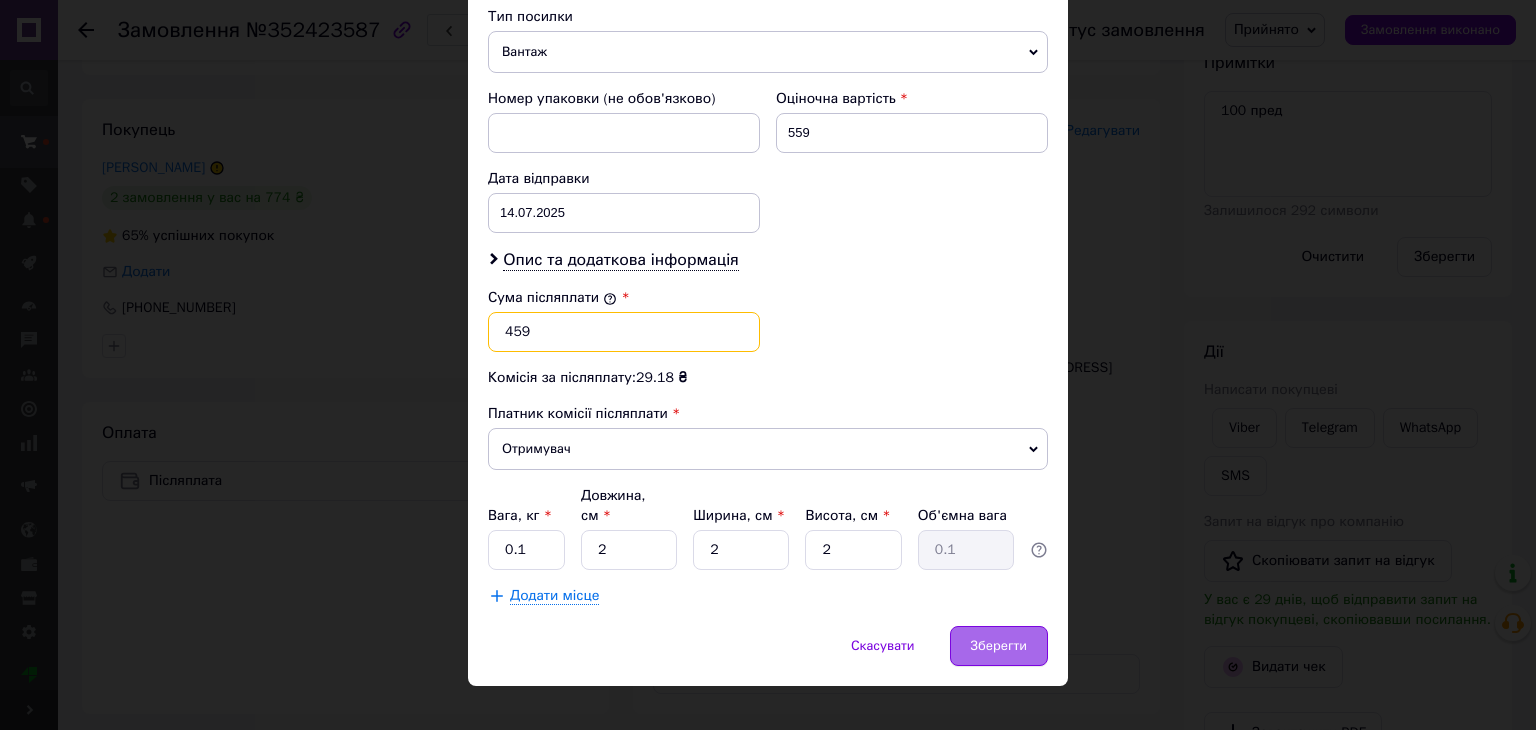 type on "459" 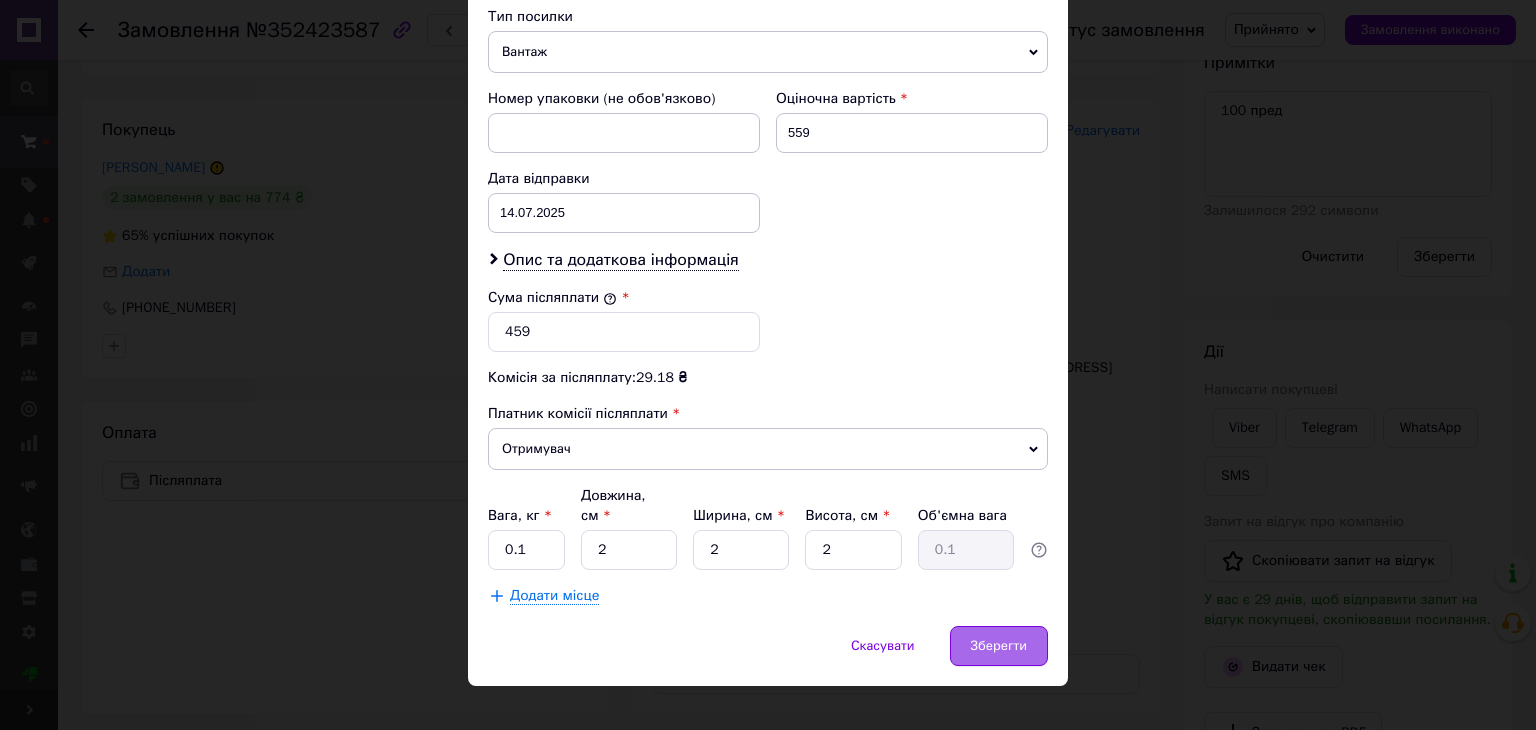 click on "Зберегти" at bounding box center [999, 646] 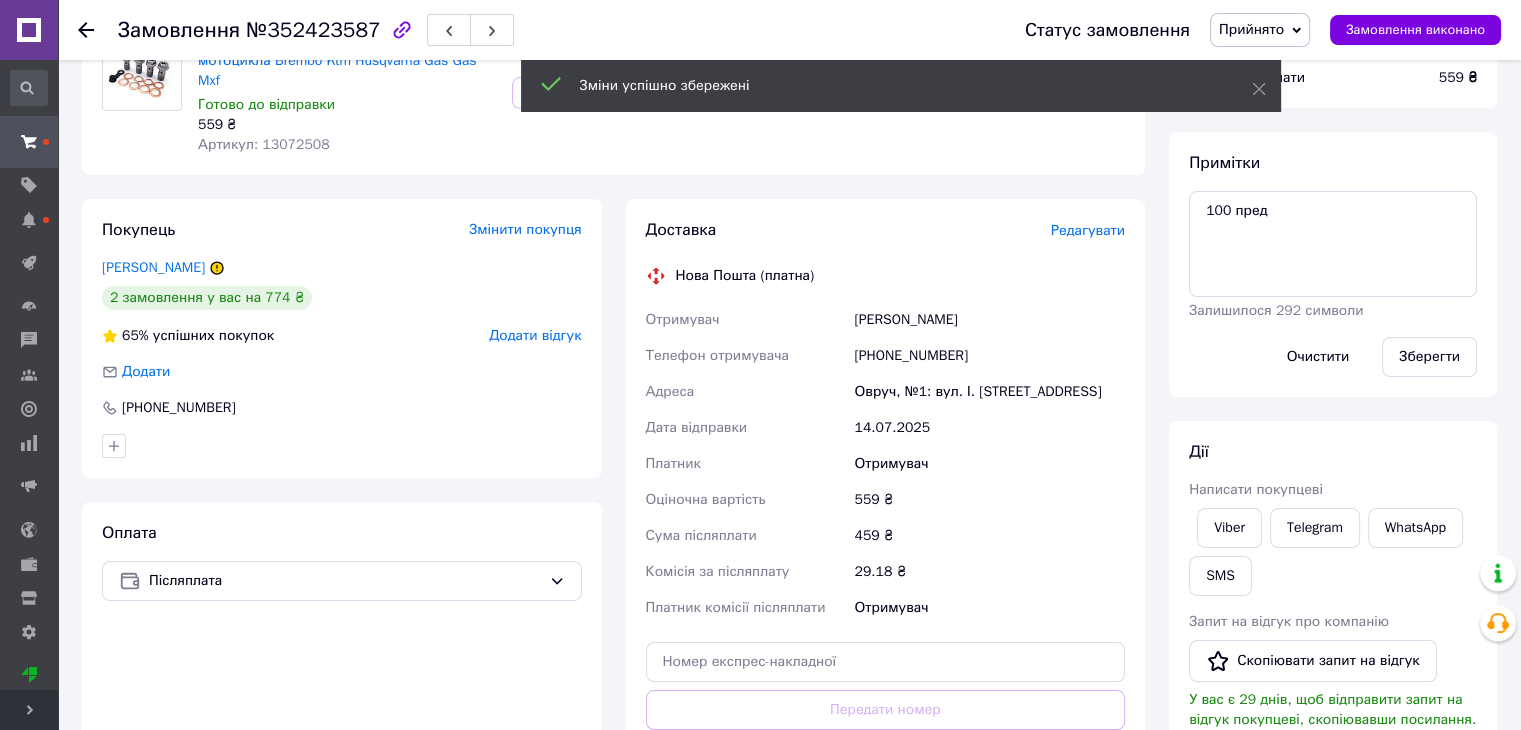 scroll, scrollTop: 0, scrollLeft: 0, axis: both 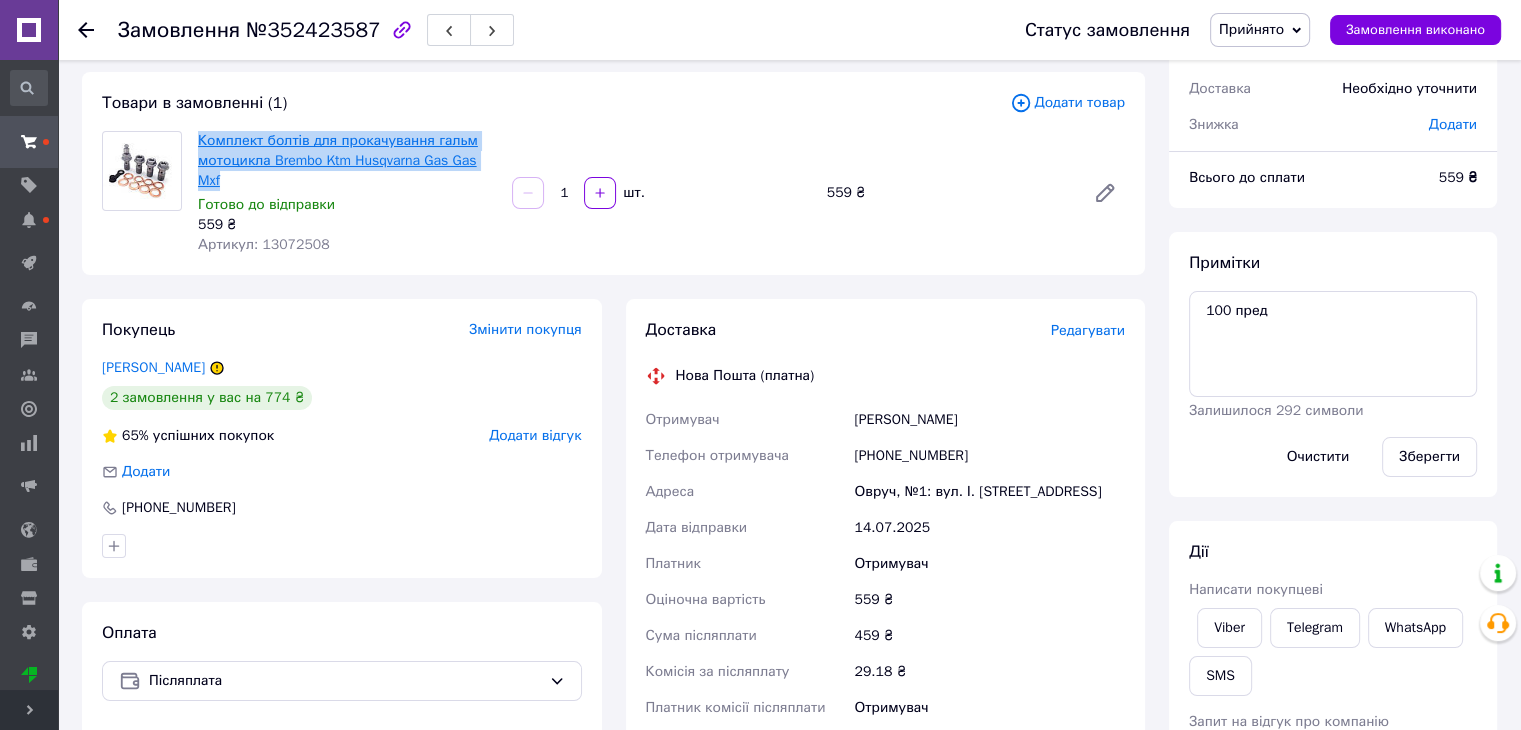 drag, startPoint x: 238, startPoint y: 177, endPoint x: 198, endPoint y: 133, distance: 59.464275 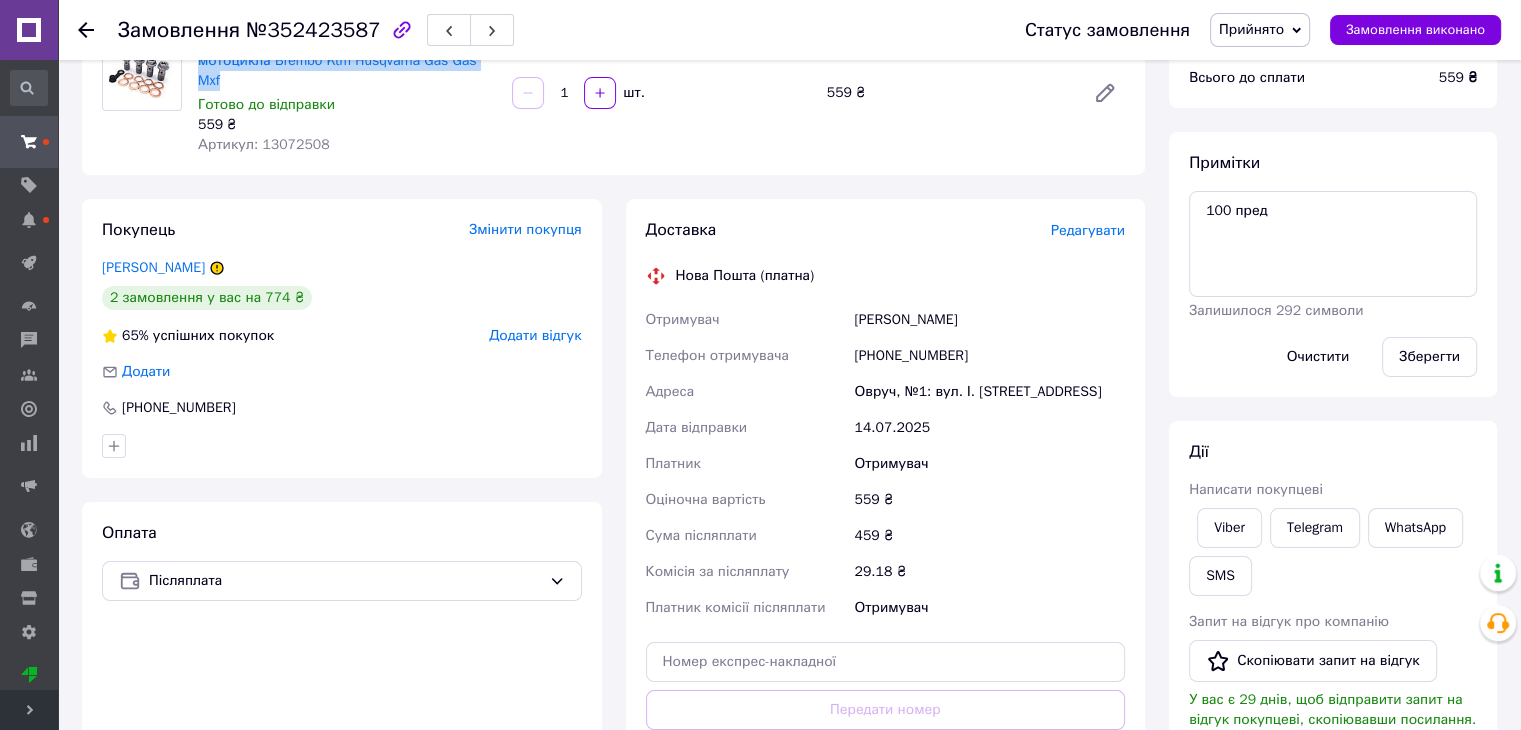 scroll, scrollTop: 400, scrollLeft: 0, axis: vertical 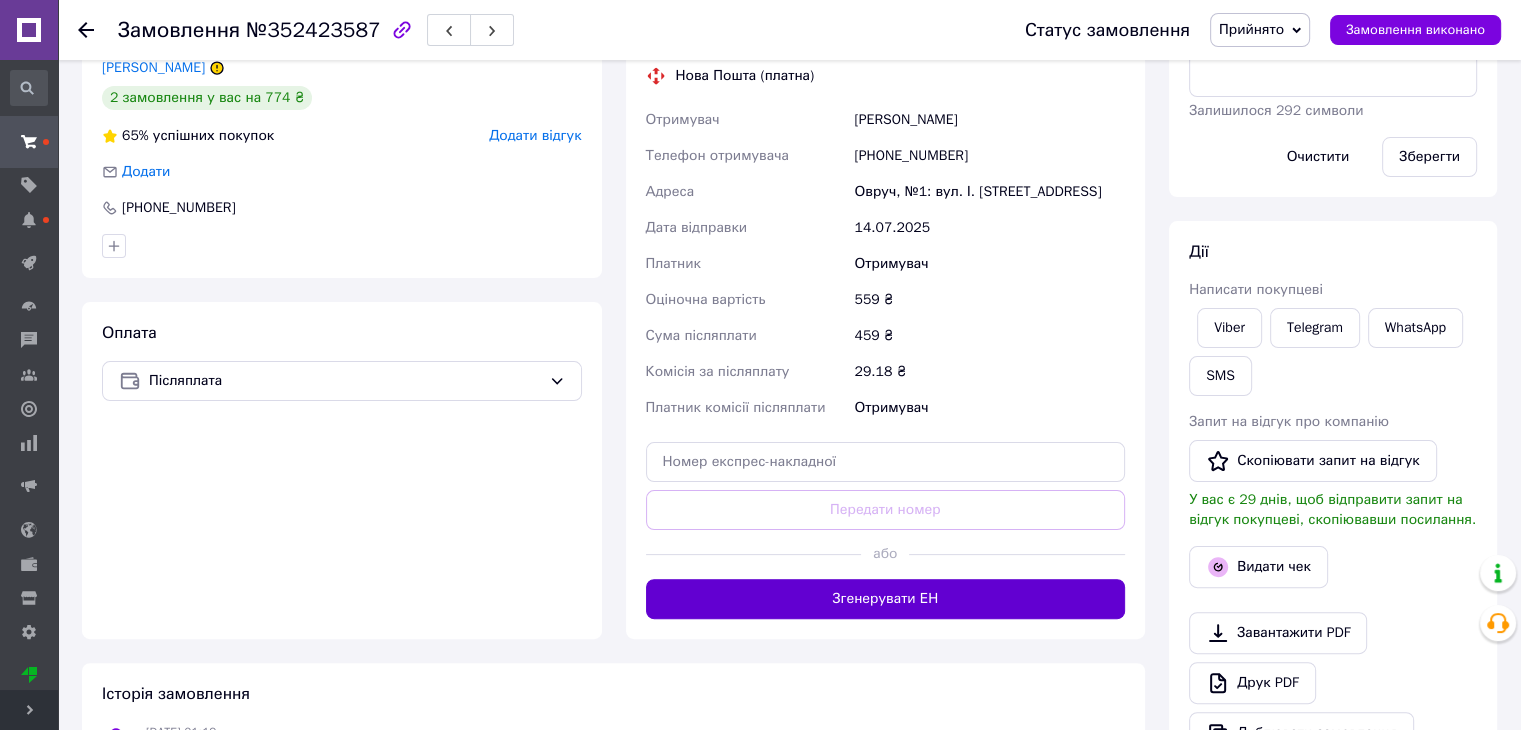 click on "Згенерувати ЕН" at bounding box center (886, 599) 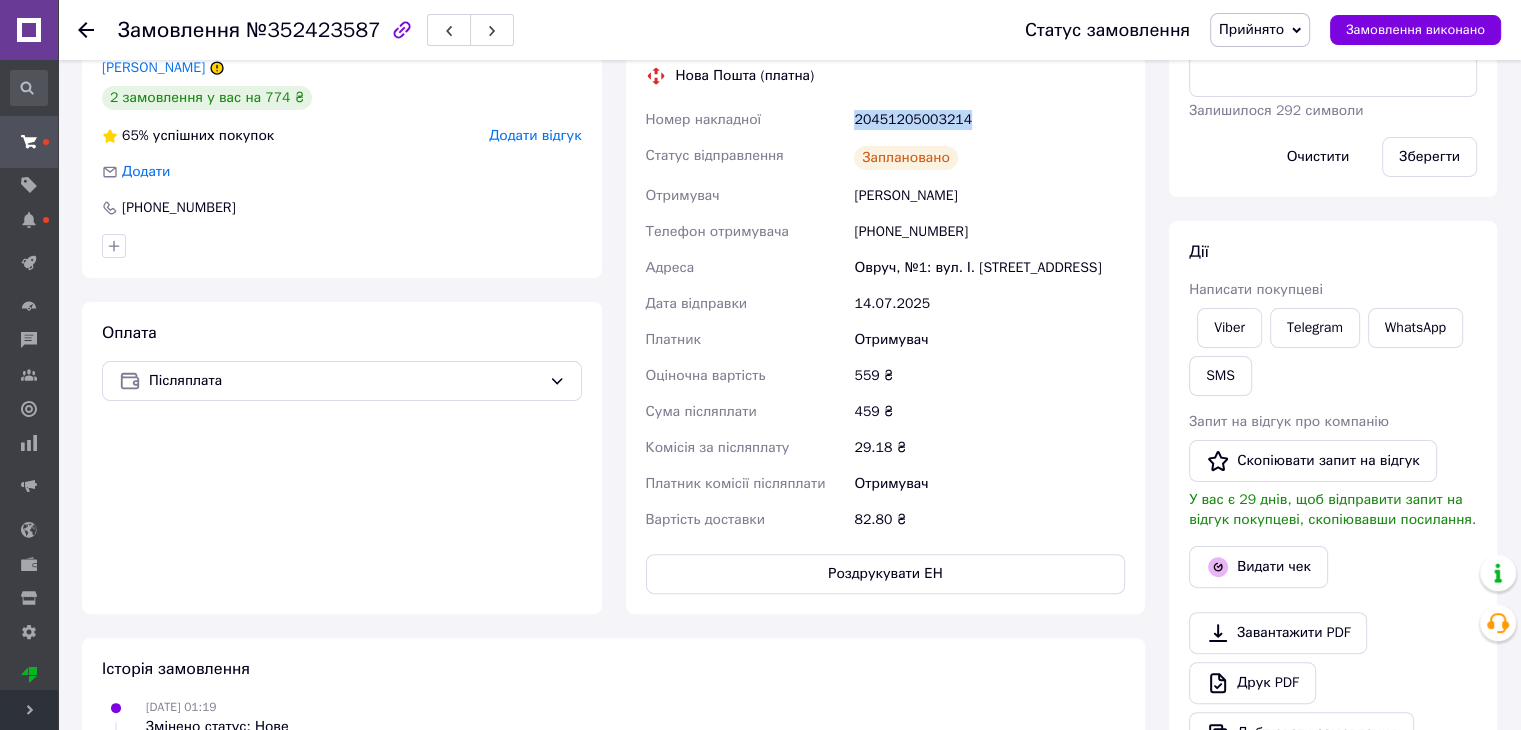 drag, startPoint x: 850, startPoint y: 110, endPoint x: 956, endPoint y: 118, distance: 106.30146 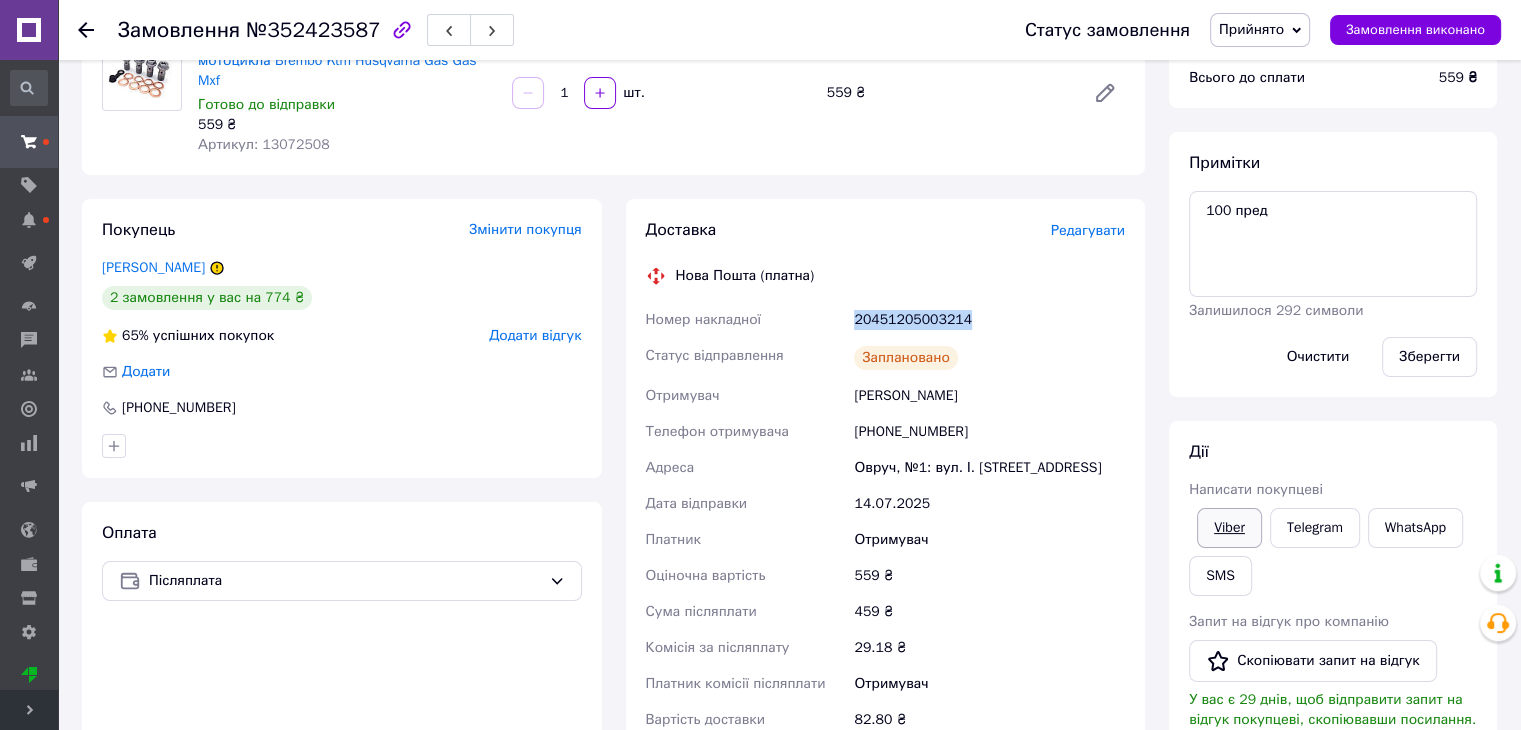 click on "Viber" at bounding box center [1229, 528] 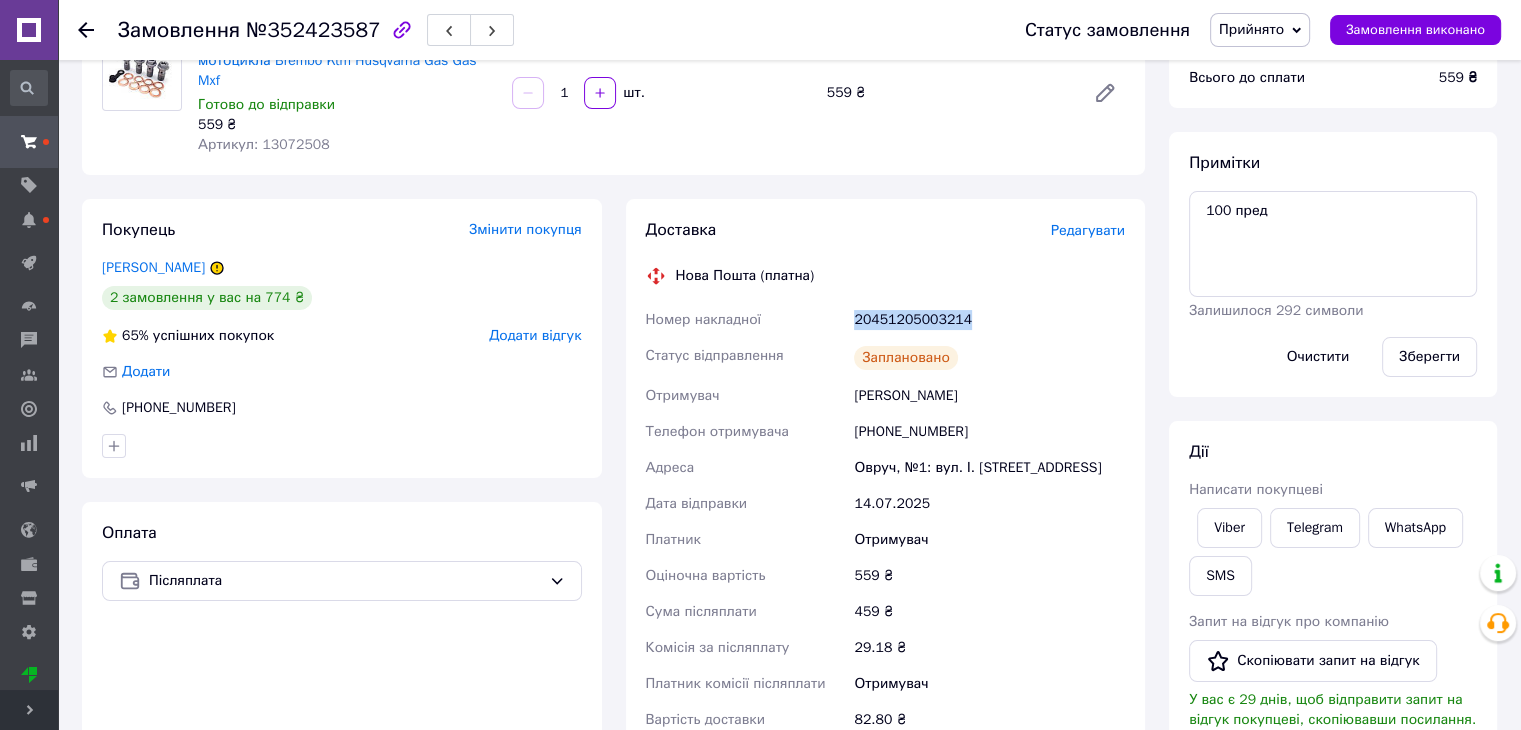 copy on "Номер накладної 20451205003214" 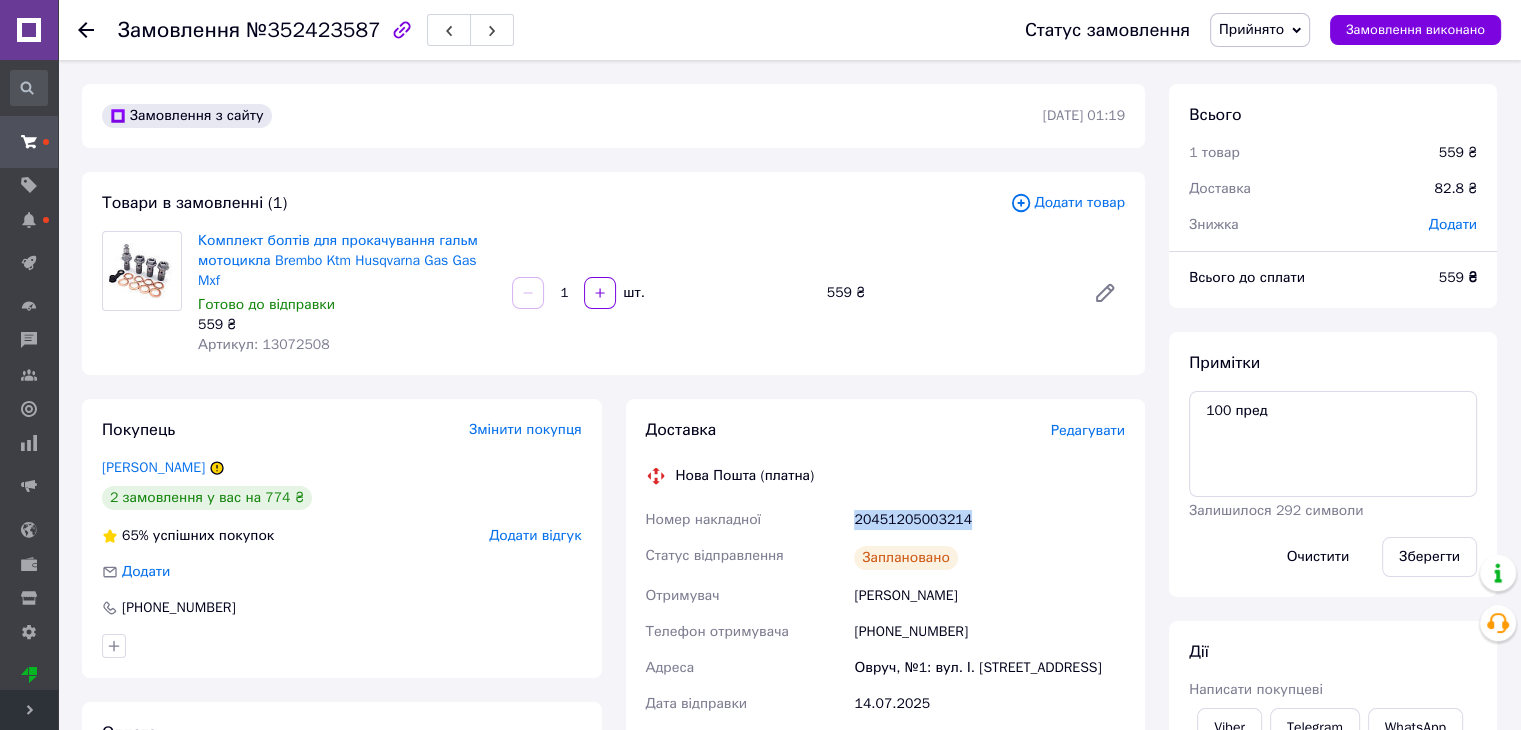 scroll, scrollTop: 100, scrollLeft: 0, axis: vertical 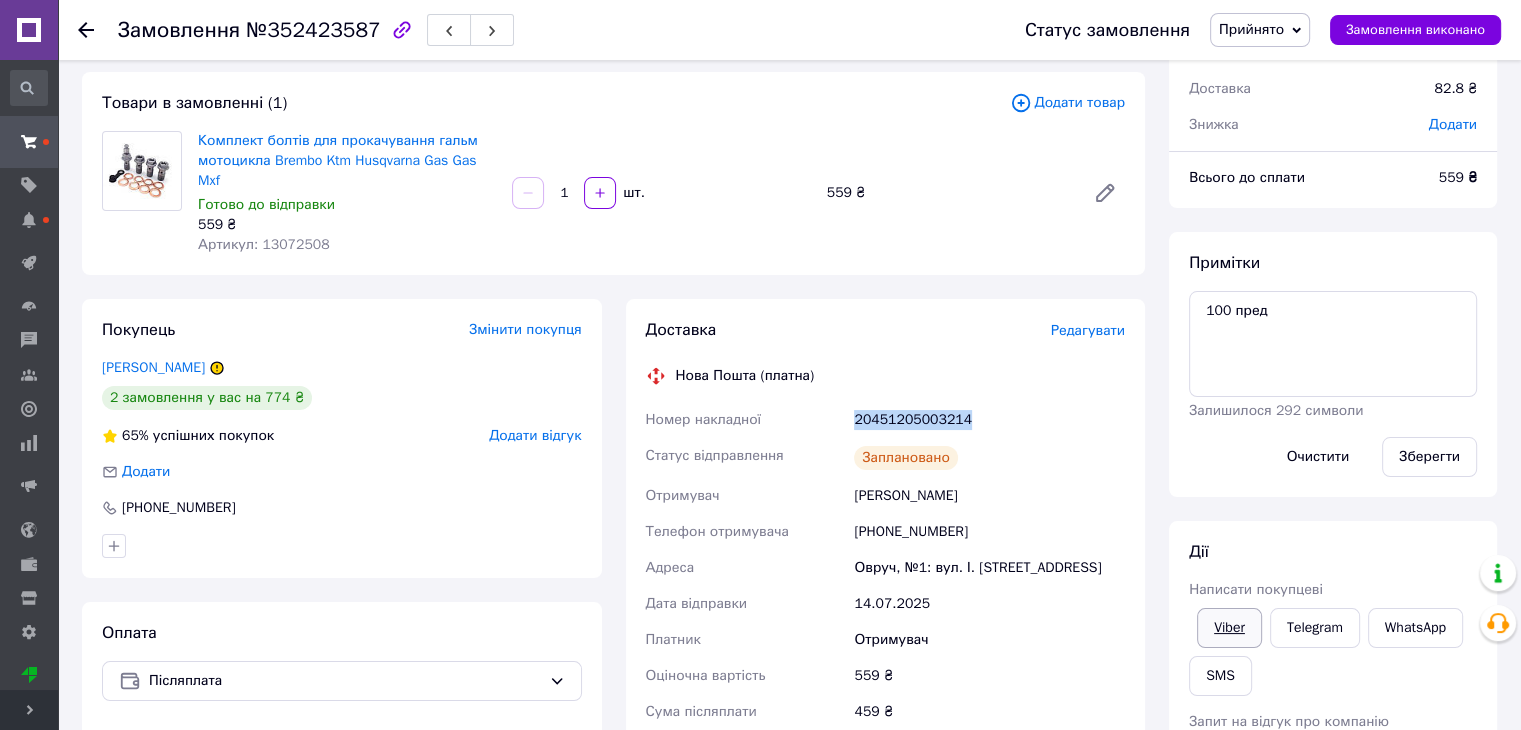click on "Viber" at bounding box center (1229, 628) 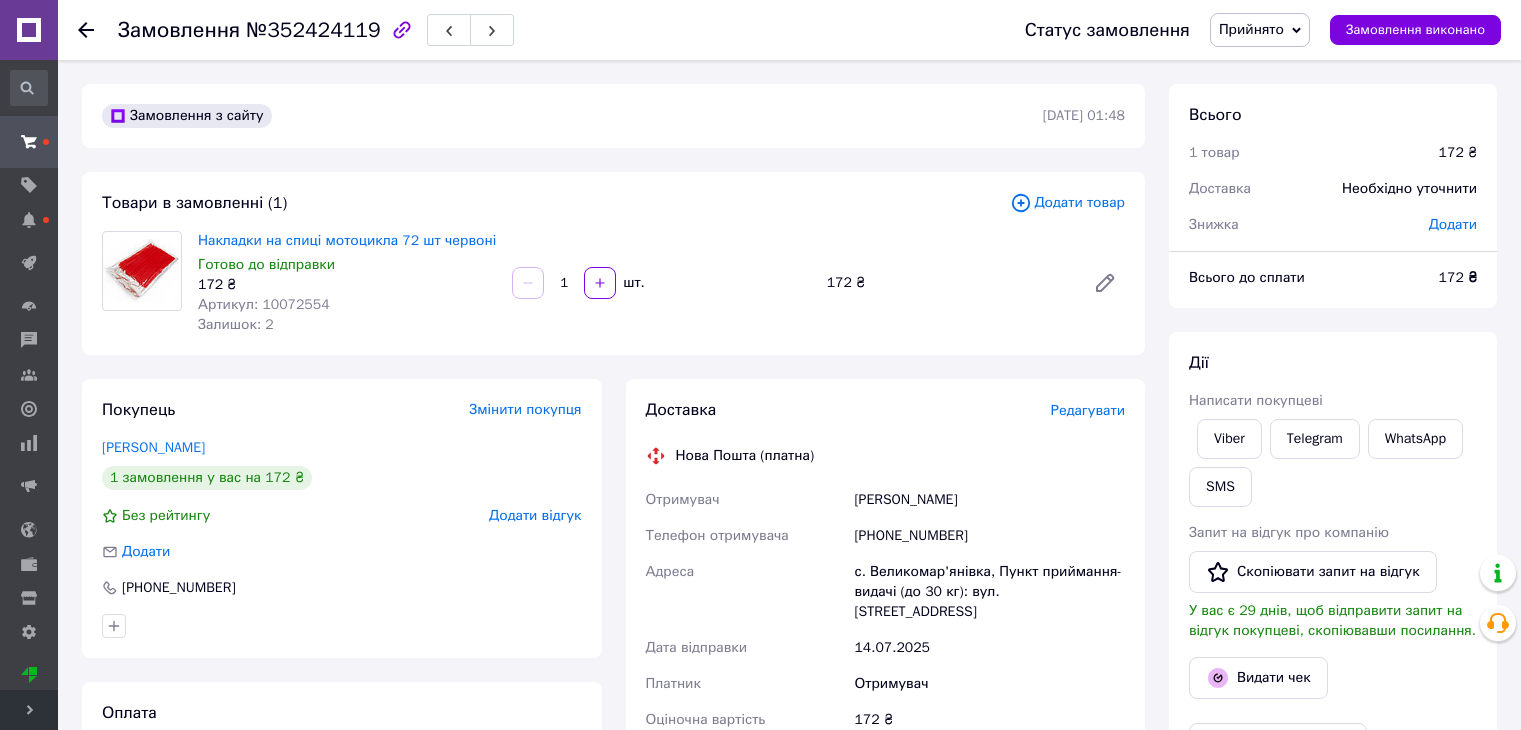 scroll, scrollTop: 0, scrollLeft: 0, axis: both 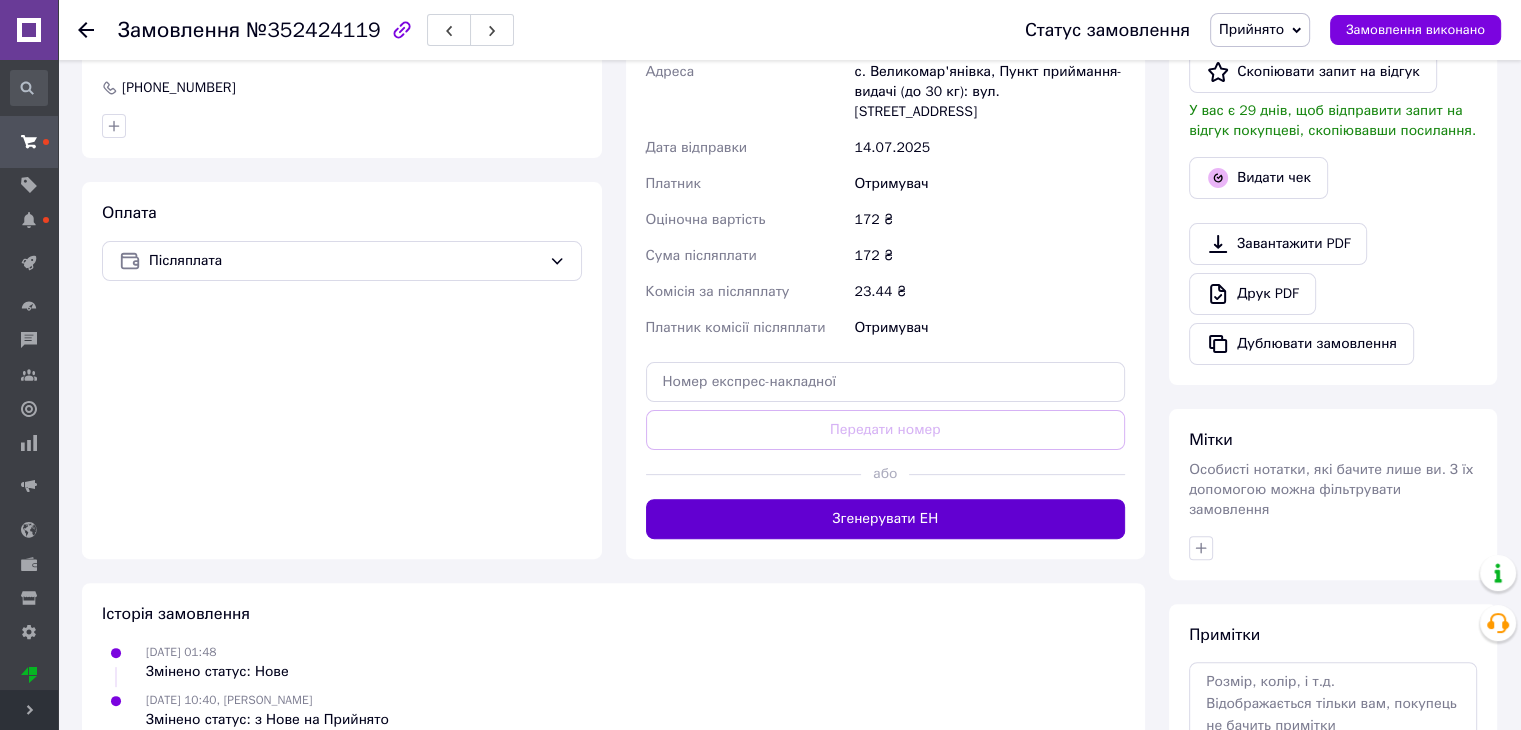 click on "Згенерувати ЕН" at bounding box center (886, 519) 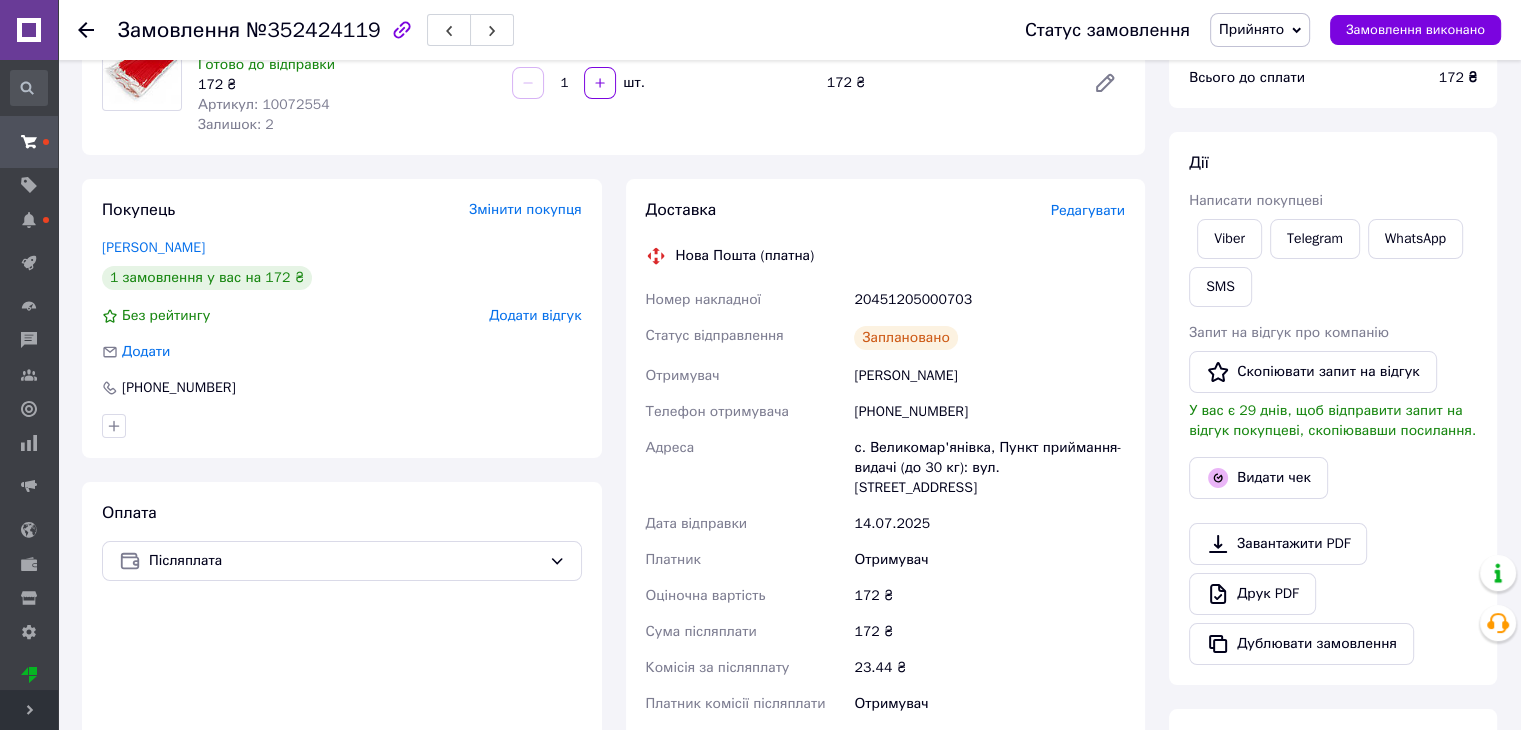 scroll, scrollTop: 100, scrollLeft: 0, axis: vertical 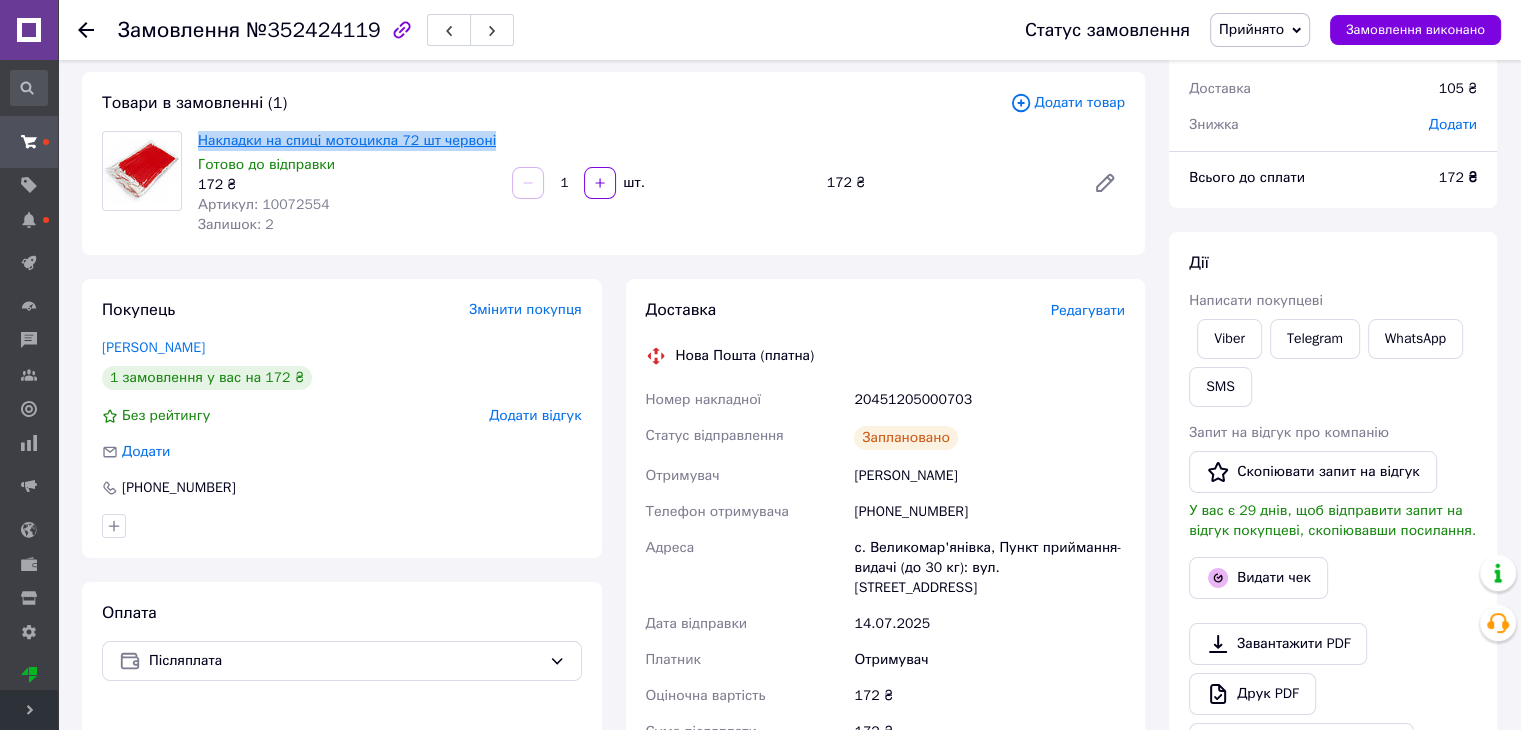 drag, startPoint x: 510, startPoint y: 134, endPoint x: 198, endPoint y: 134, distance: 312 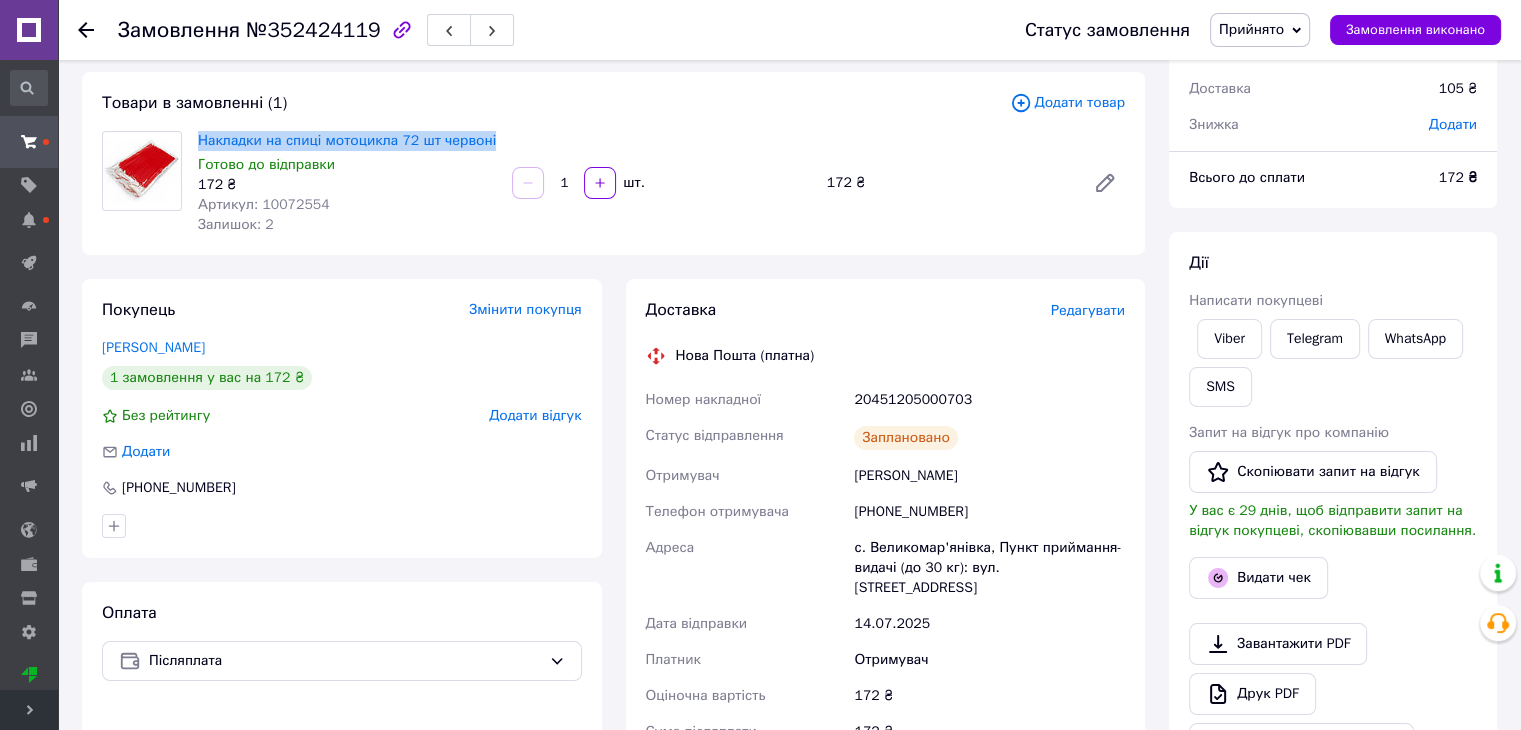 scroll, scrollTop: 200, scrollLeft: 0, axis: vertical 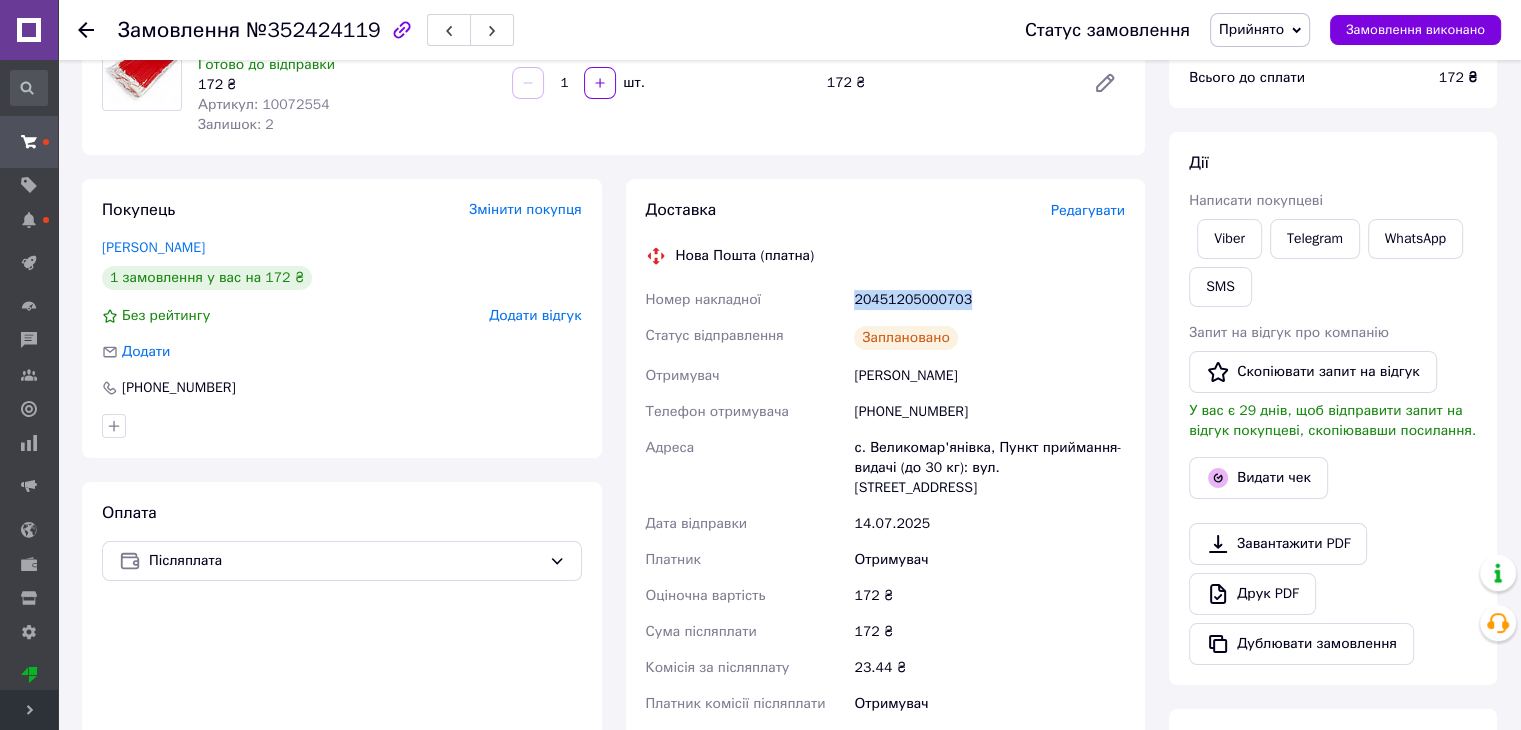 drag, startPoint x: 826, startPoint y: 288, endPoint x: 985, endPoint y: 297, distance: 159.25452 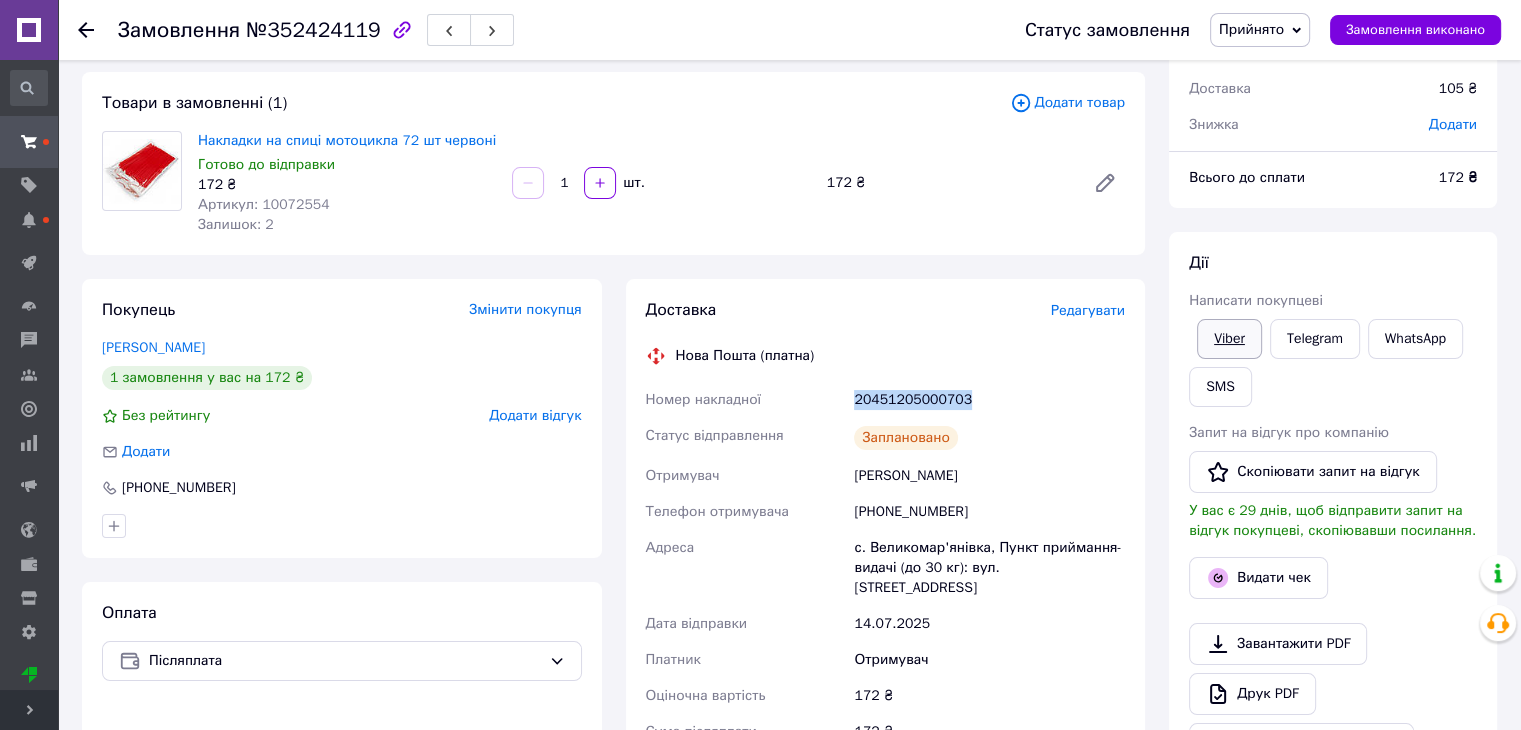 click on "Viber" at bounding box center [1229, 339] 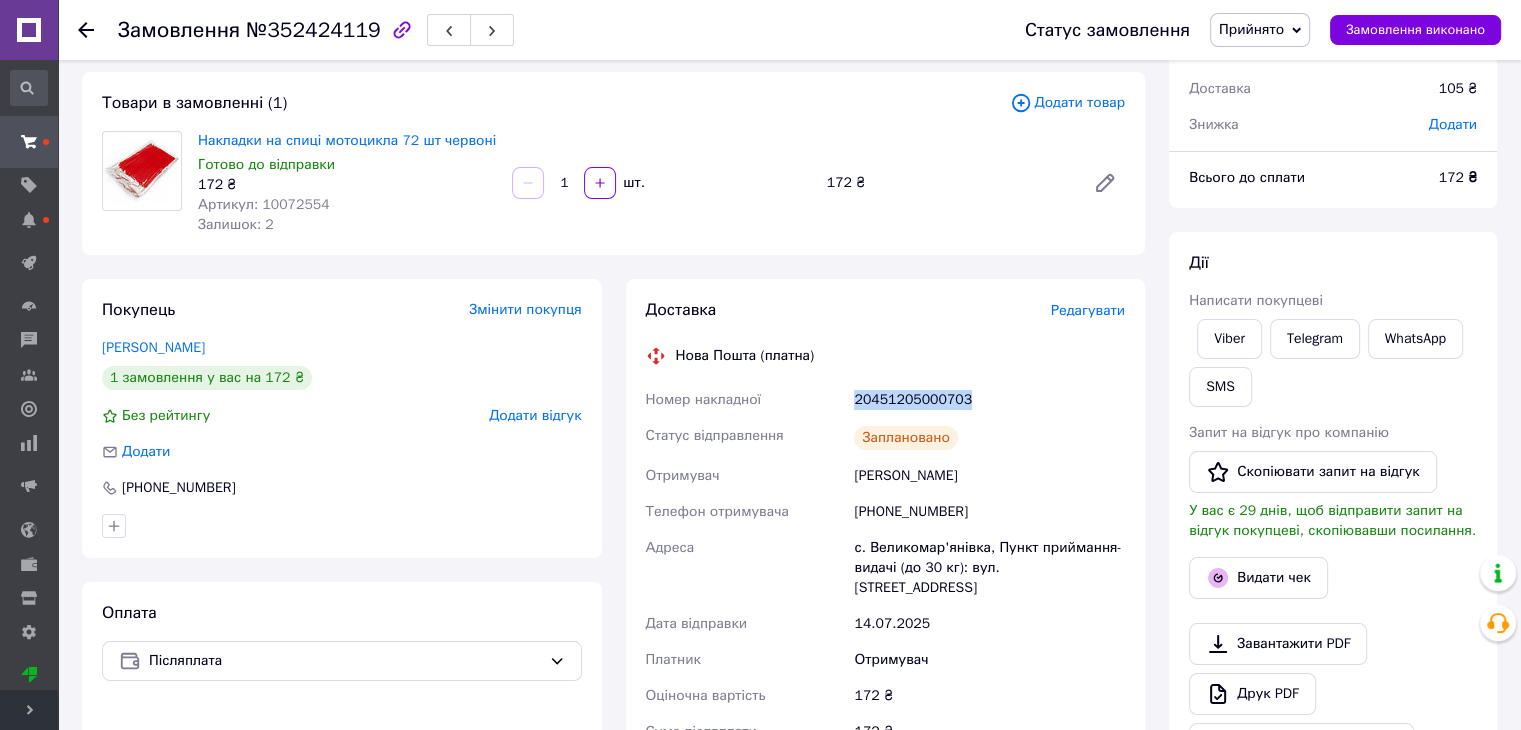 copy on "Номер накладної 20451205000703" 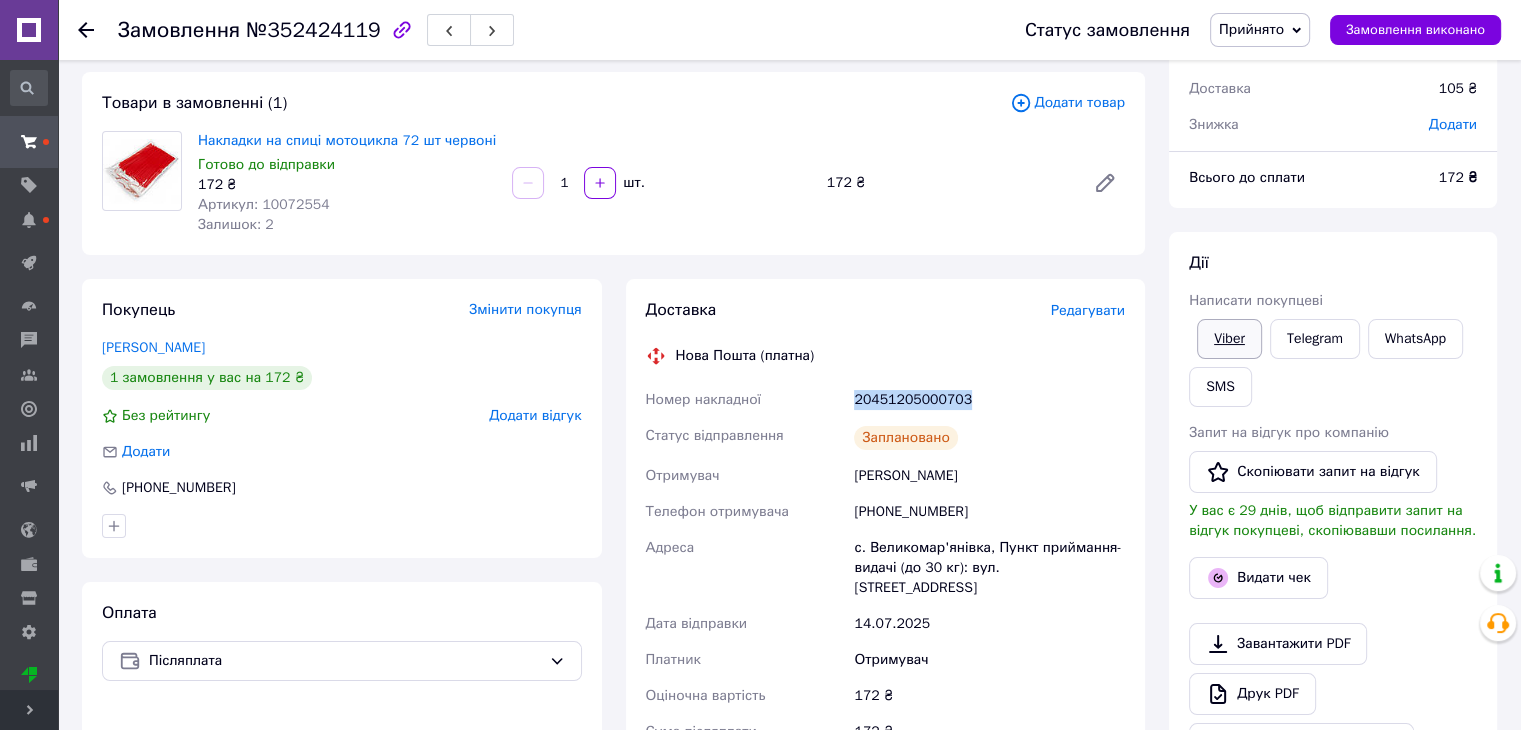 click on "Viber" at bounding box center (1229, 339) 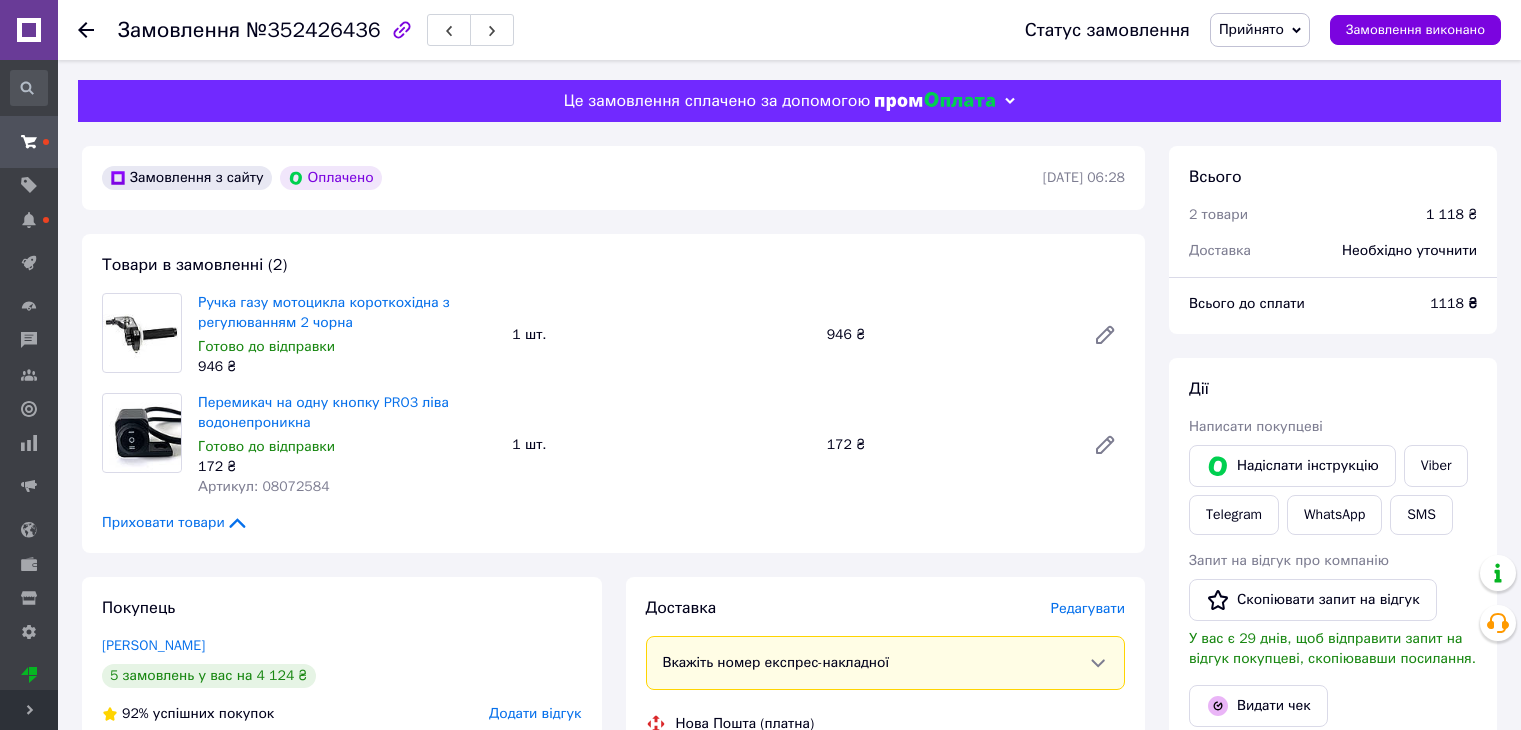 scroll, scrollTop: 0, scrollLeft: 0, axis: both 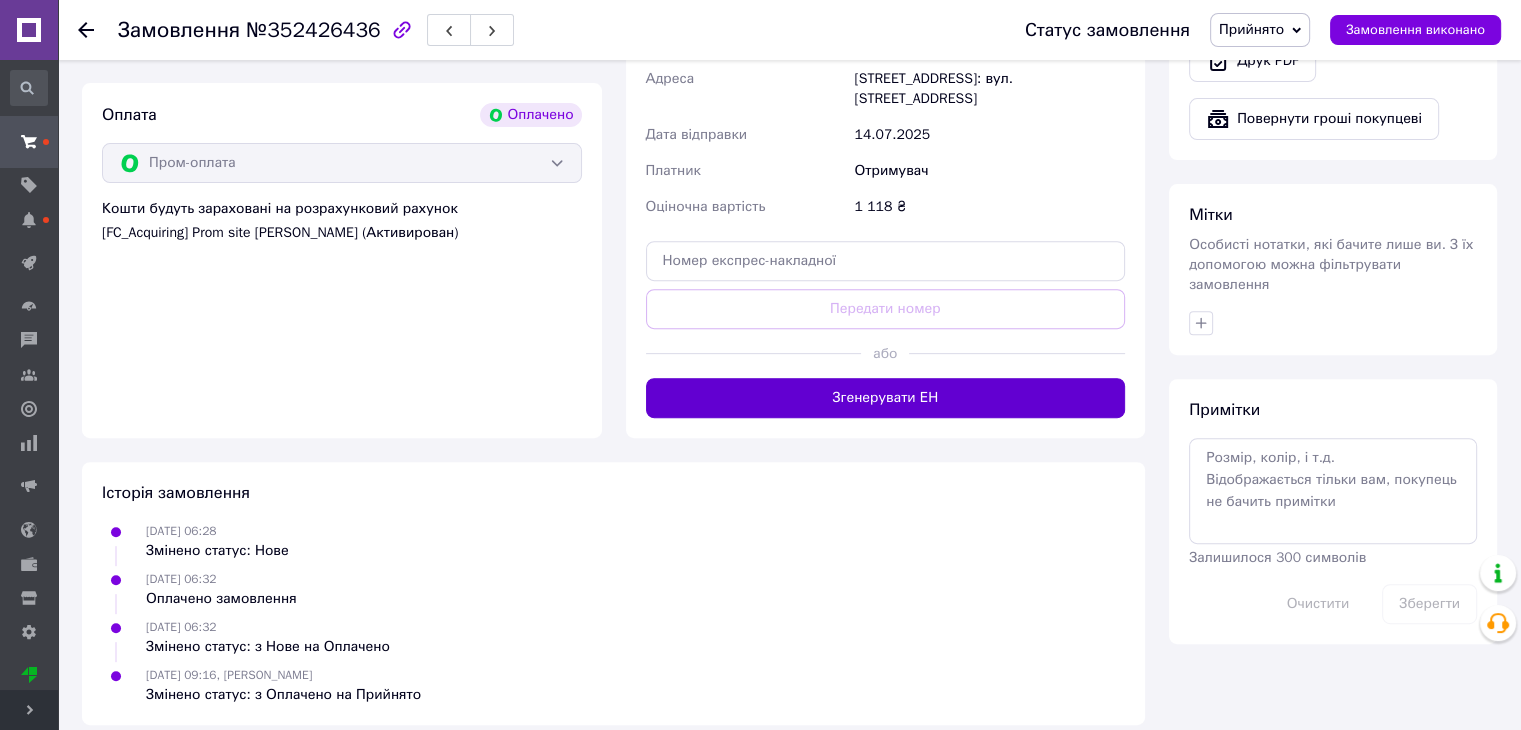 click on "Згенерувати ЕН" at bounding box center [886, 398] 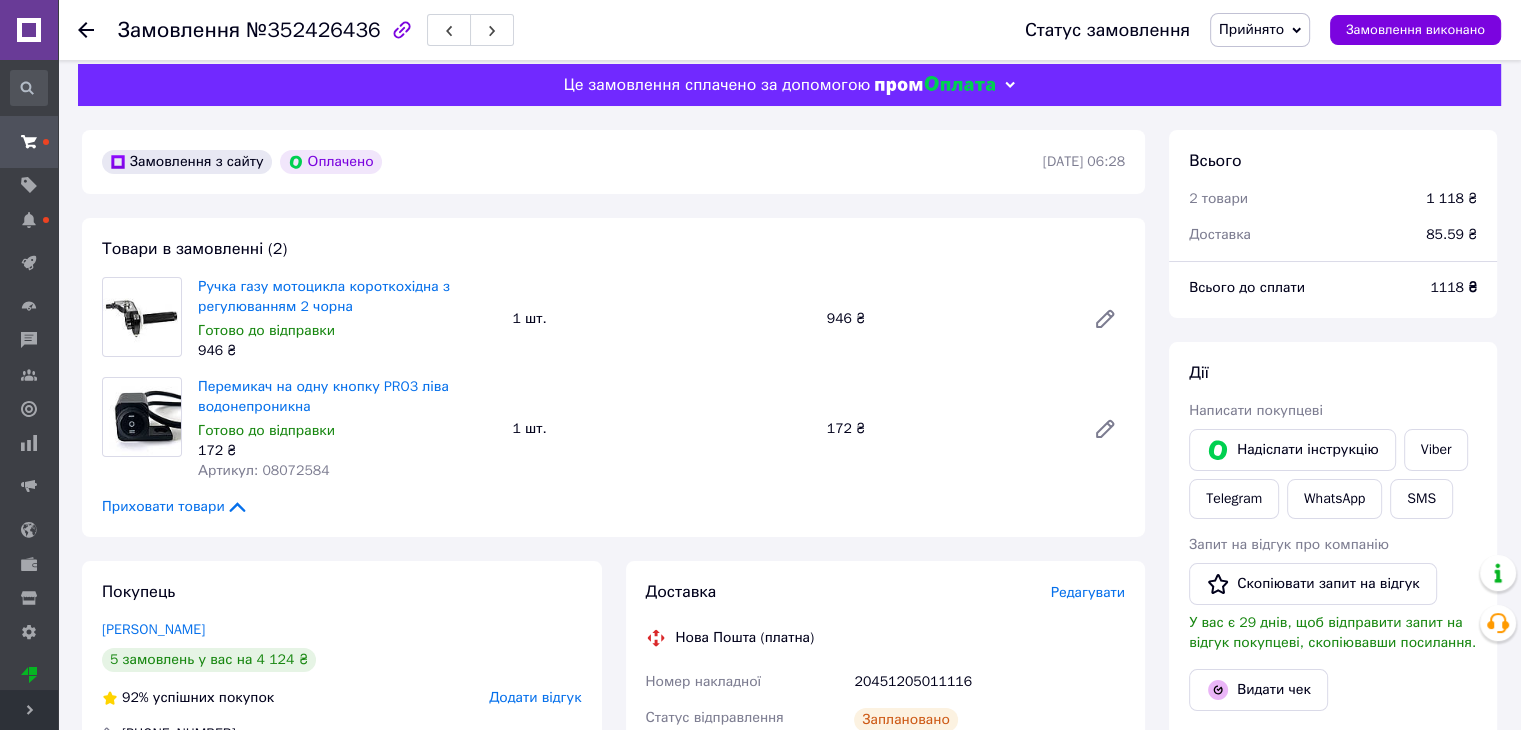 scroll, scrollTop: 116, scrollLeft: 0, axis: vertical 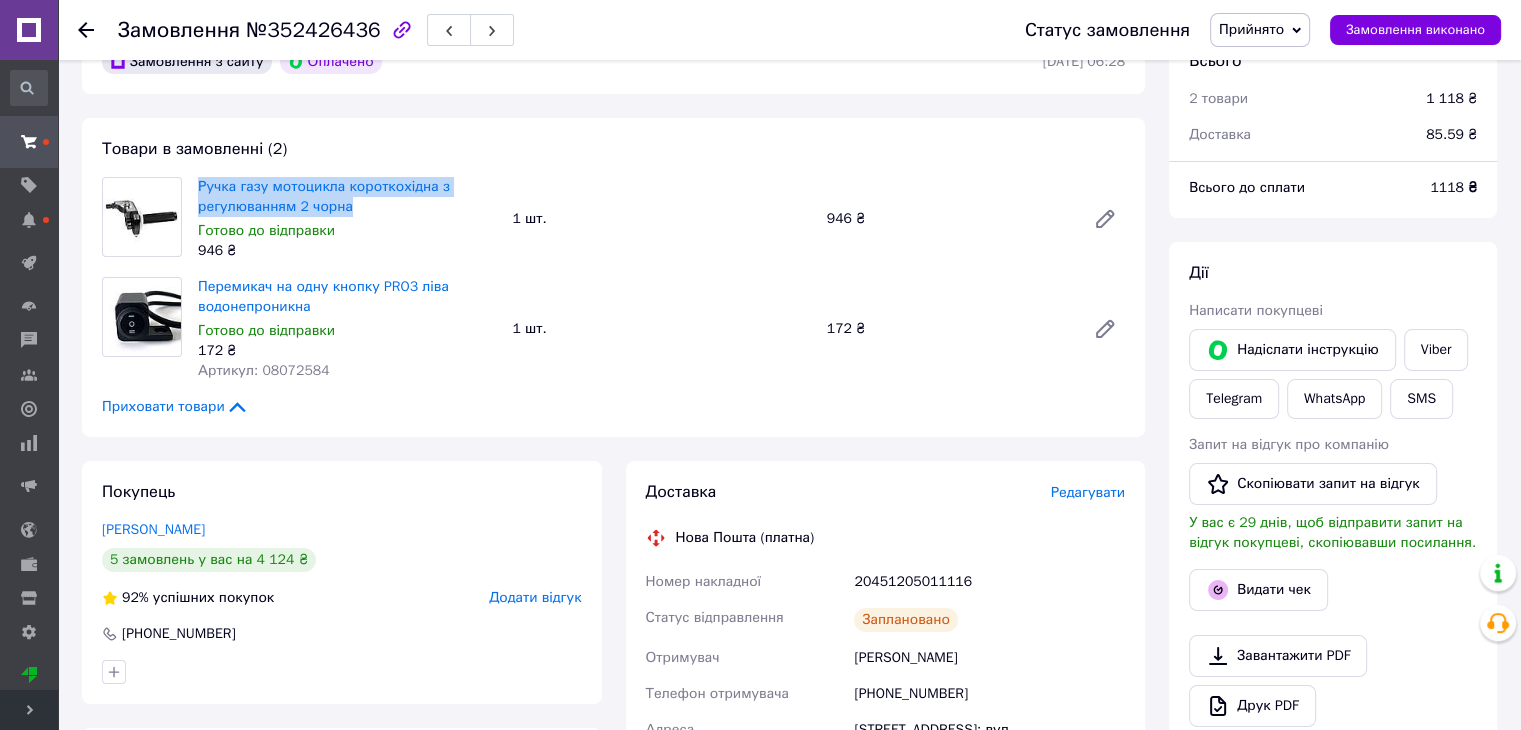 drag, startPoint x: 380, startPoint y: 215, endPoint x: 192, endPoint y: 183, distance: 190.70396 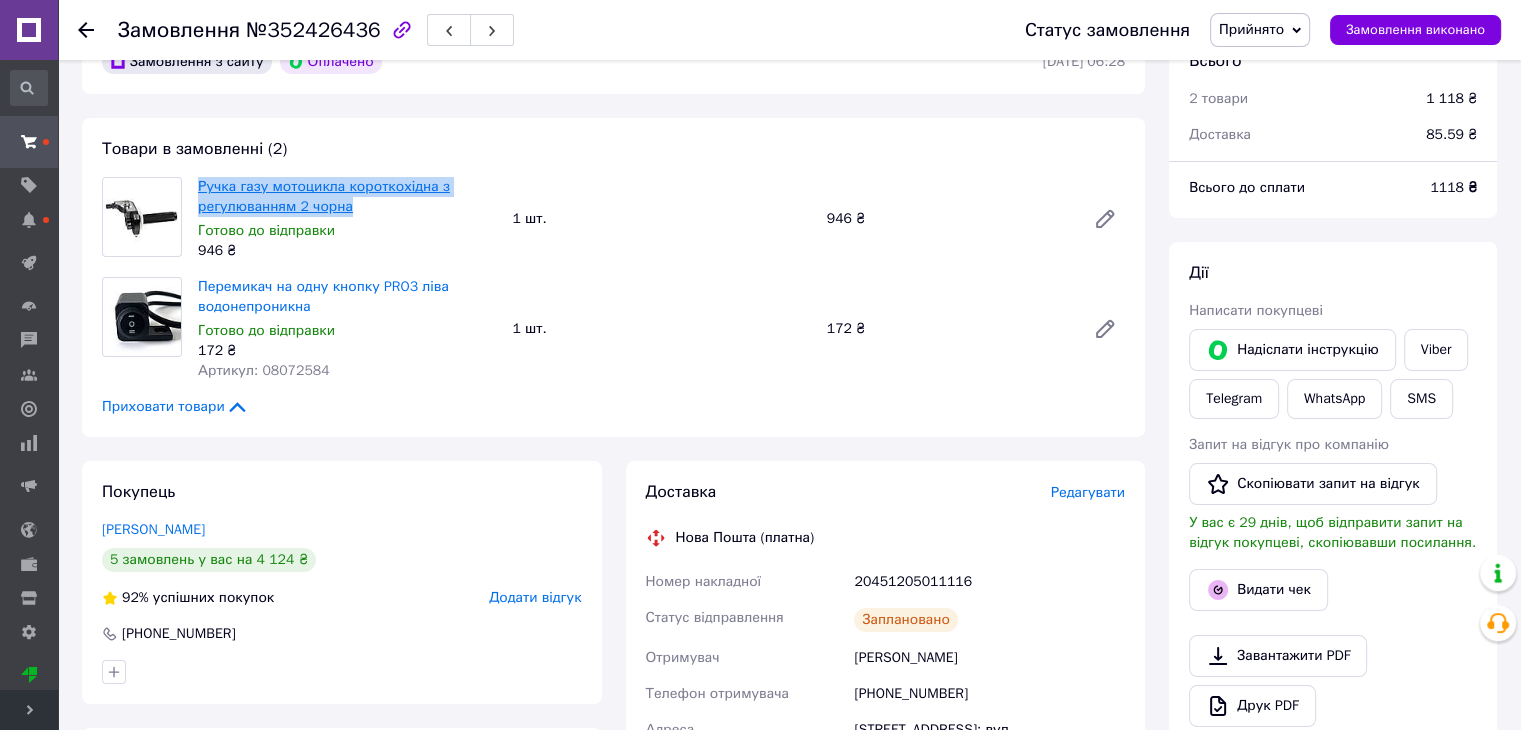 copy on "Ручка газу мотоцикла короткохідна з регулюванням 2 чорна" 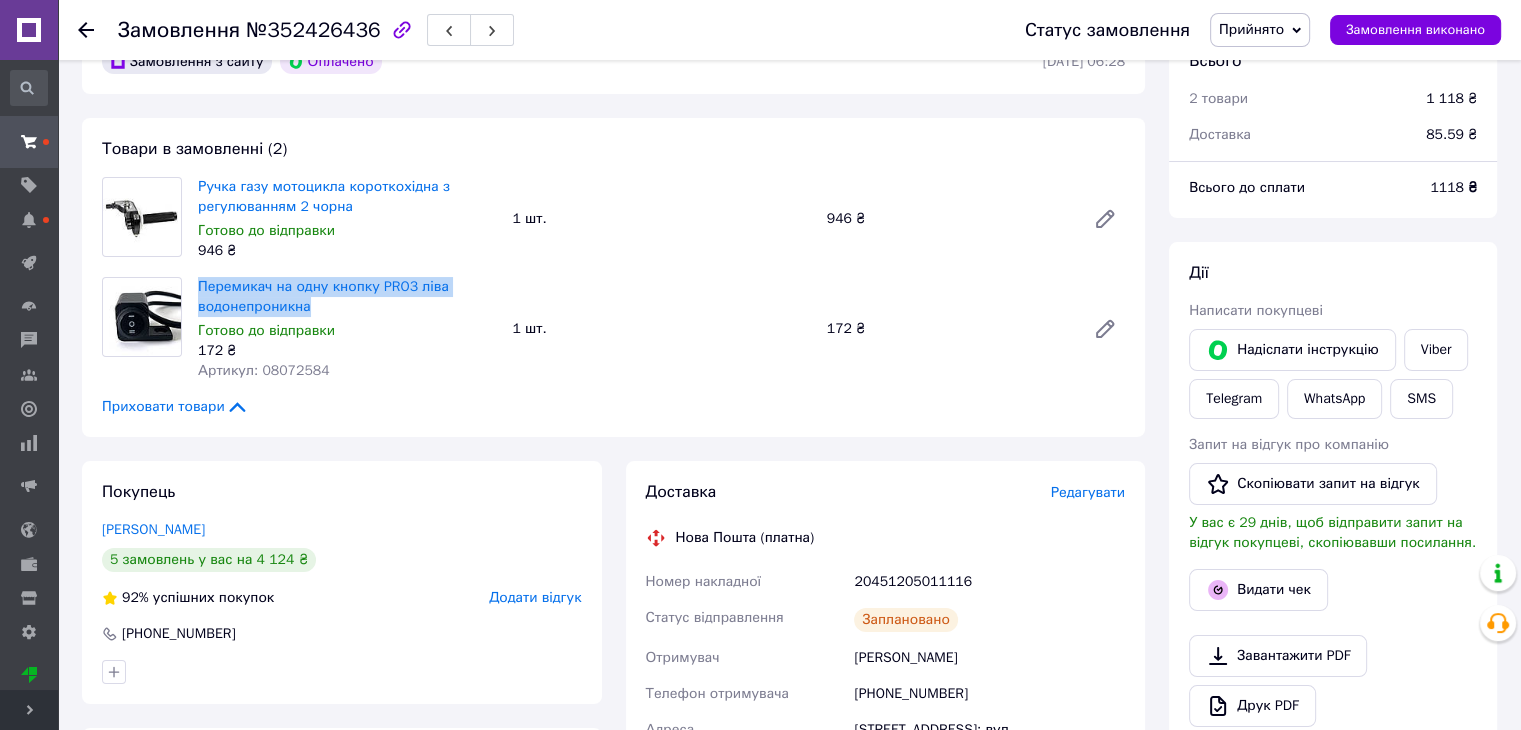 drag, startPoint x: 331, startPoint y: 317, endPoint x: 195, endPoint y: 288, distance: 139.05754 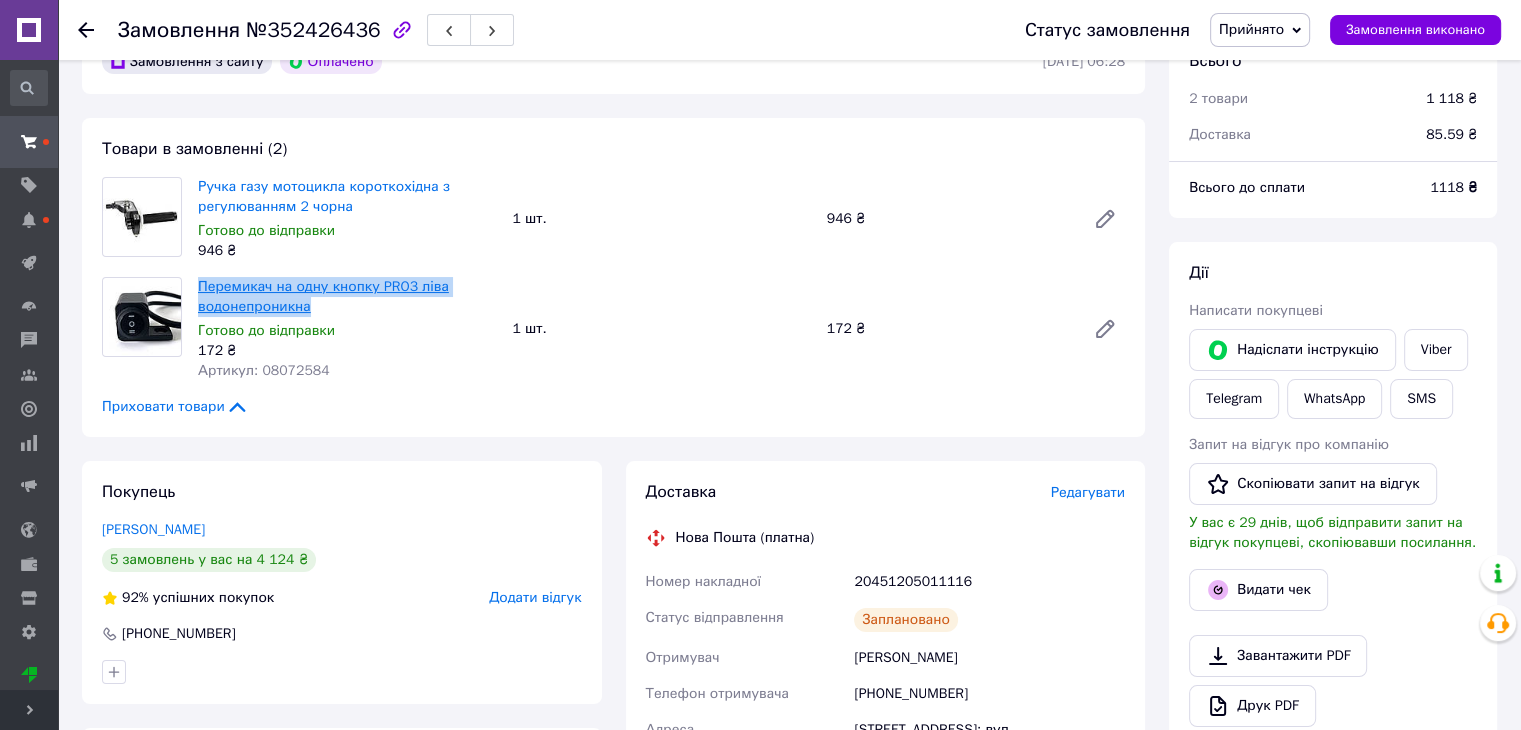copy on "Перемикач на одну кнопку PRO3 ліва водонепроникна" 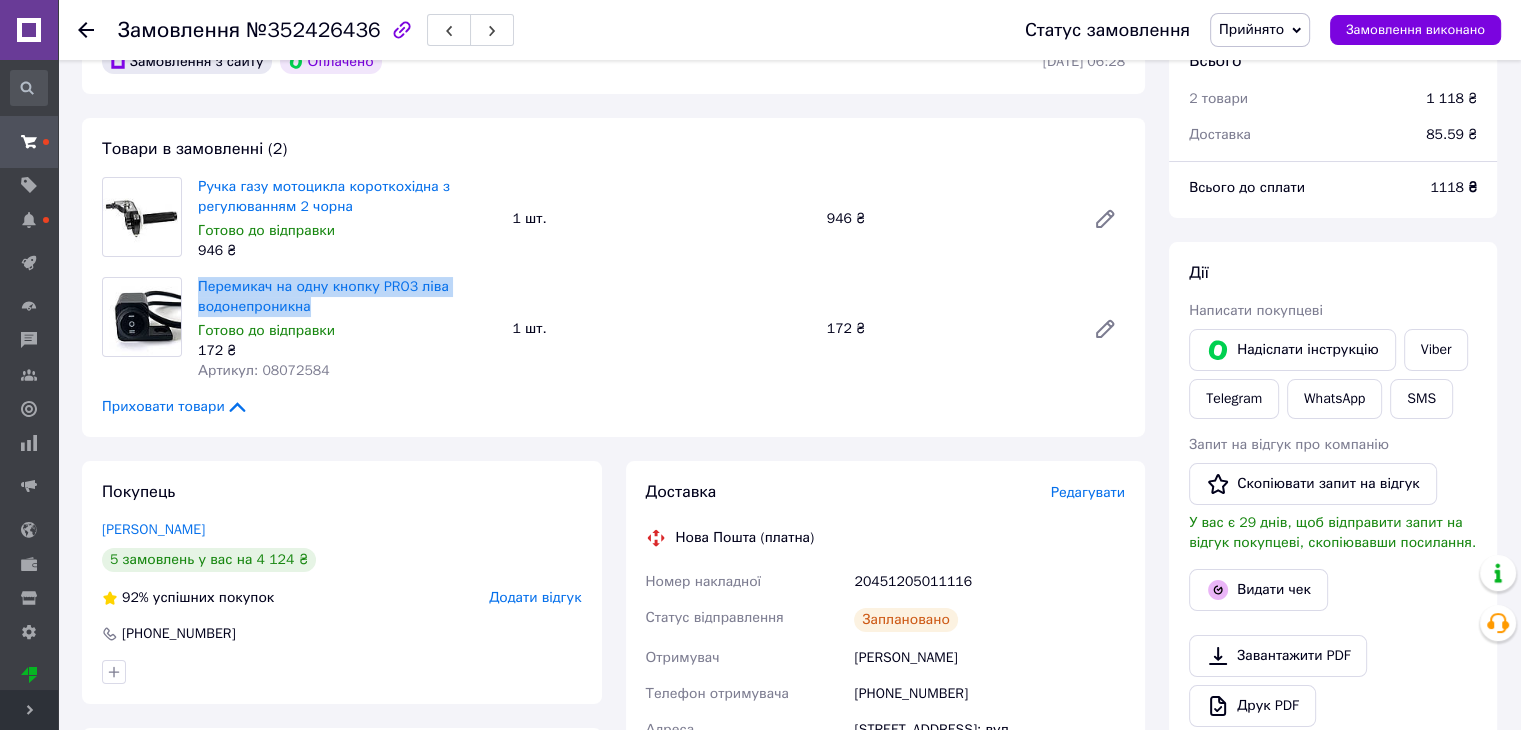 scroll, scrollTop: 216, scrollLeft: 0, axis: vertical 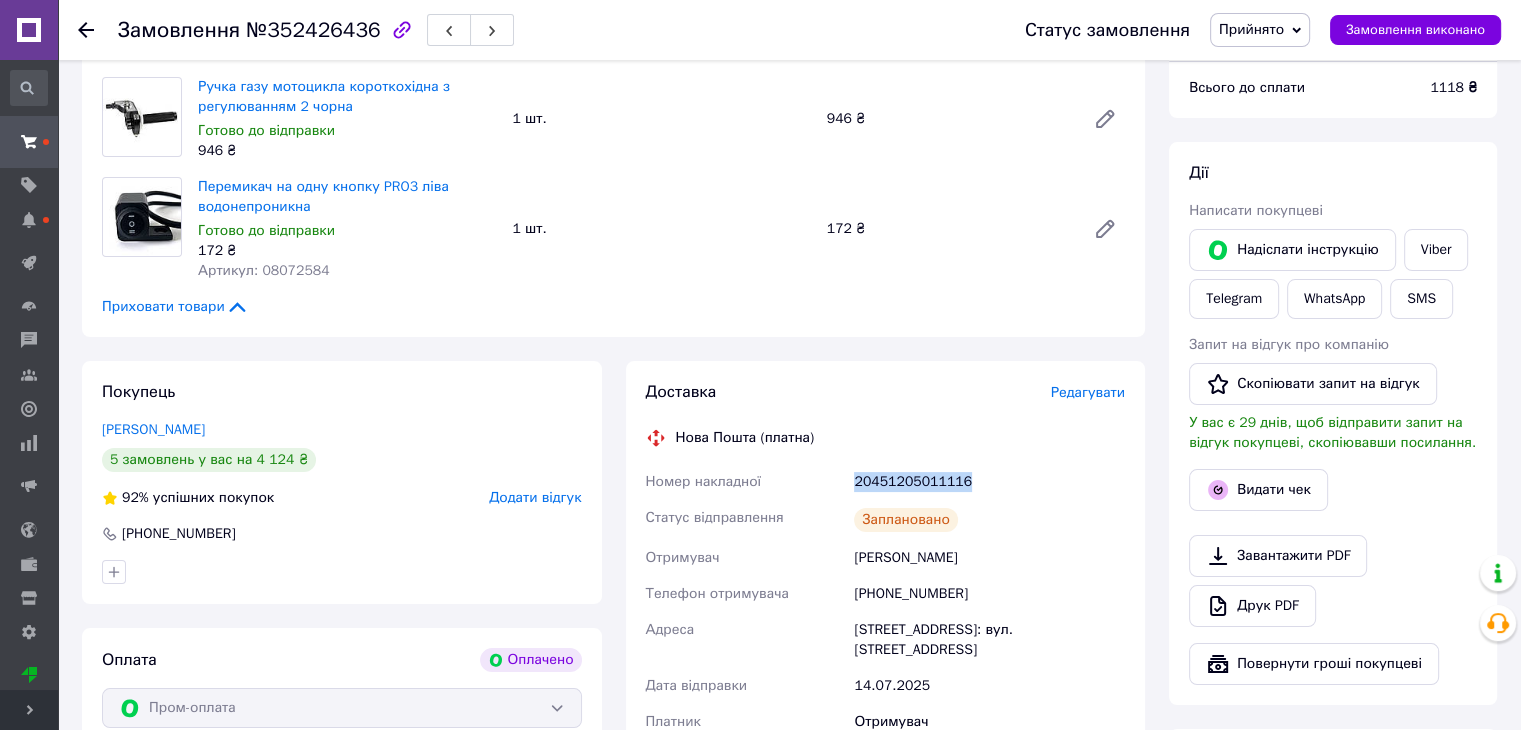 drag, startPoint x: 842, startPoint y: 482, endPoint x: 979, endPoint y: 479, distance: 137.03284 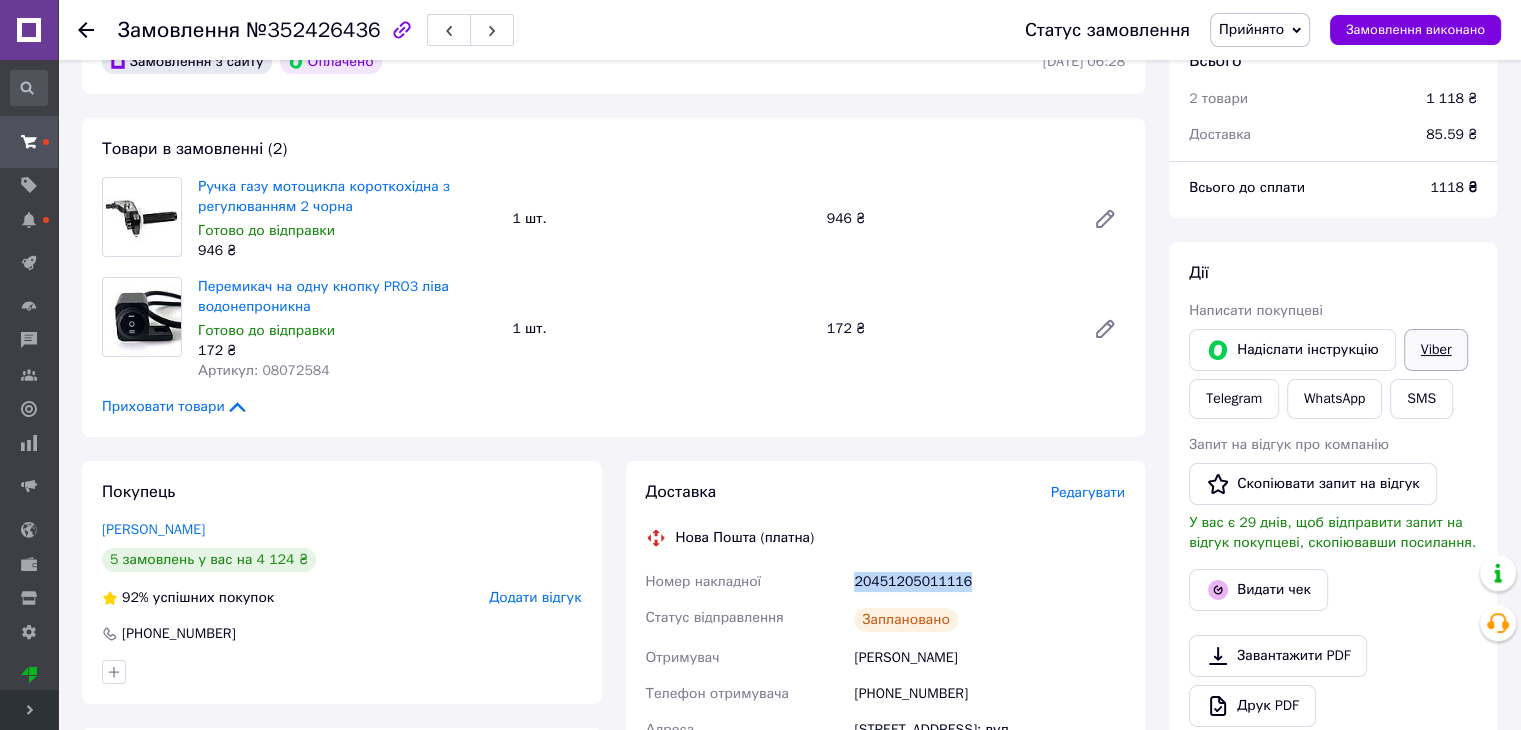click on "Viber" at bounding box center (1436, 350) 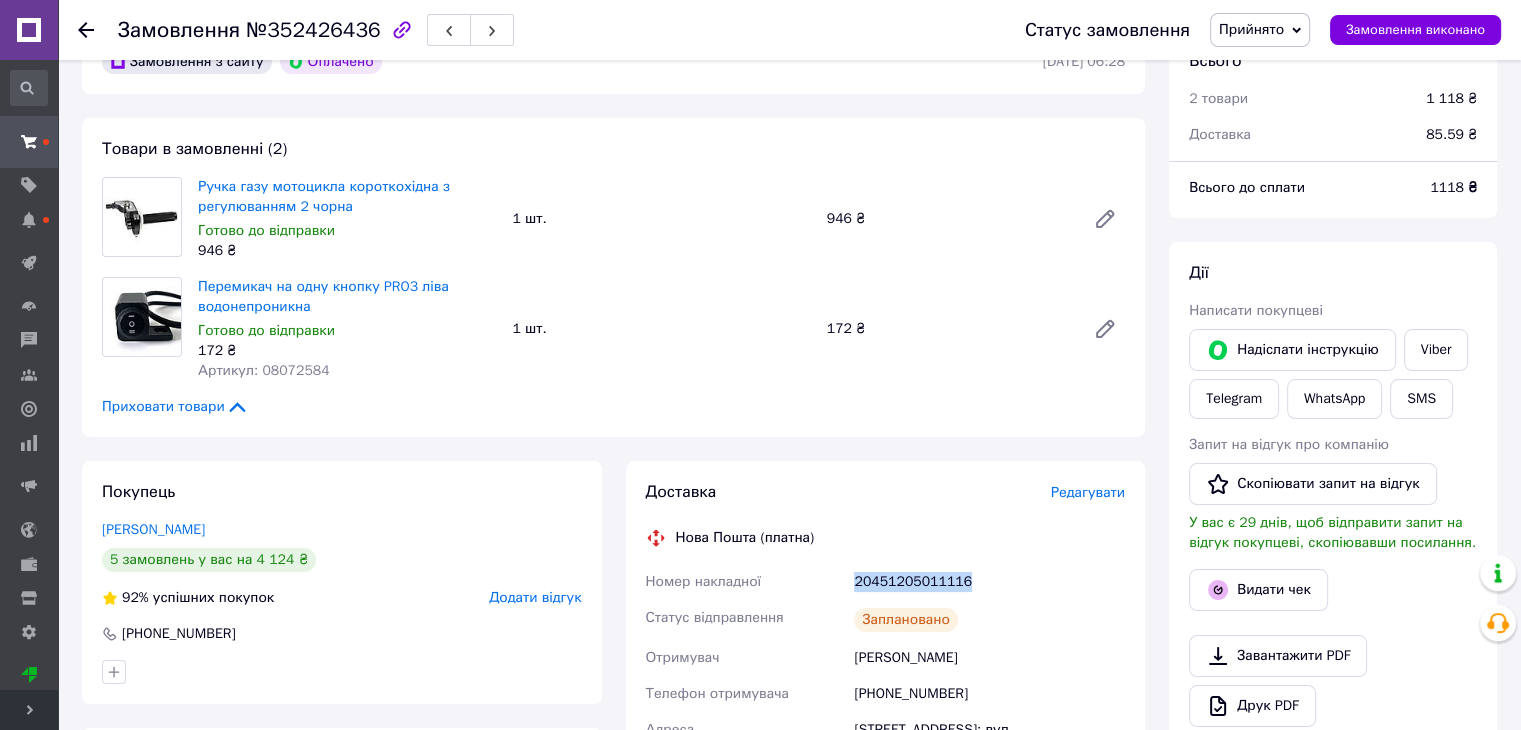 copy on "Номер накладної 20451205011116" 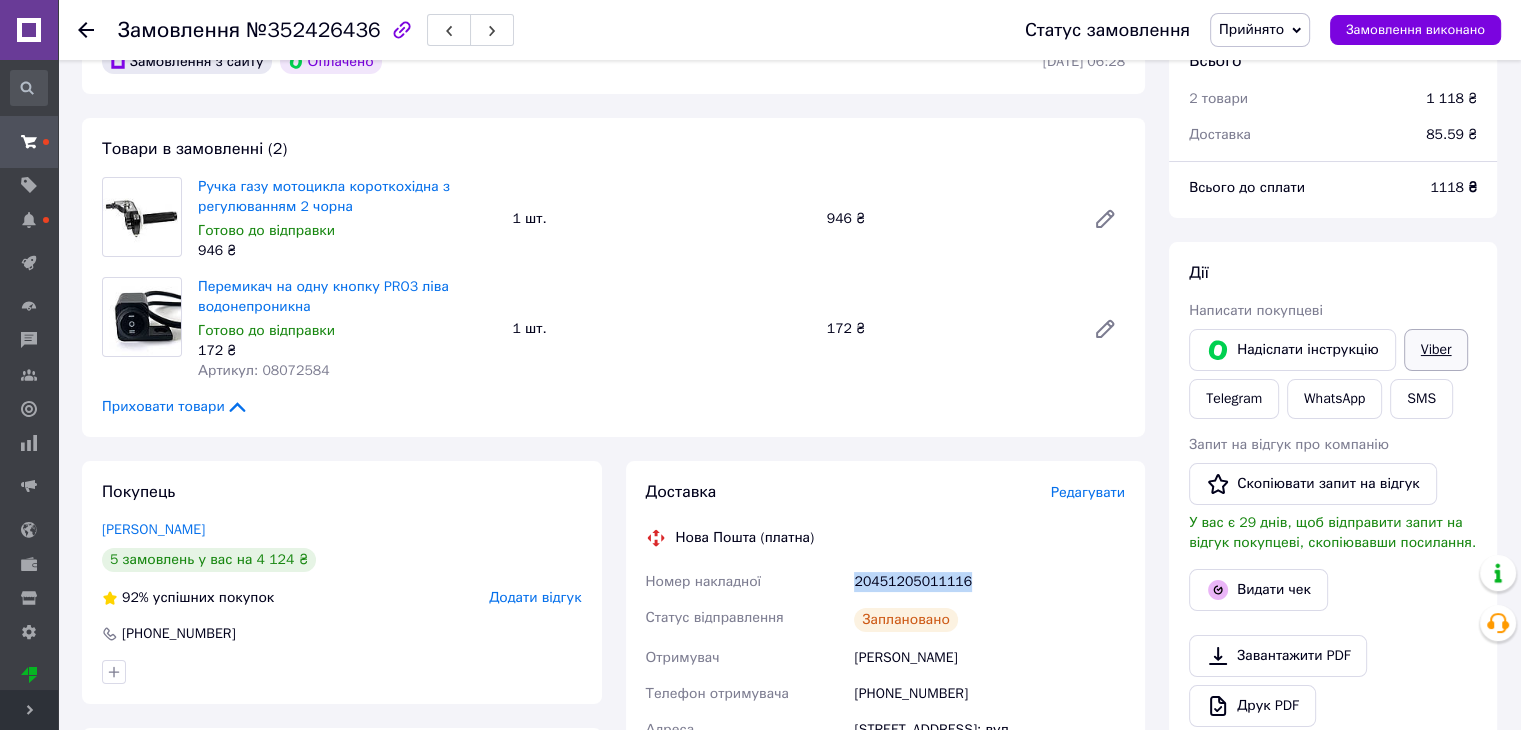 click on "Viber" at bounding box center (1436, 350) 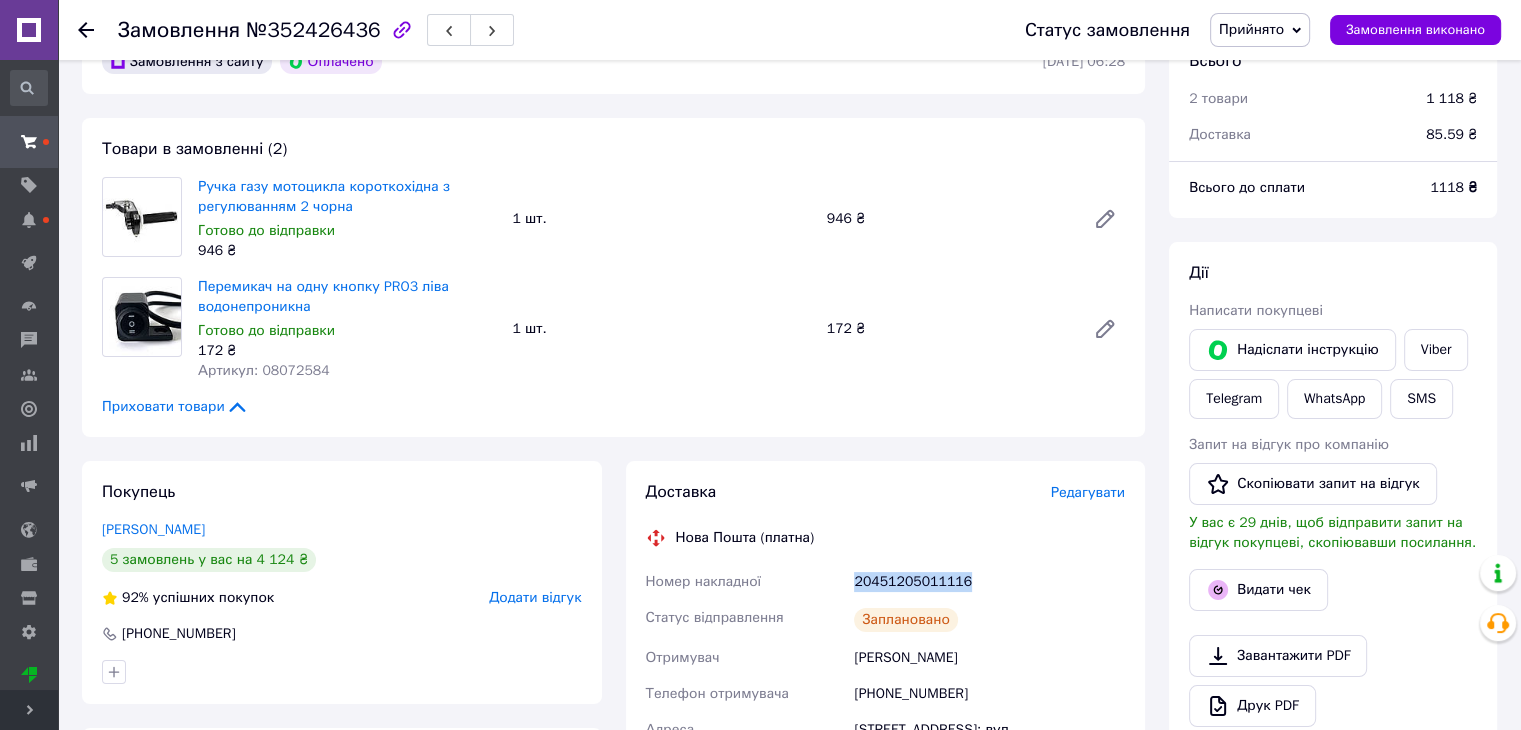 scroll, scrollTop: 16, scrollLeft: 0, axis: vertical 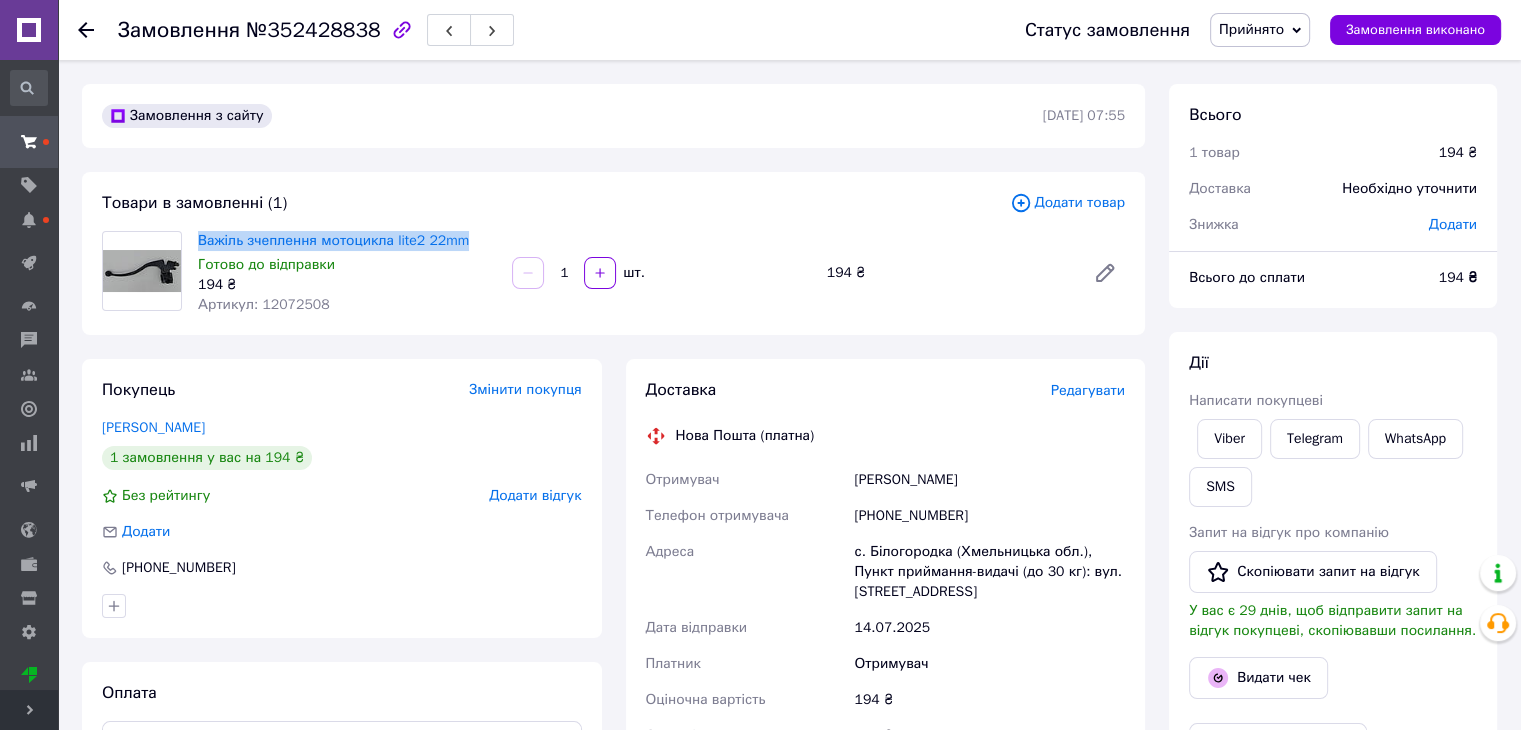 drag, startPoint x: 501, startPoint y: 236, endPoint x: 191, endPoint y: 228, distance: 310.1032 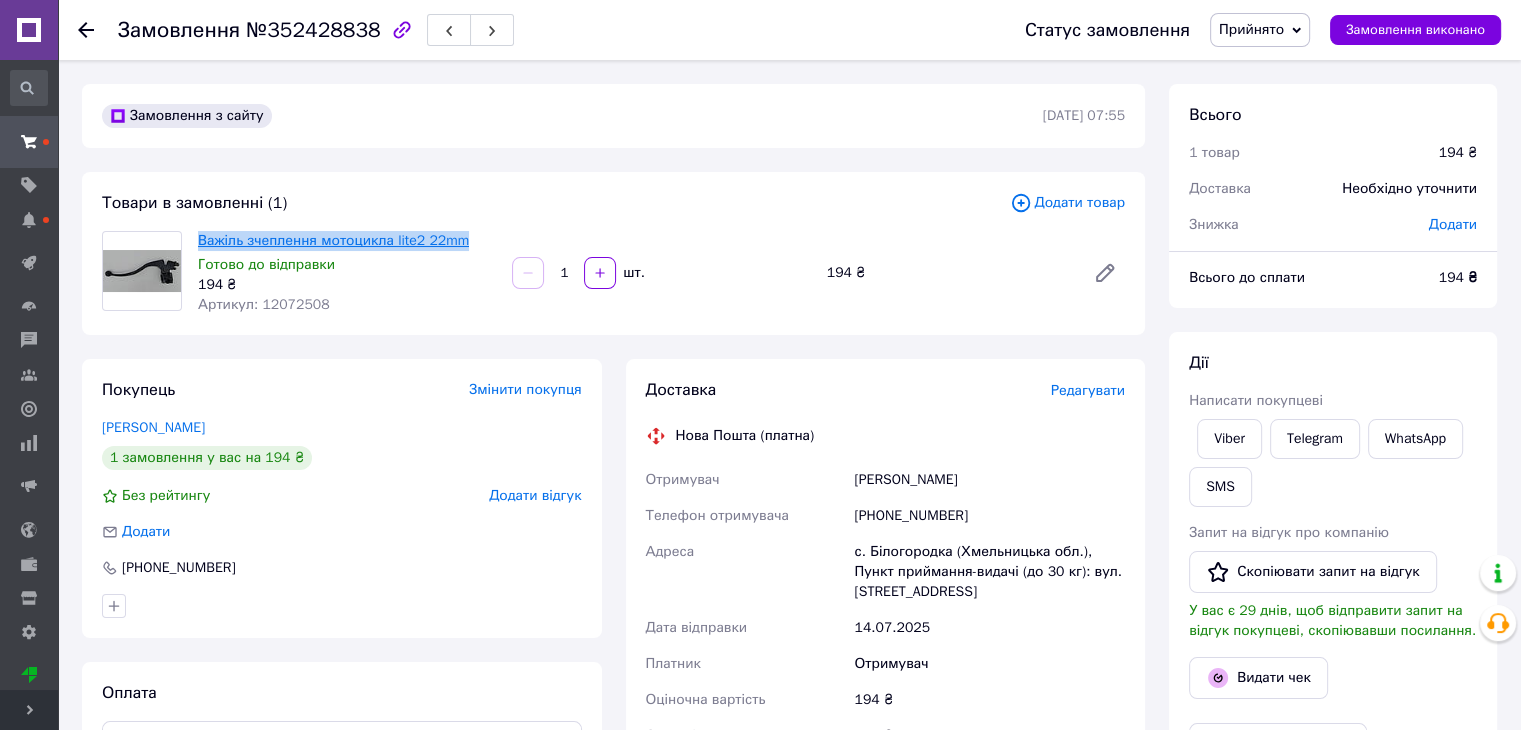 copy on "Важіль зчеплення мотоцикла lite2 22mm" 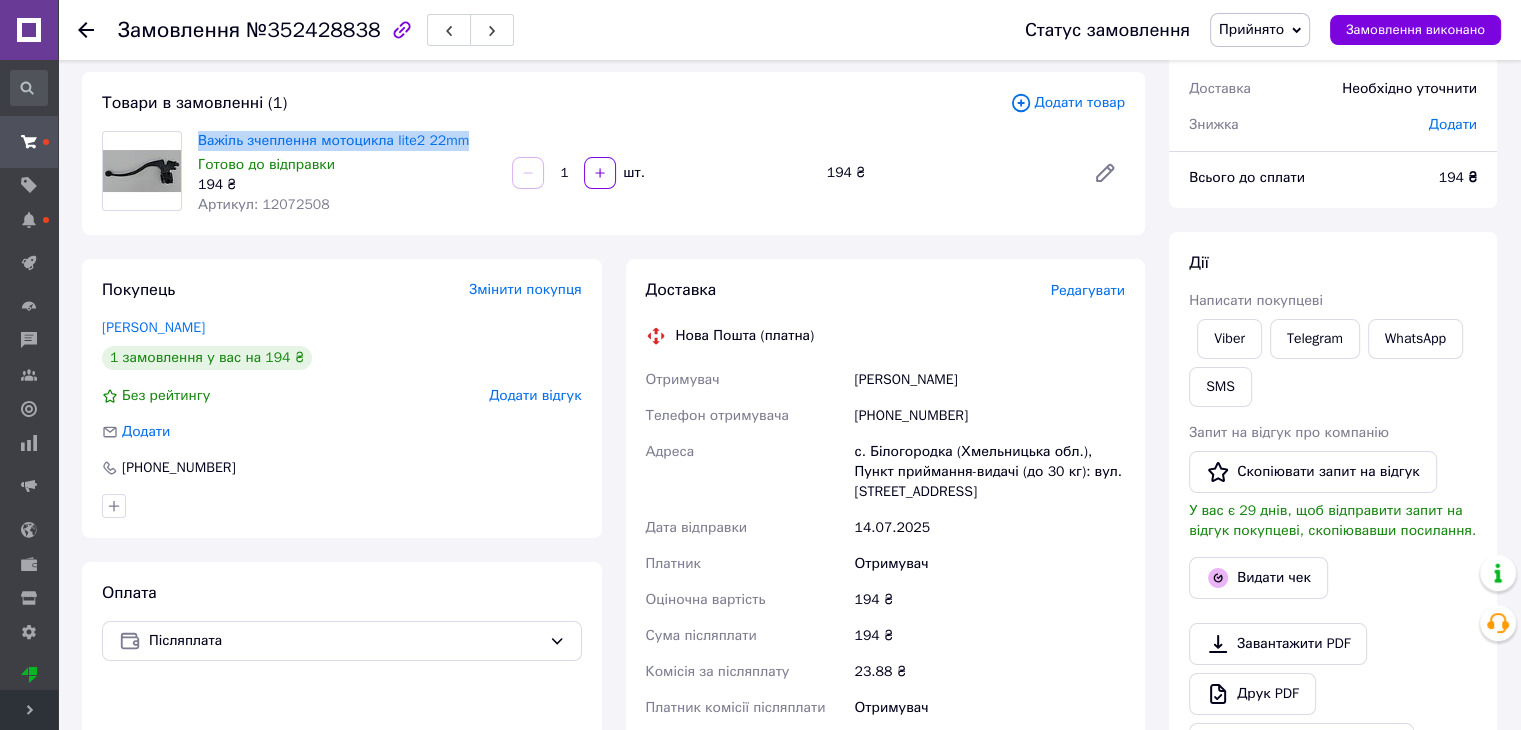 scroll, scrollTop: 300, scrollLeft: 0, axis: vertical 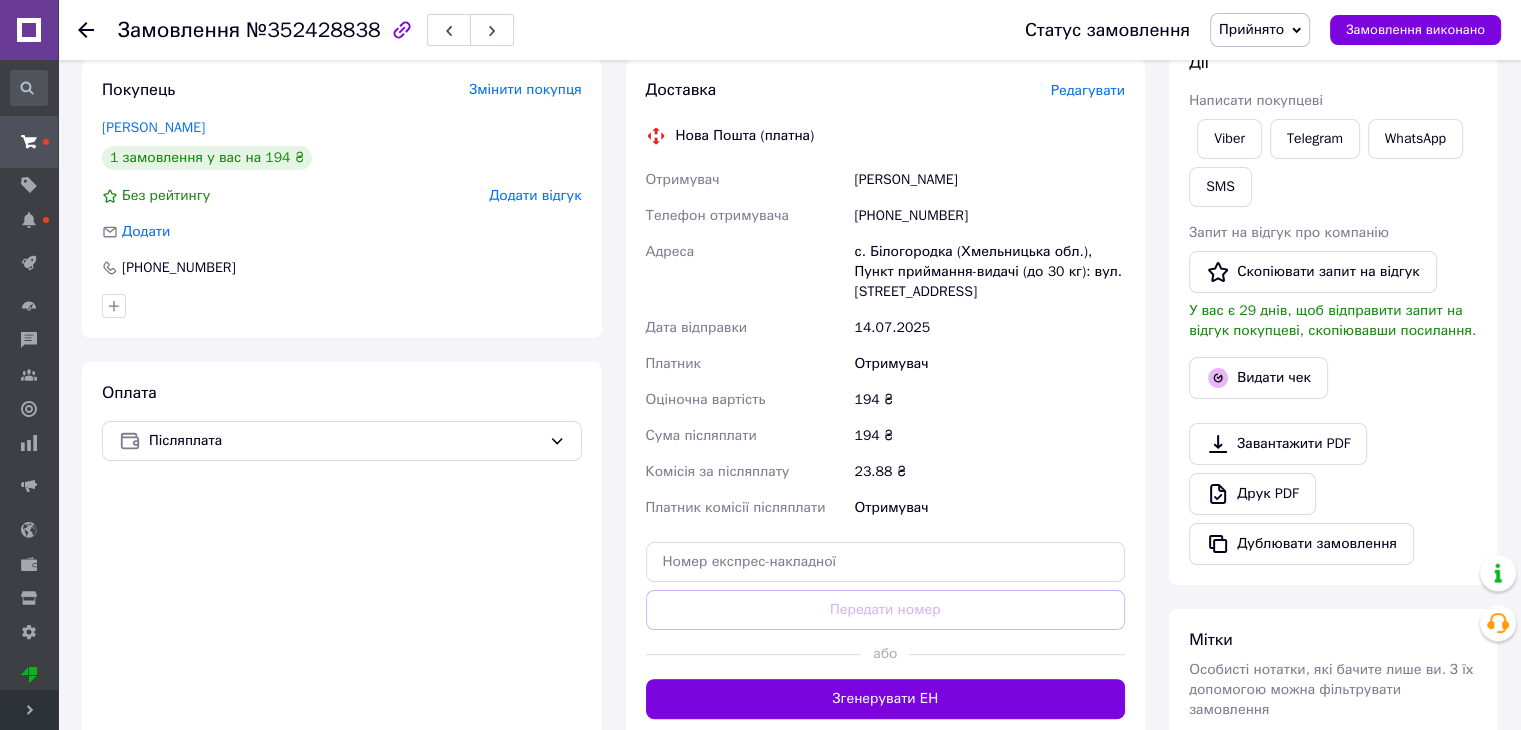 click on "Згенерувати ЕН" at bounding box center [886, 699] 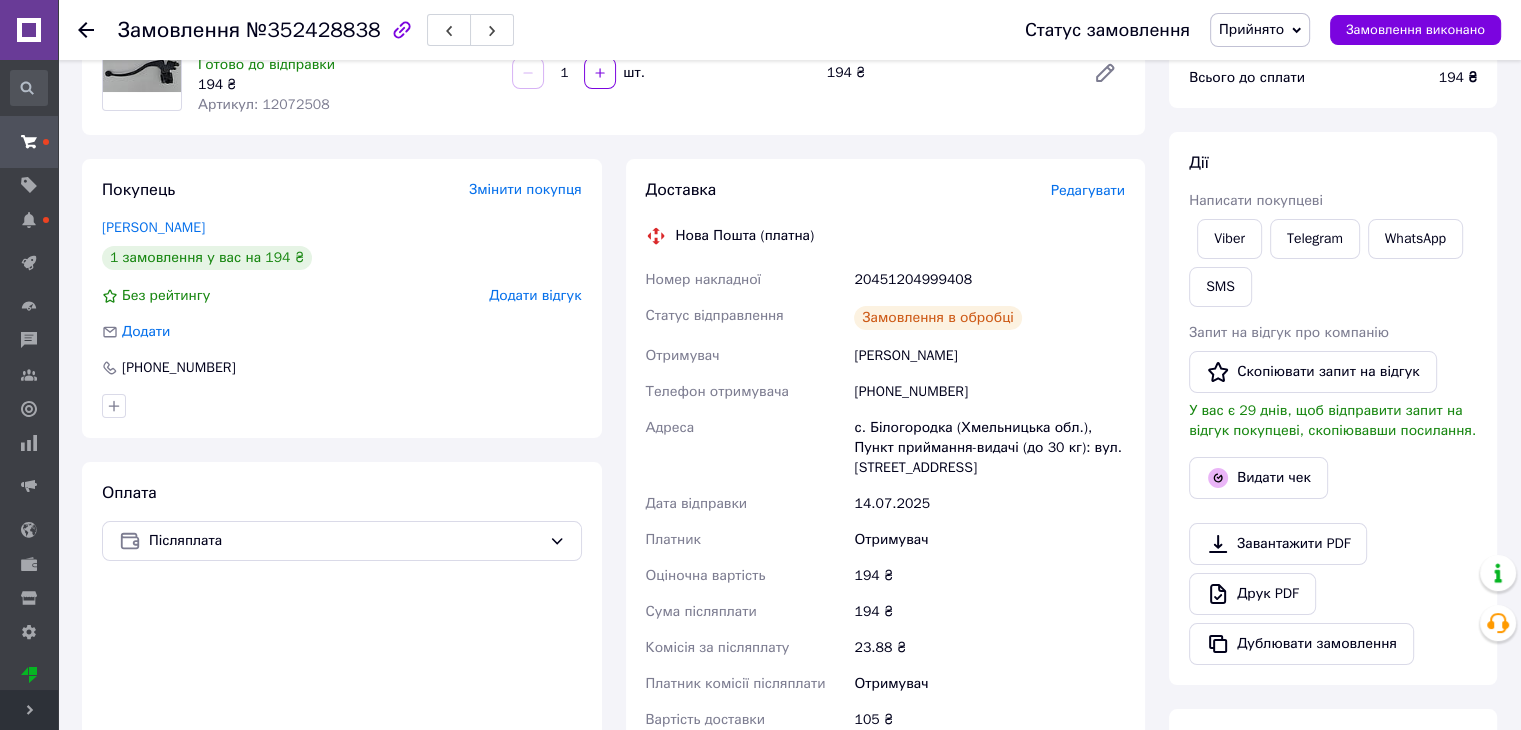 scroll, scrollTop: 100, scrollLeft: 0, axis: vertical 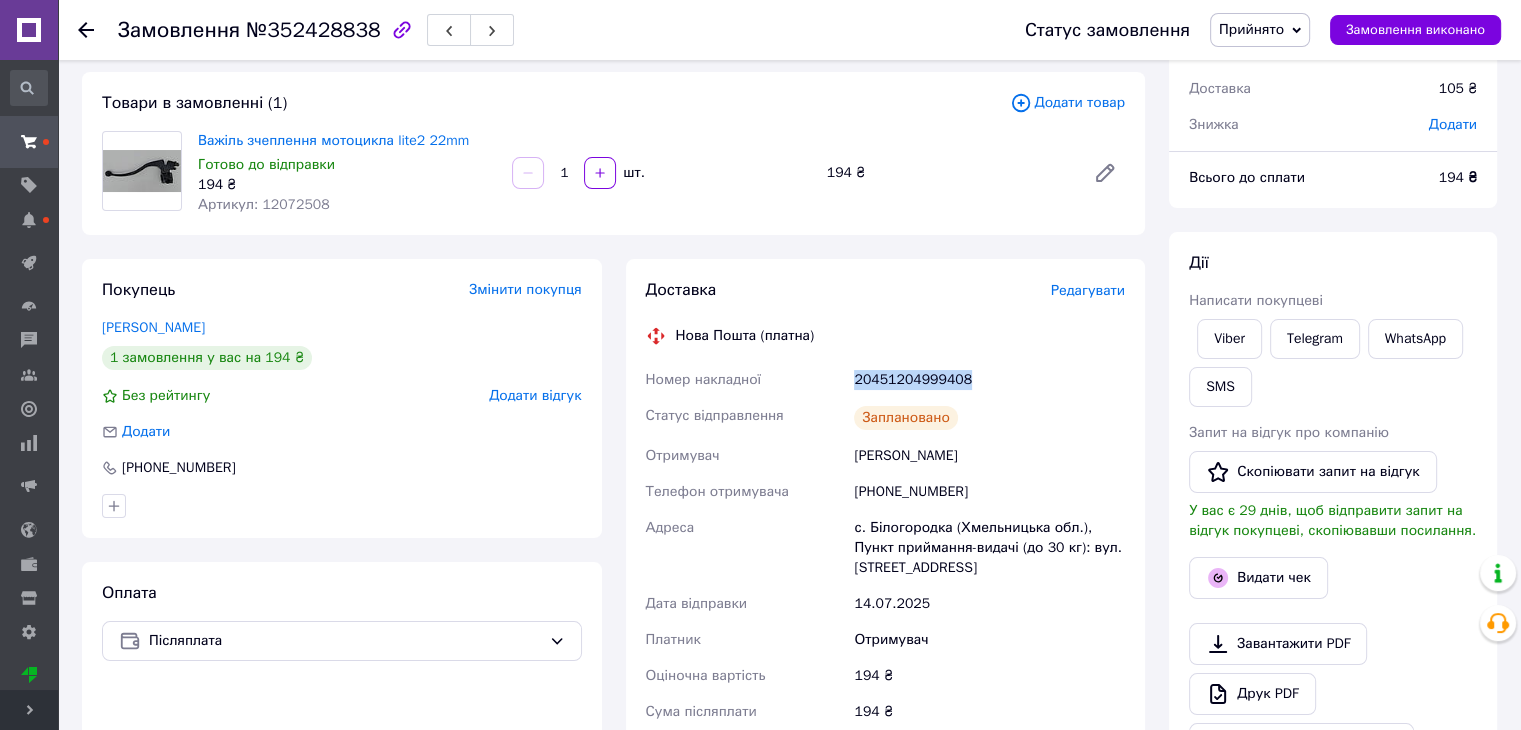 drag, startPoint x: 934, startPoint y: 377, endPoint x: 965, endPoint y: 380, distance: 31.144823 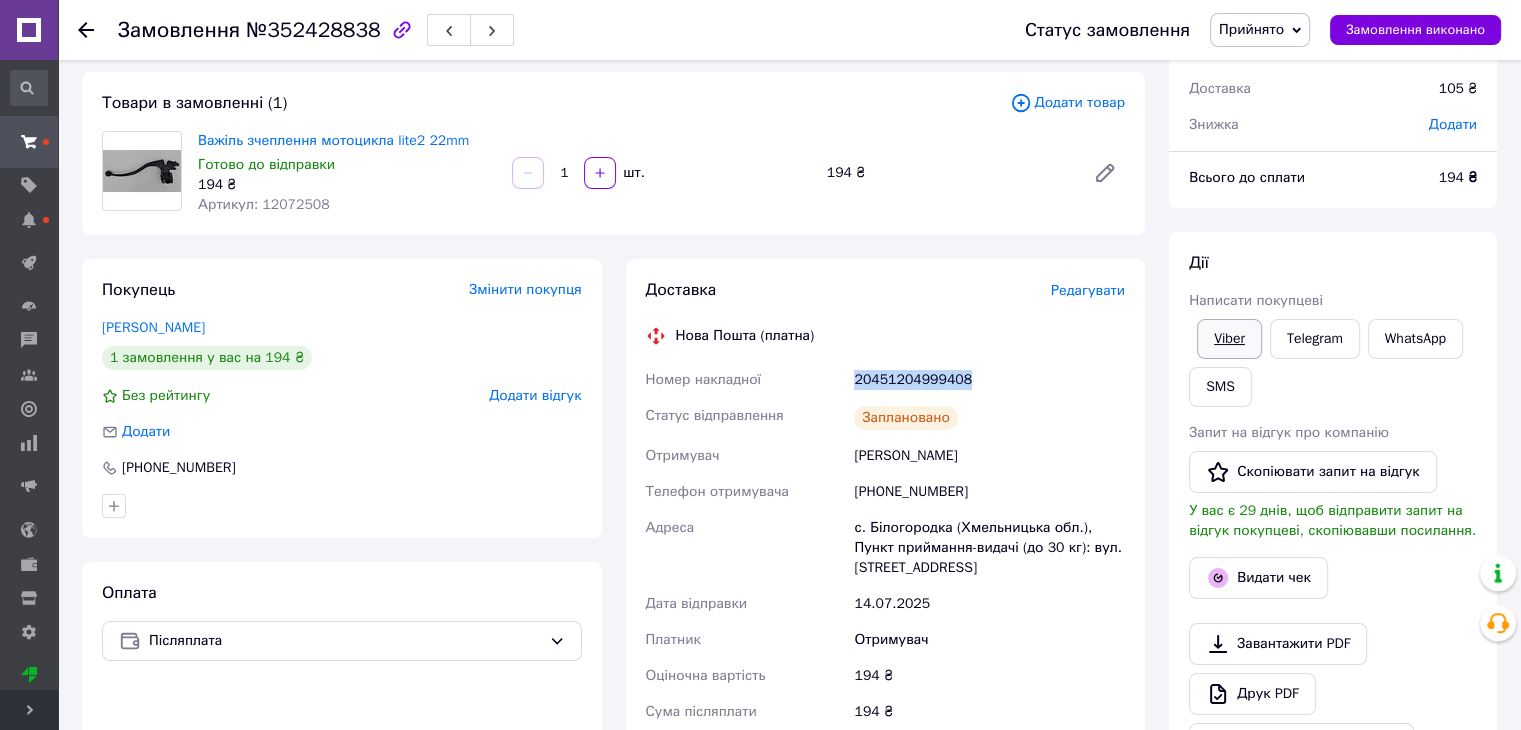 click on "Viber" at bounding box center [1229, 339] 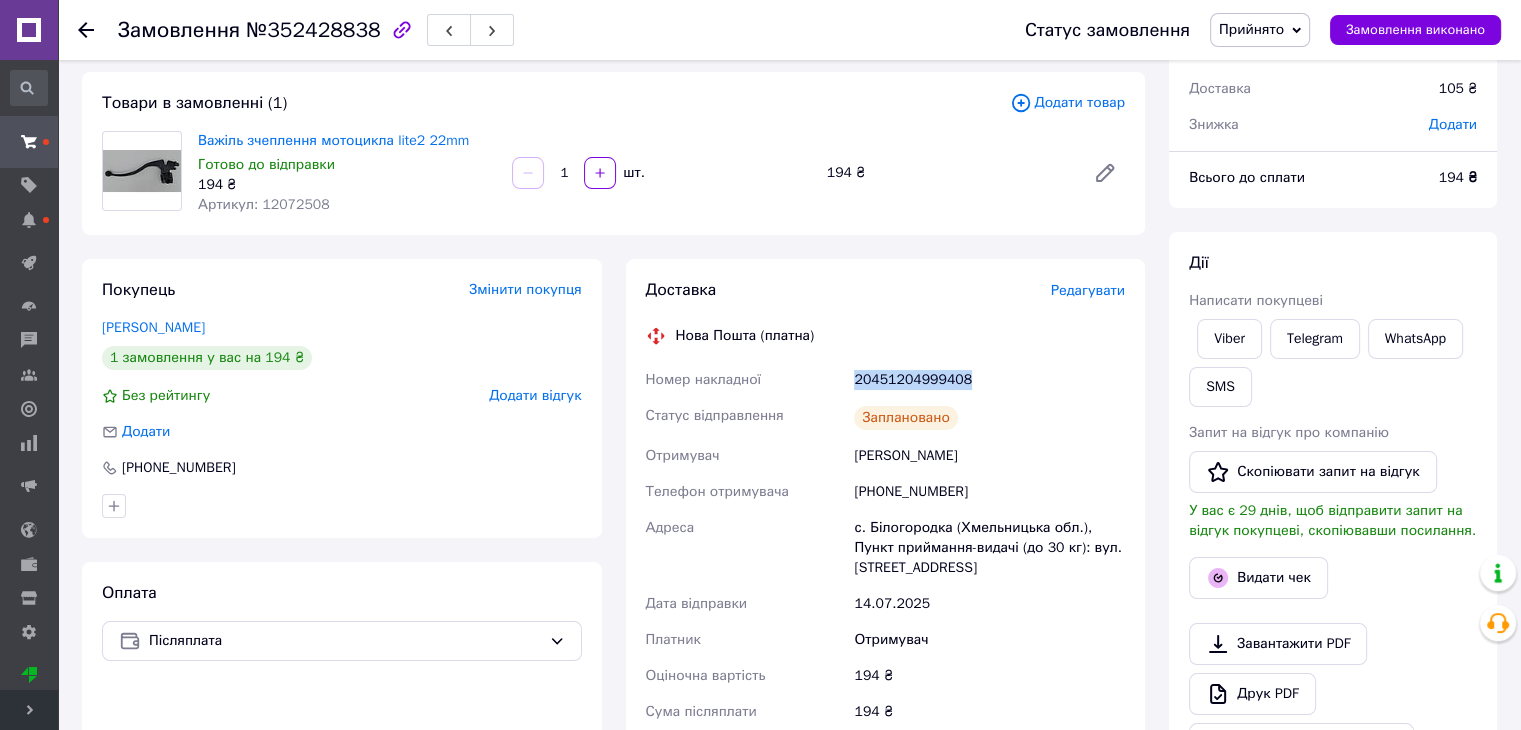 copy on "Номер накладної 20451204999408" 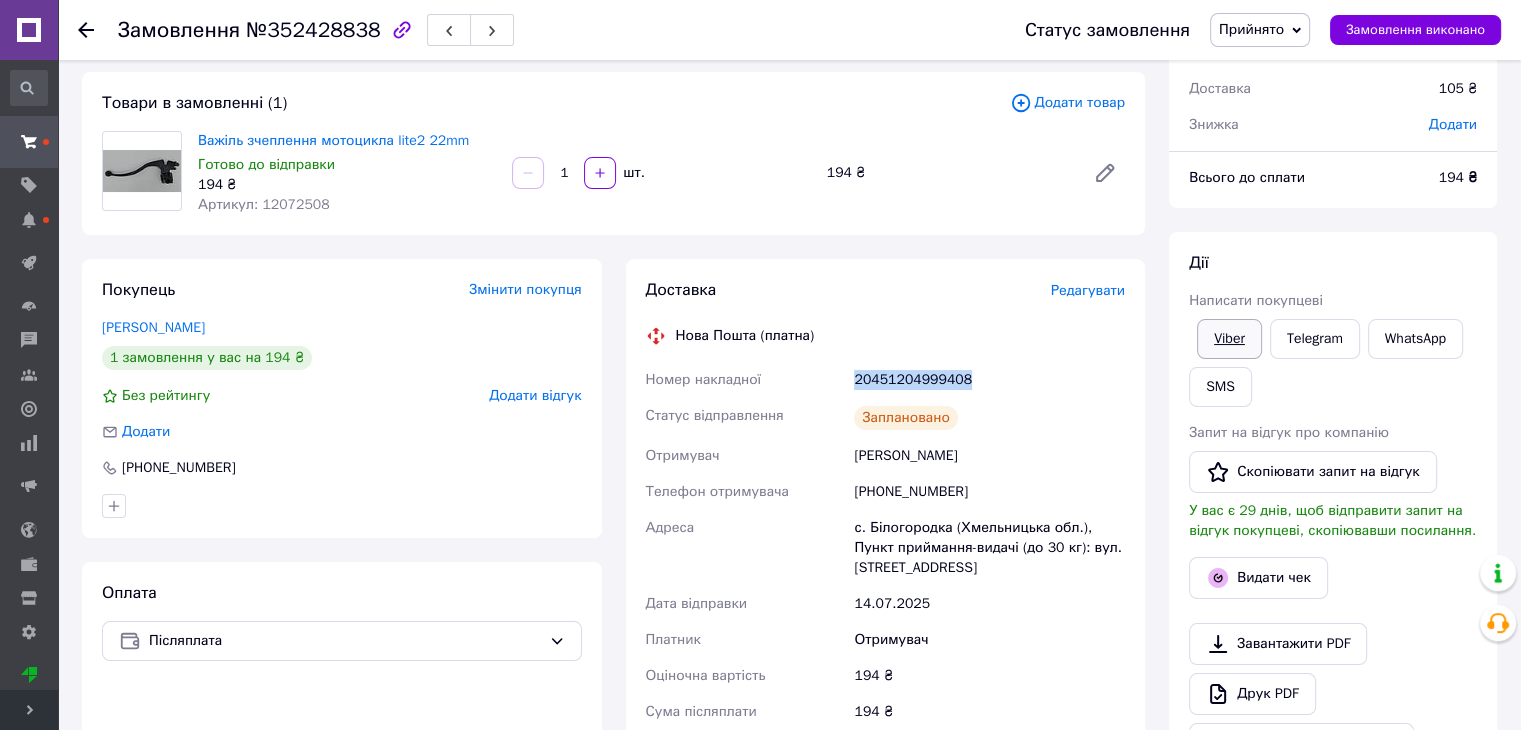 click on "Viber" at bounding box center [1229, 339] 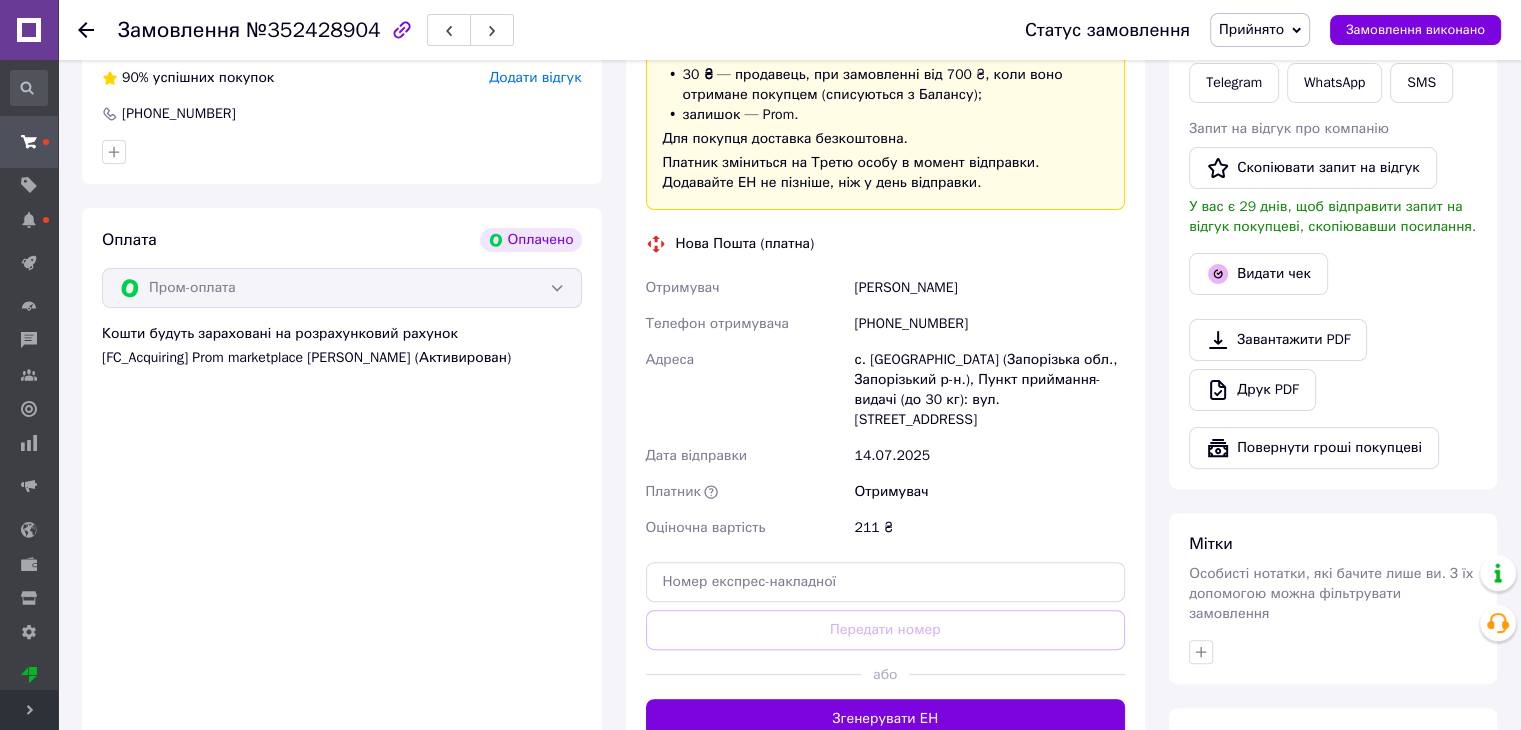 scroll, scrollTop: 800, scrollLeft: 0, axis: vertical 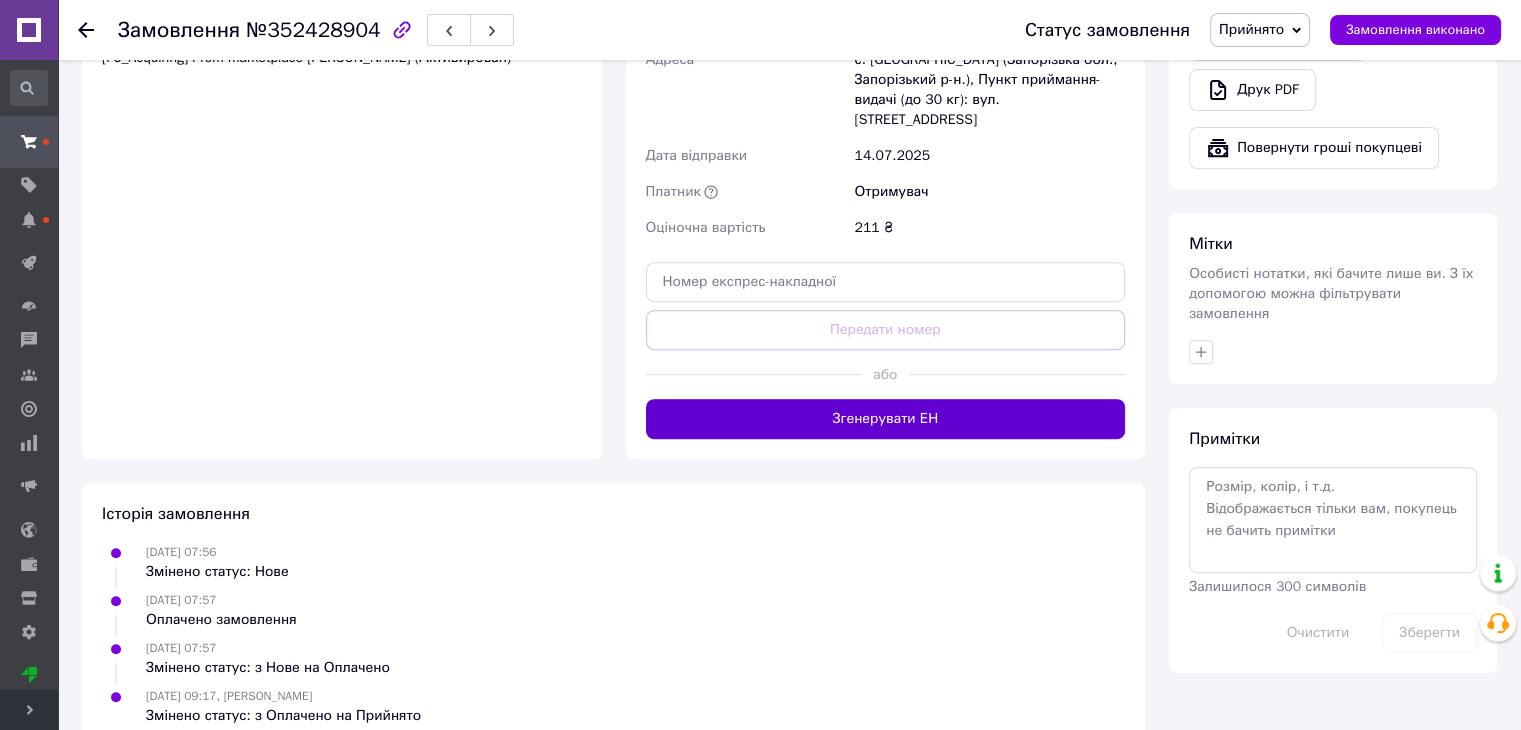 click on "Згенерувати ЕН" at bounding box center [886, 419] 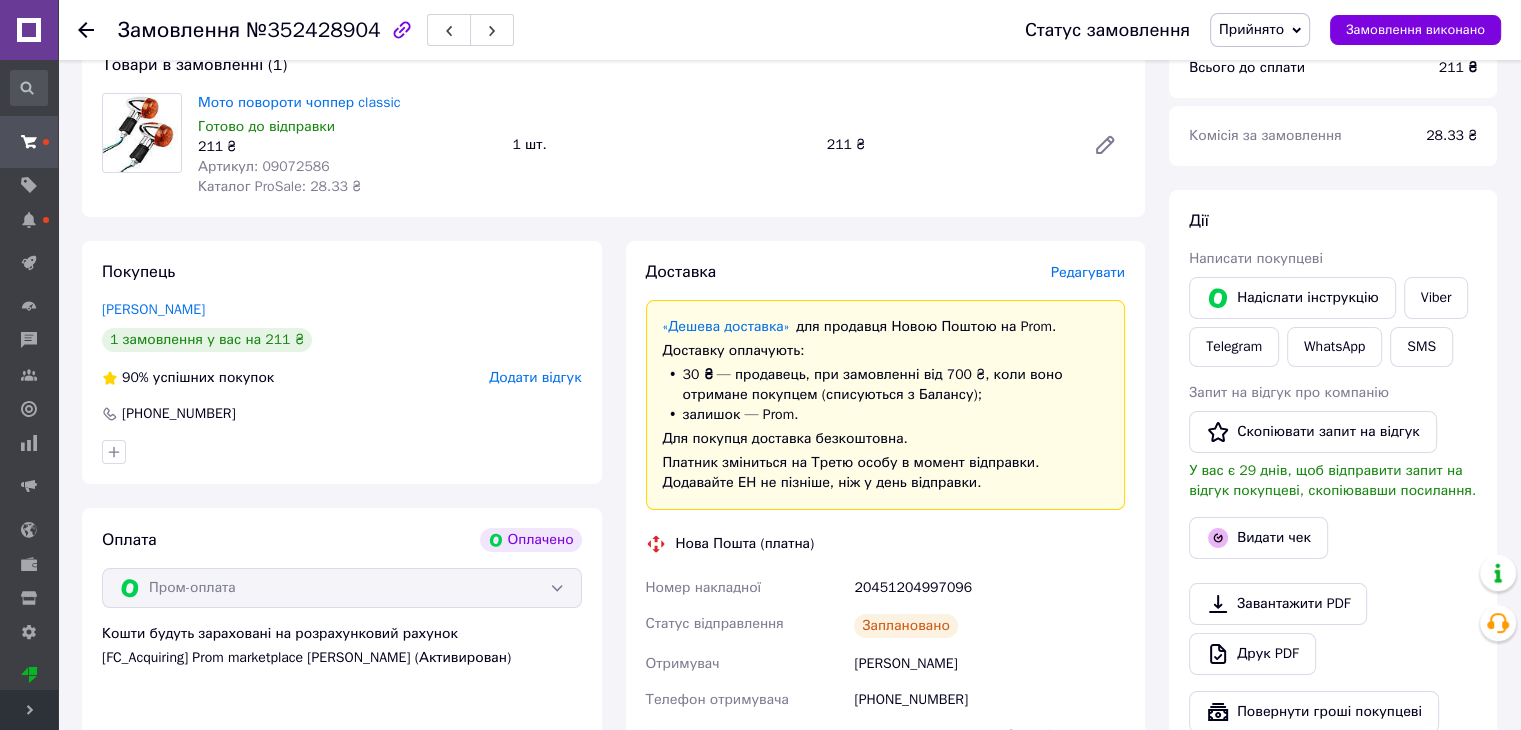 scroll, scrollTop: 0, scrollLeft: 0, axis: both 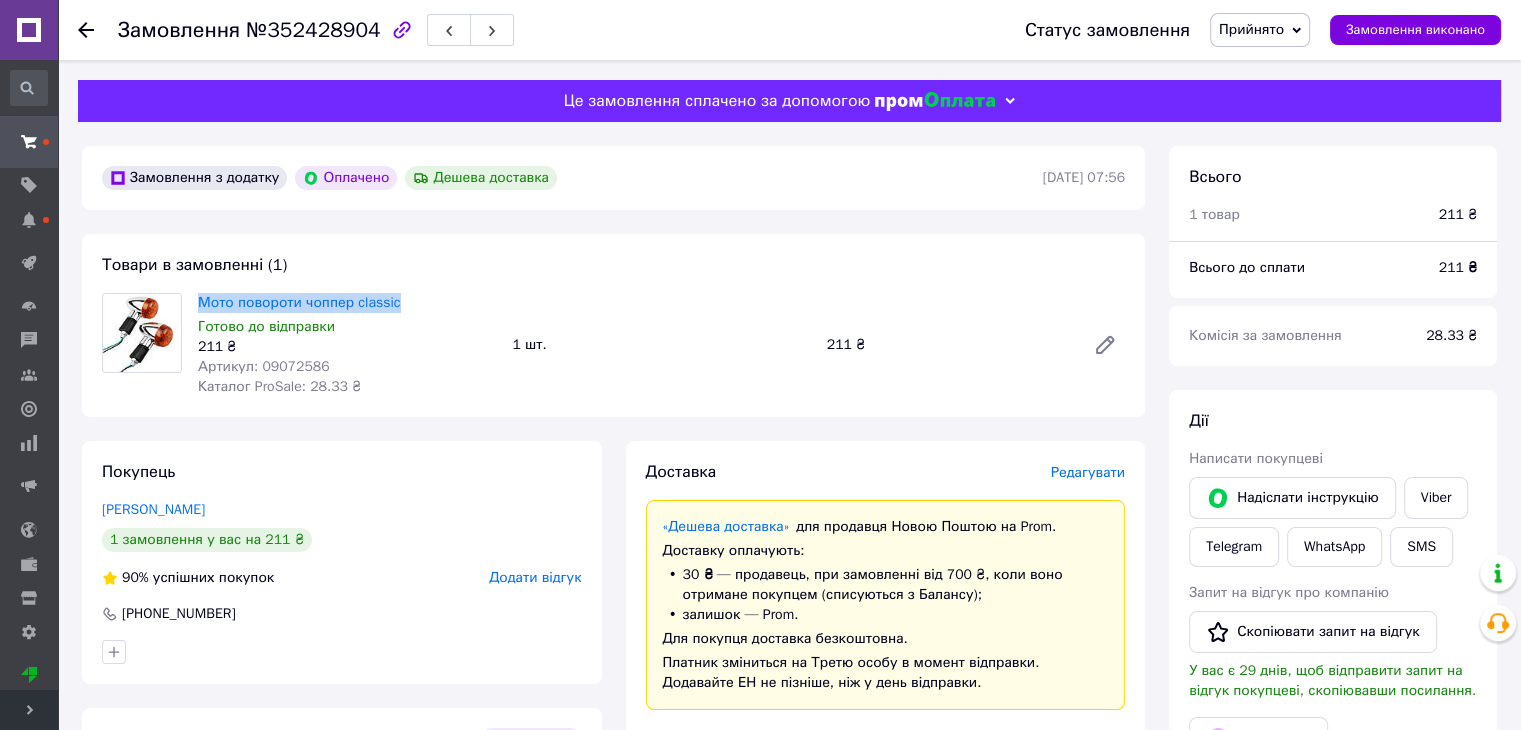 drag, startPoint x: 408, startPoint y: 304, endPoint x: 190, endPoint y: 292, distance: 218.33003 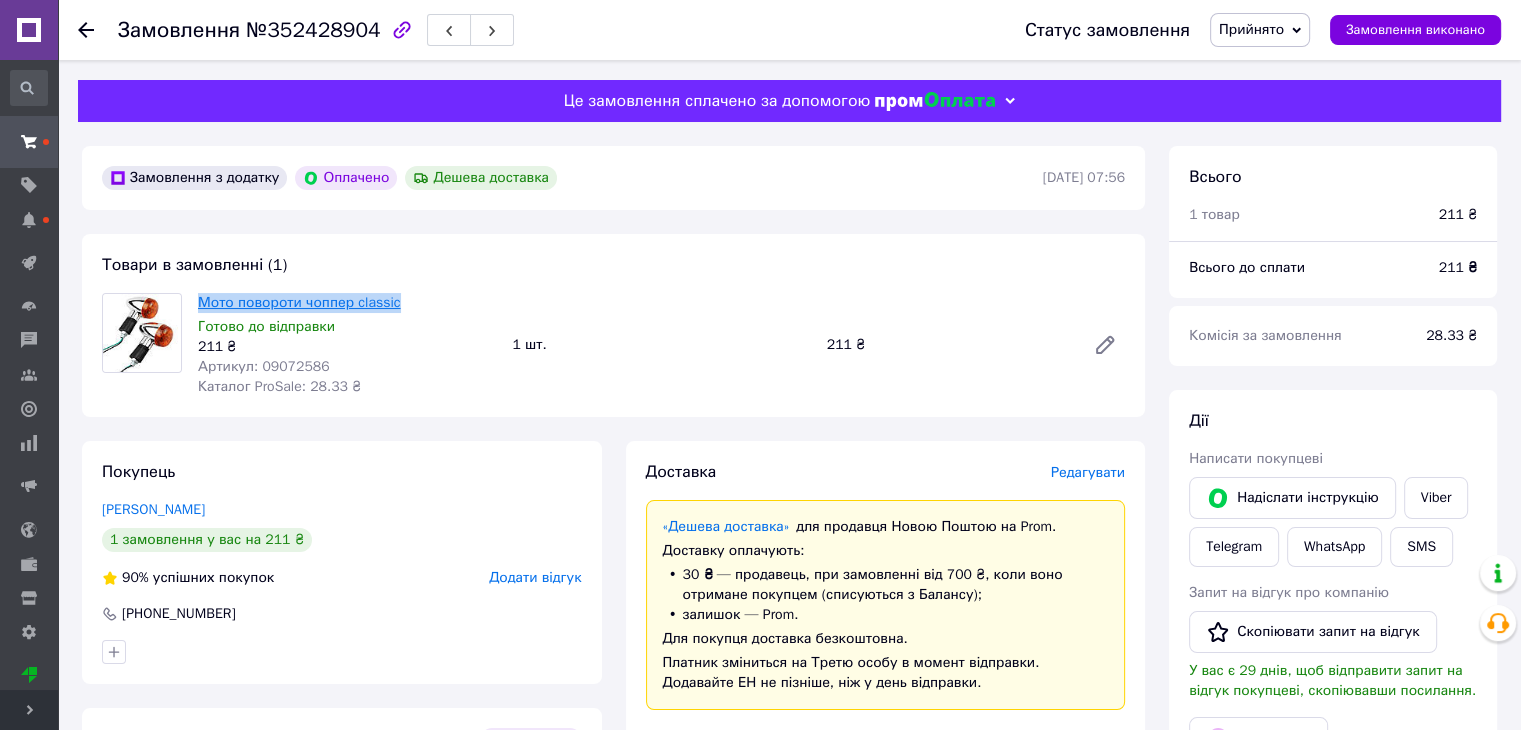 copy on "Мото повороти чоппер classic" 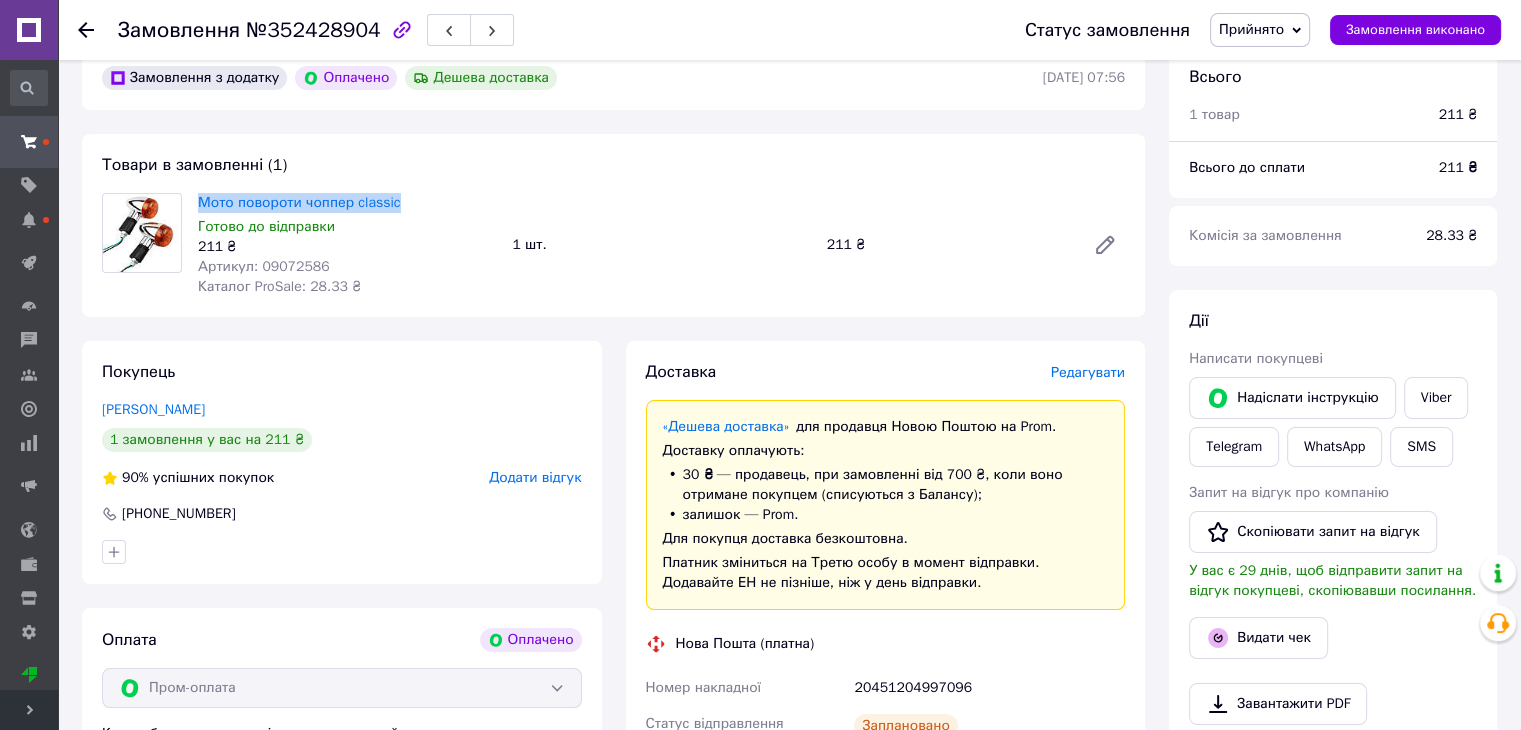 scroll, scrollTop: 300, scrollLeft: 0, axis: vertical 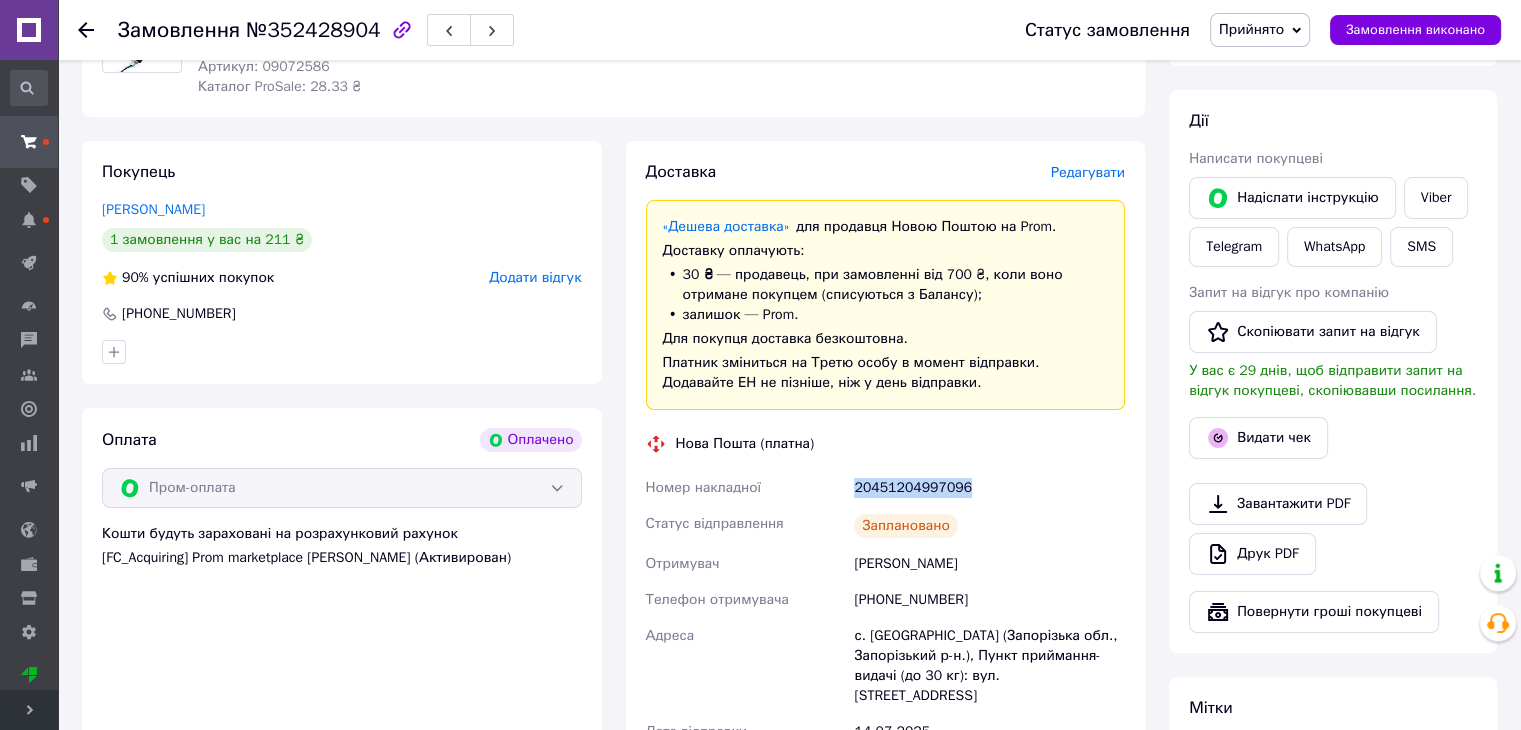 drag, startPoint x: 879, startPoint y: 496, endPoint x: 970, endPoint y: 484, distance: 91.787796 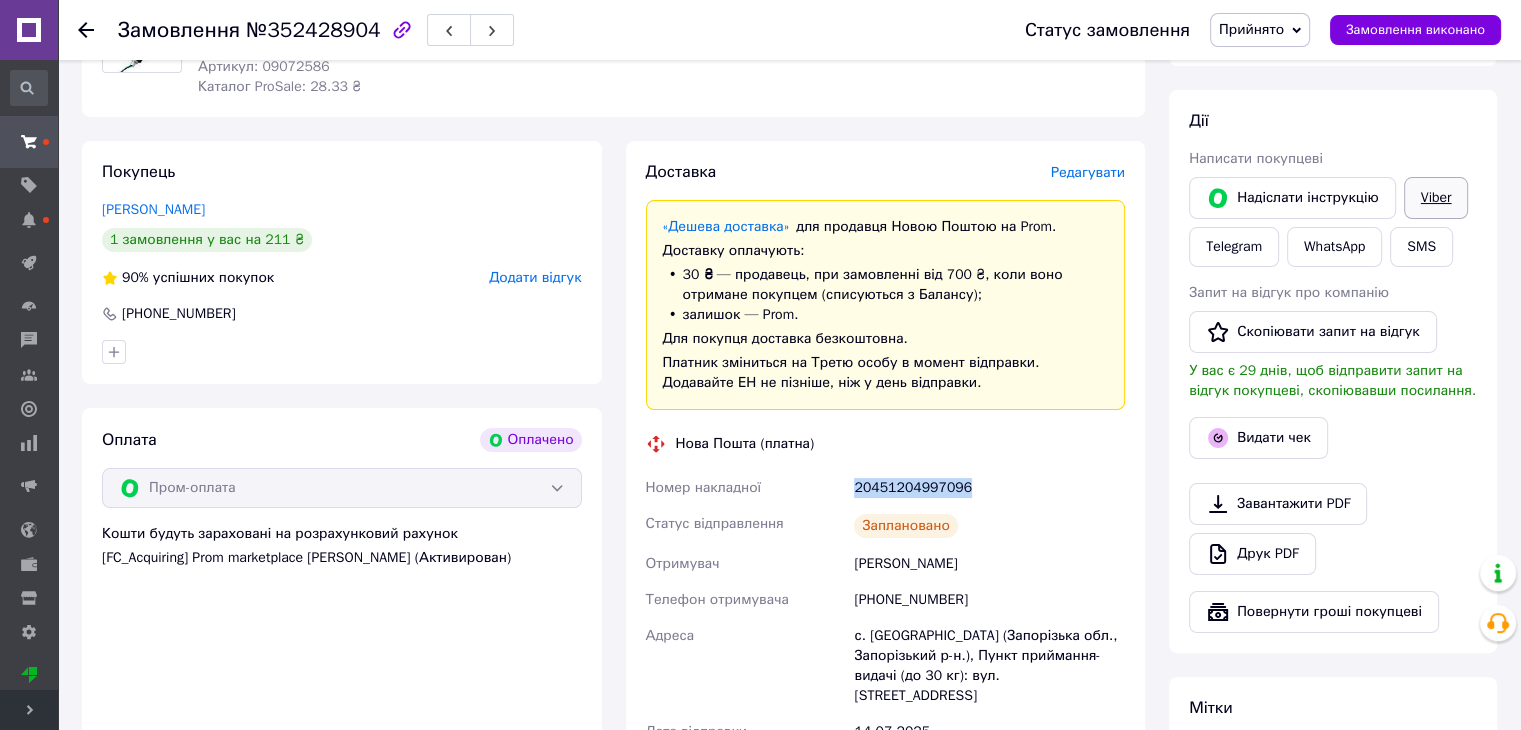 click on "Viber" at bounding box center (1436, 198) 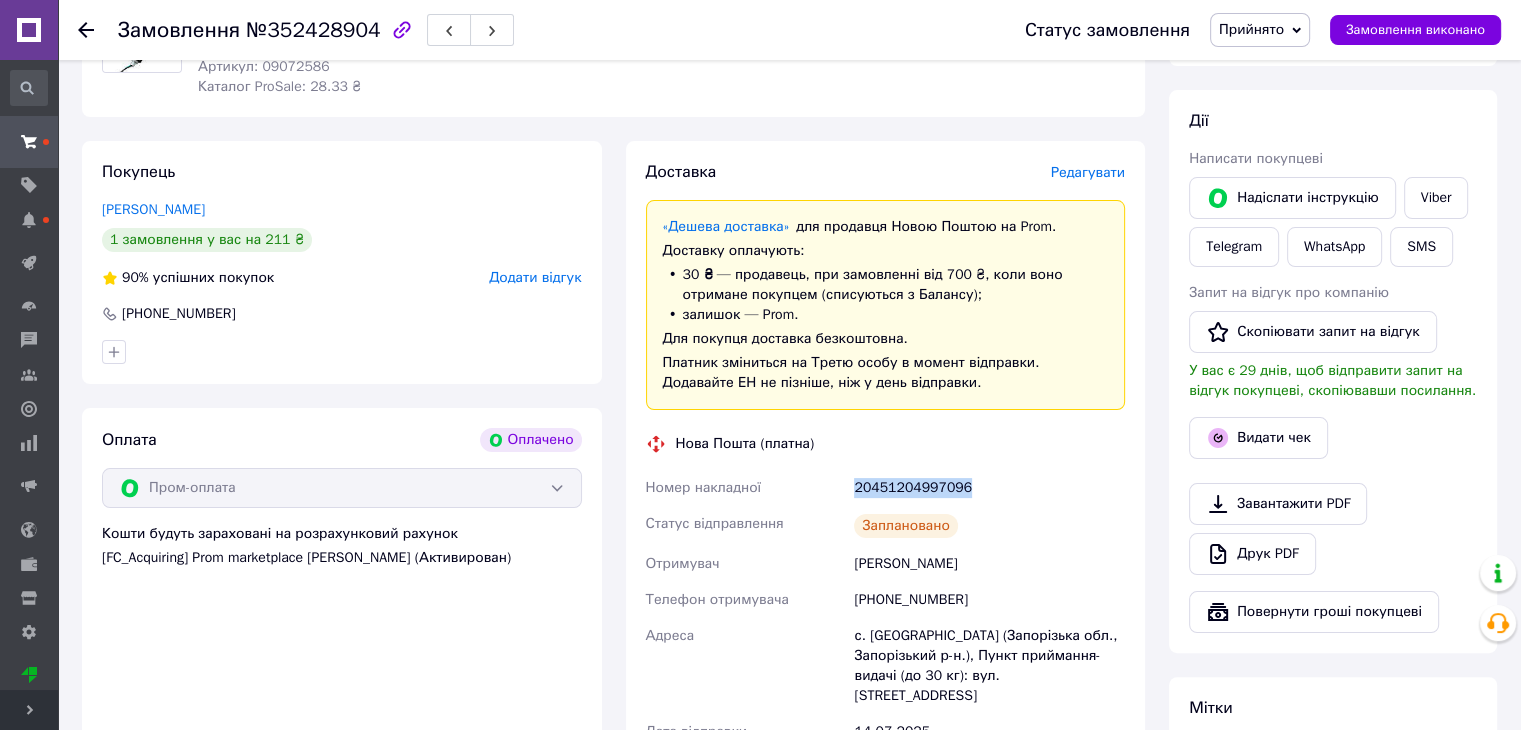 copy on "Номер накладної 20451204997096" 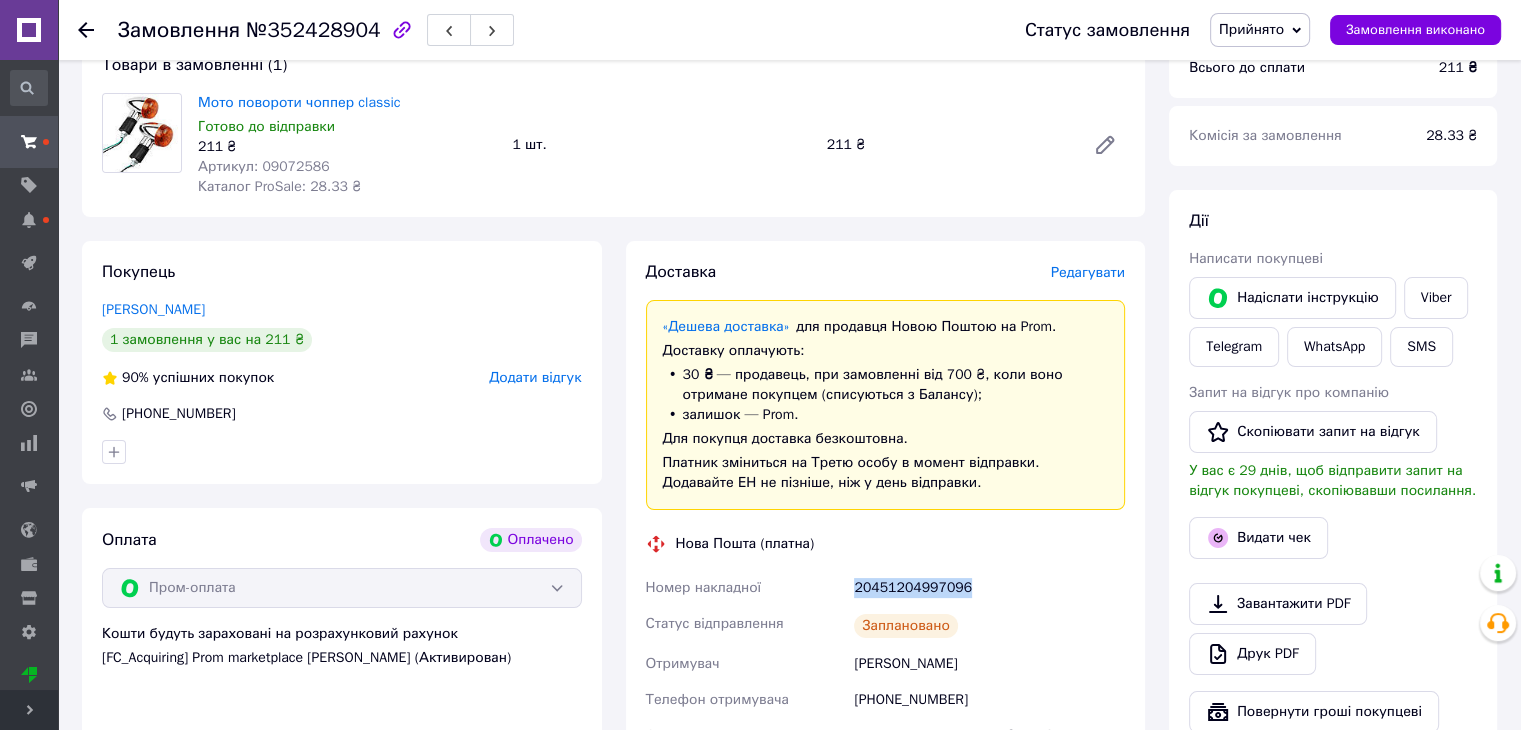 scroll, scrollTop: 100, scrollLeft: 0, axis: vertical 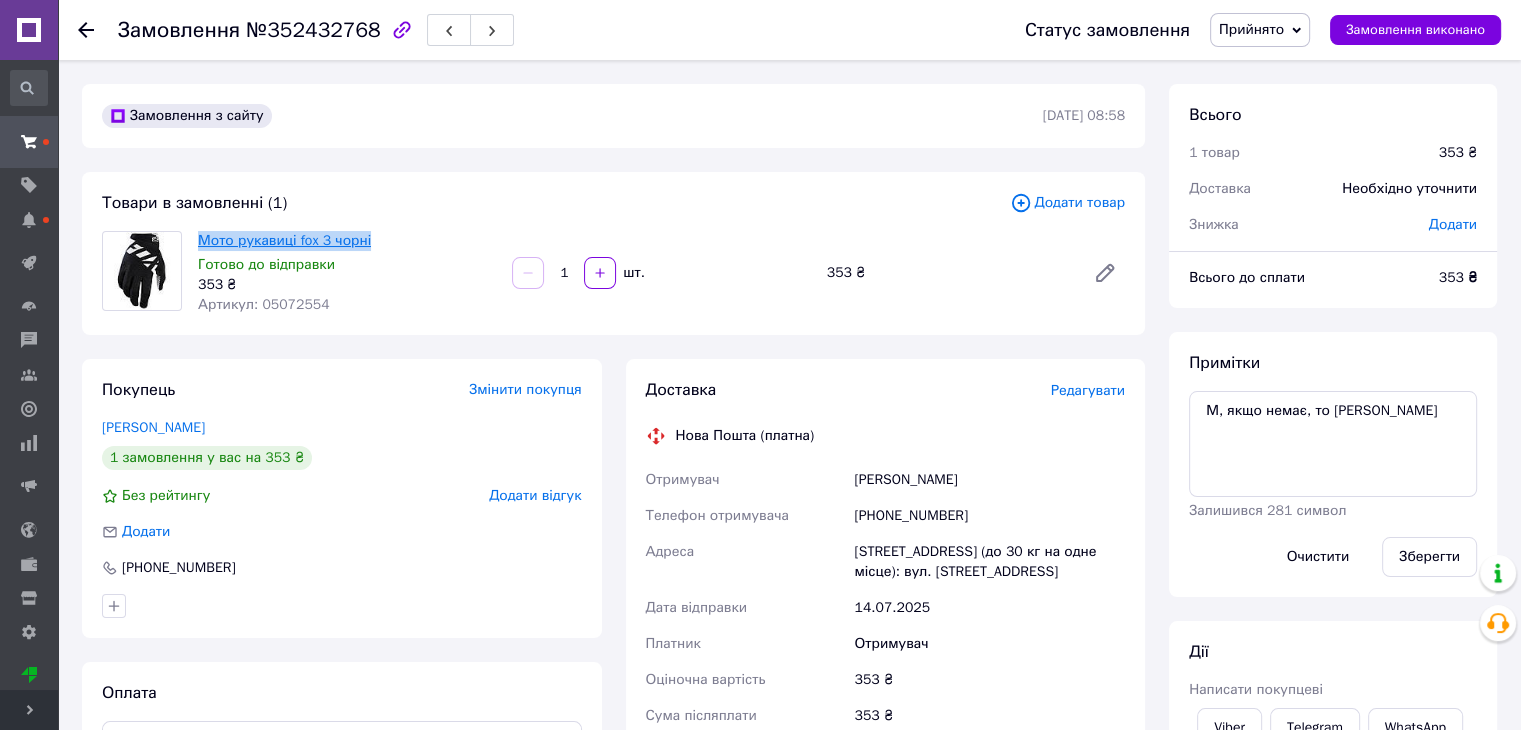 drag, startPoint x: 376, startPoint y: 242, endPoint x: 197, endPoint y: 241, distance: 179.00279 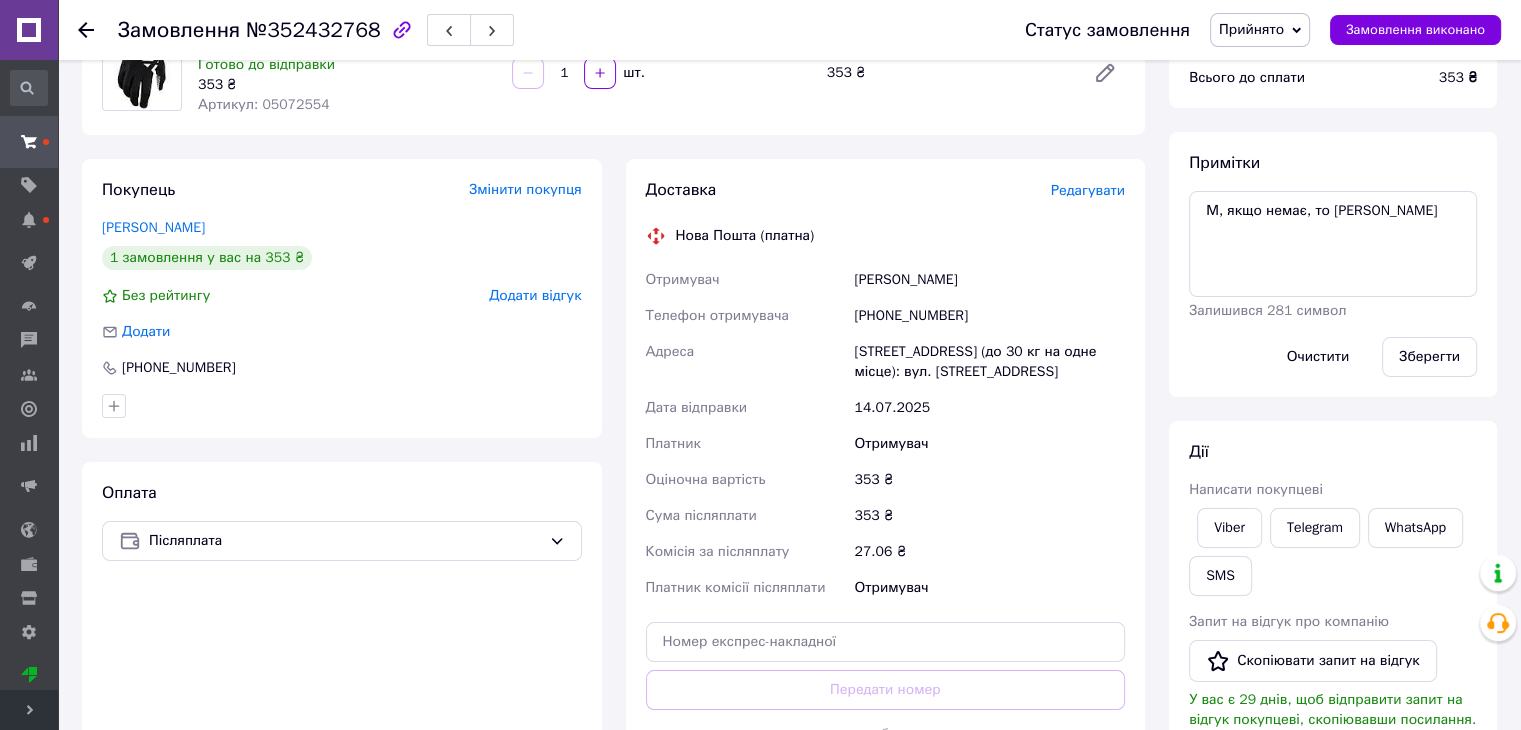 scroll, scrollTop: 400, scrollLeft: 0, axis: vertical 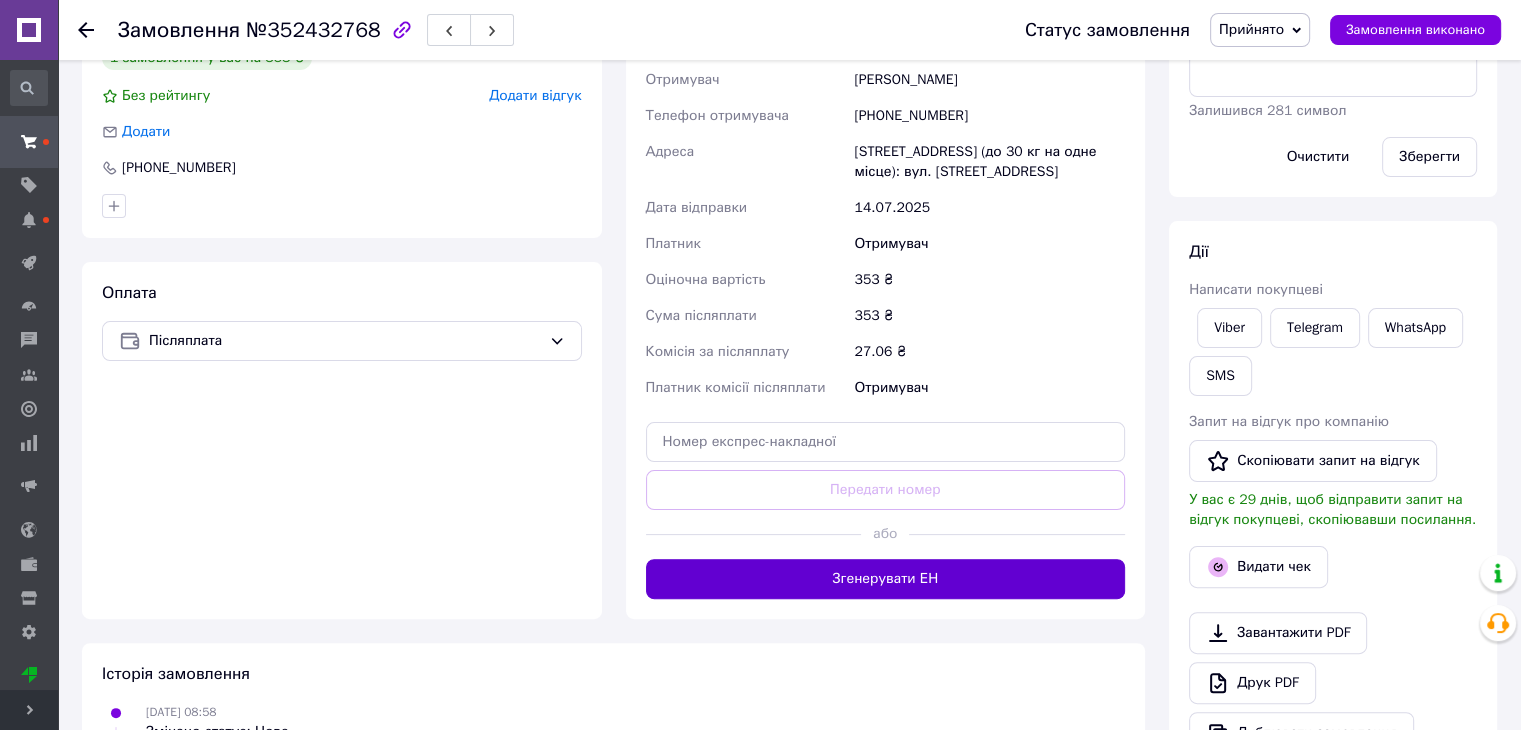 click on "Згенерувати ЕН" at bounding box center (886, 579) 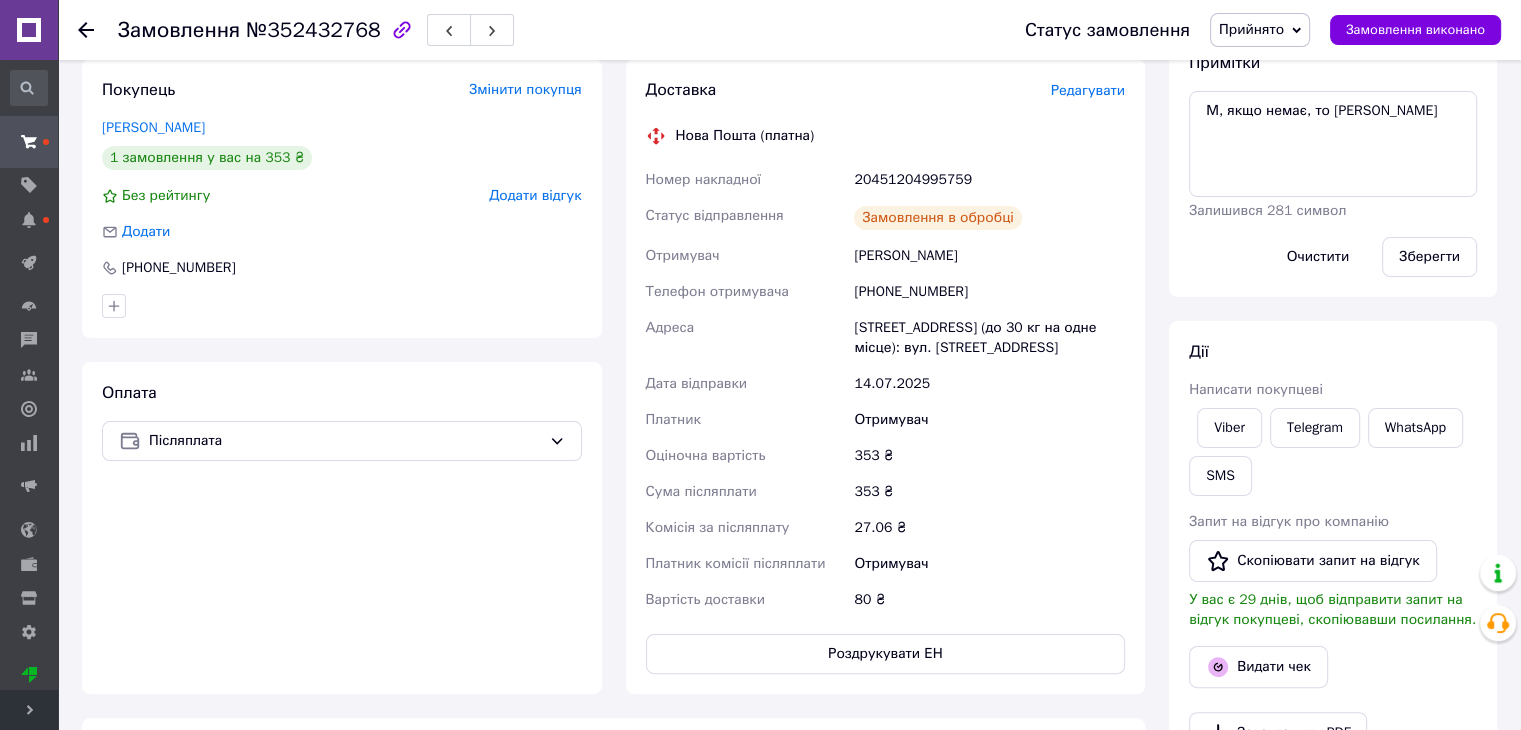 scroll, scrollTop: 200, scrollLeft: 0, axis: vertical 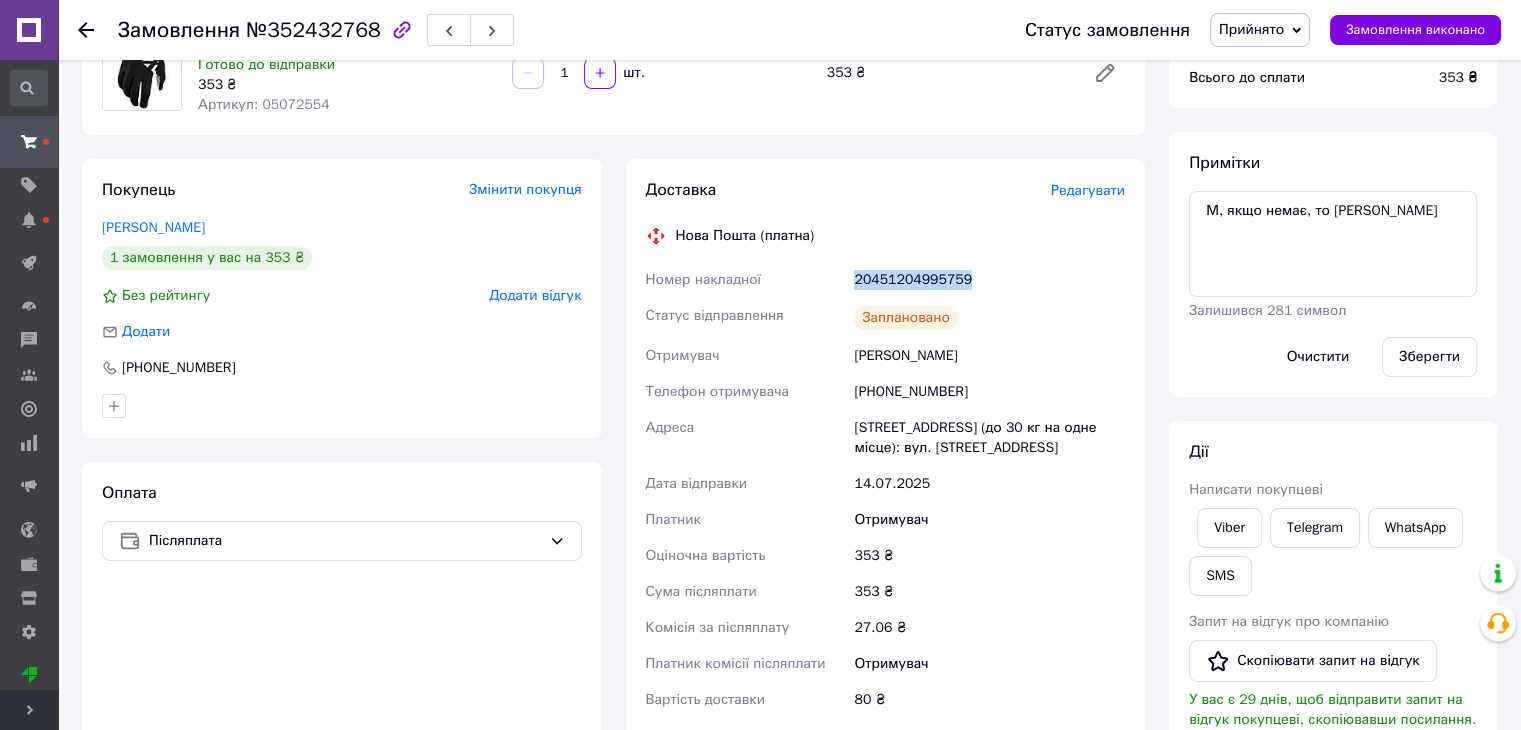 drag, startPoint x: 844, startPoint y: 265, endPoint x: 970, endPoint y: 279, distance: 126.77539 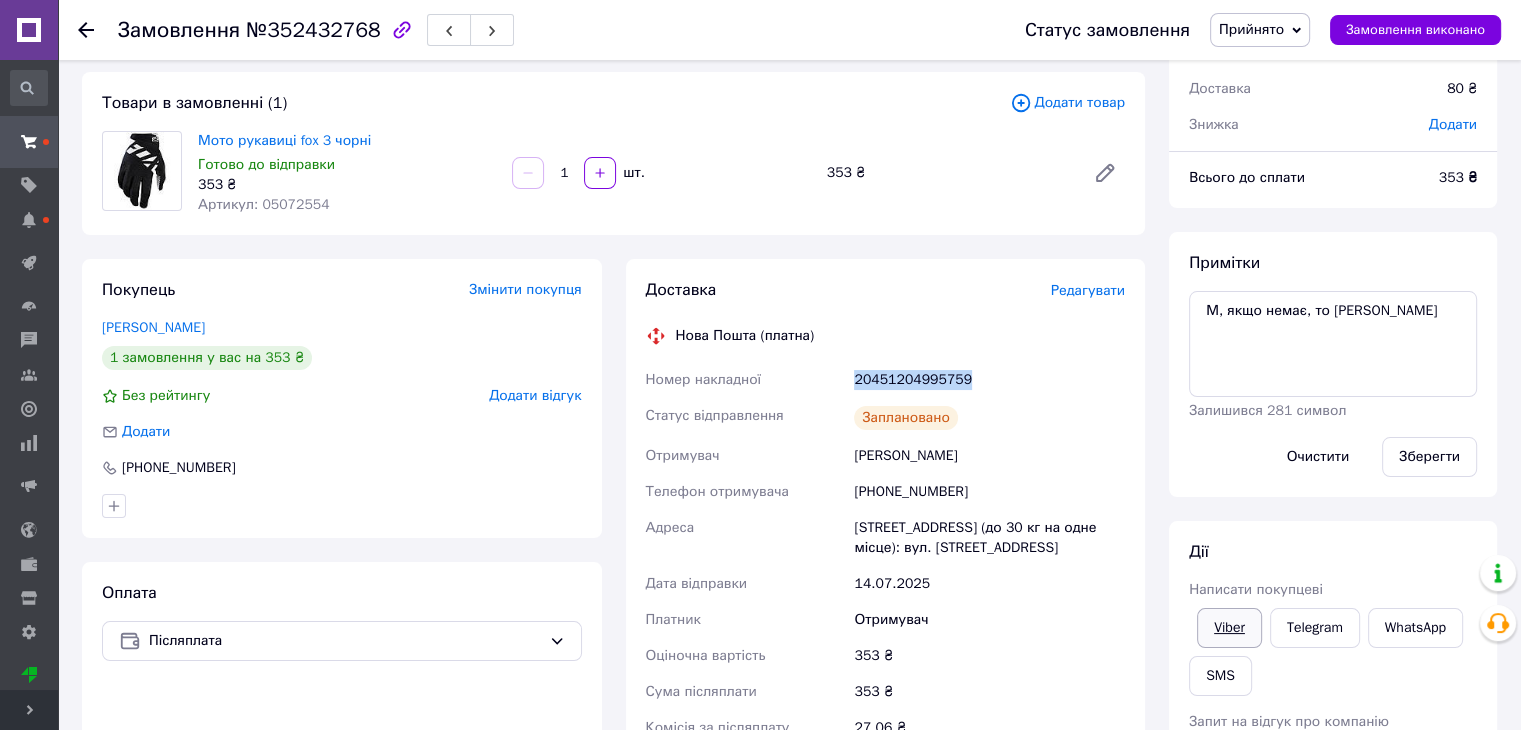 click on "Viber" at bounding box center (1229, 628) 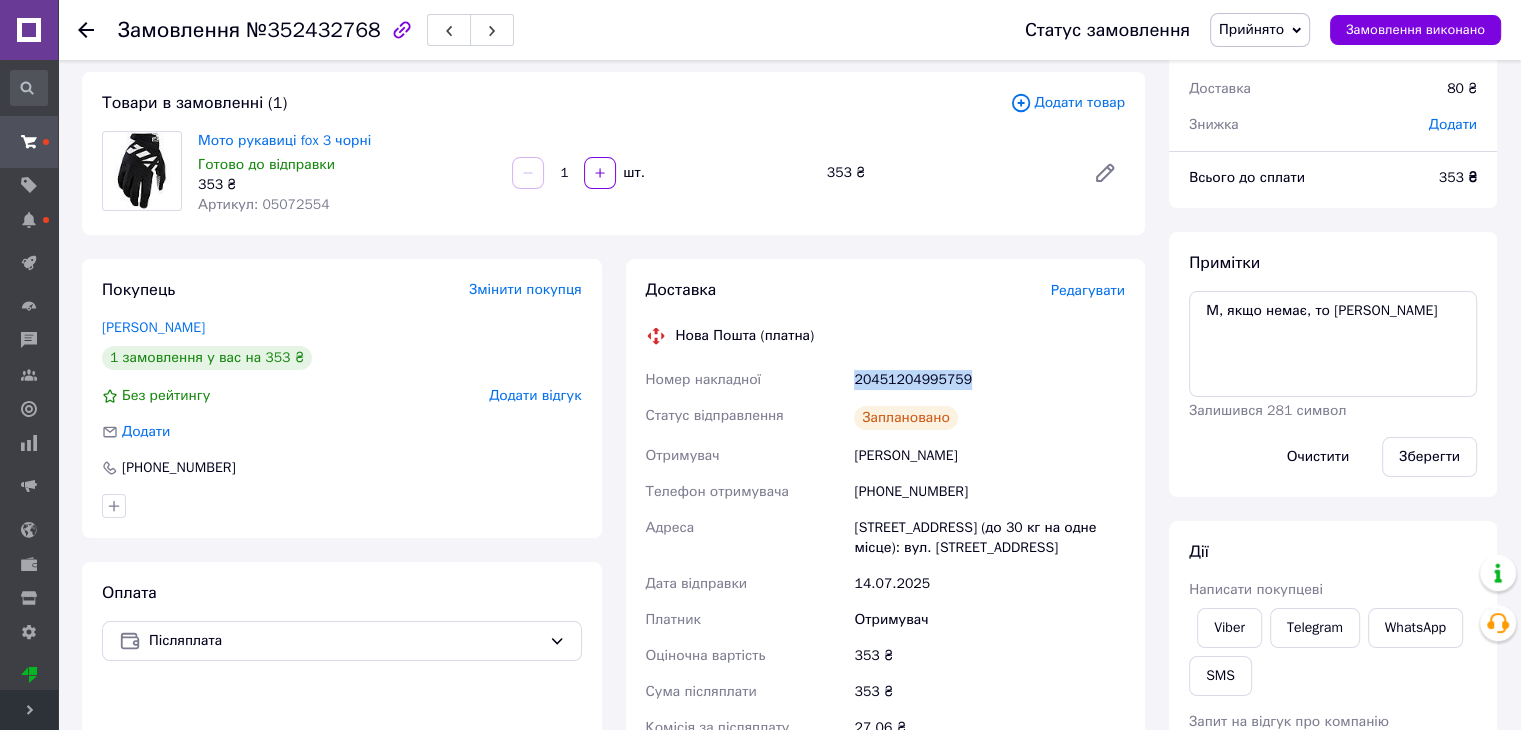 copy on "Номер накладної 20451204995759" 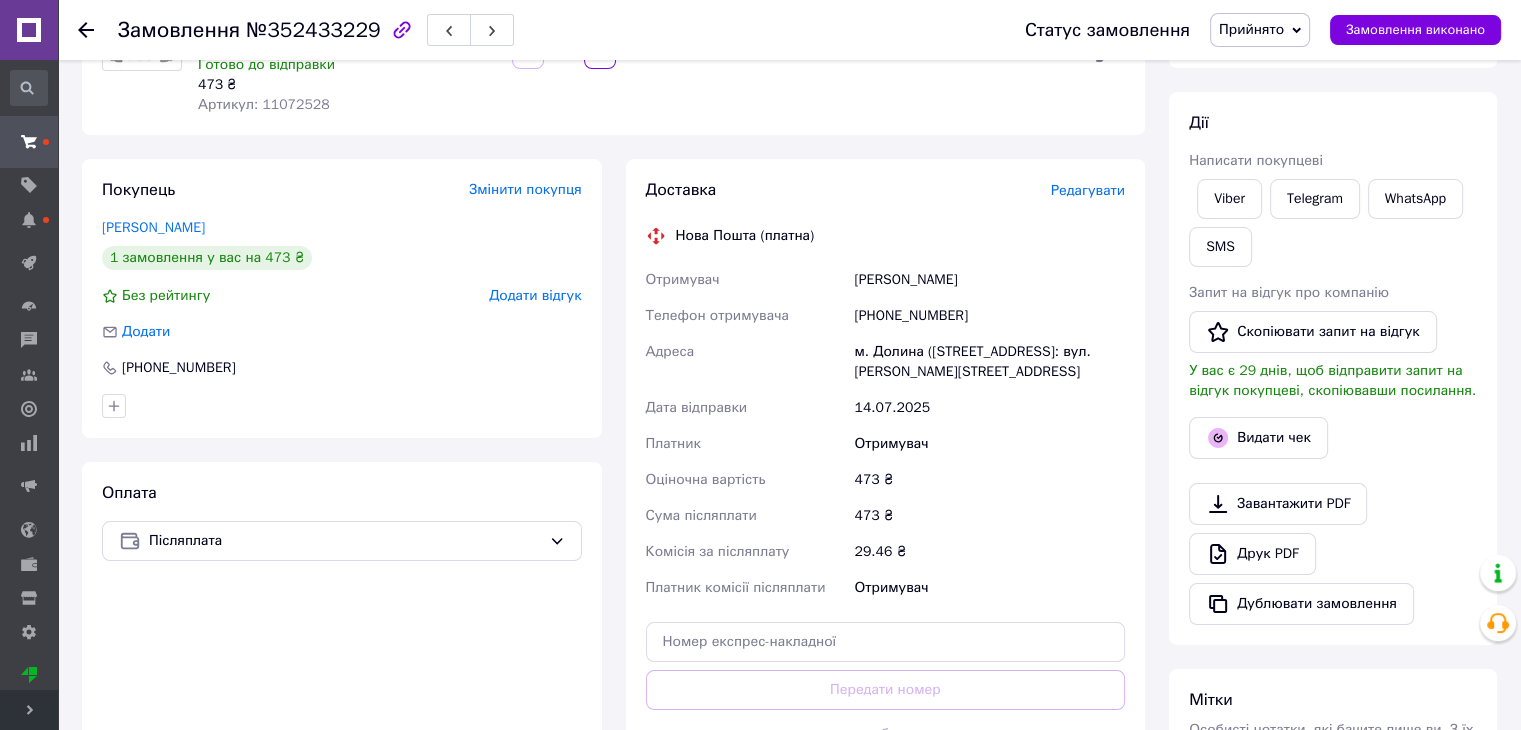 scroll, scrollTop: 40, scrollLeft: 0, axis: vertical 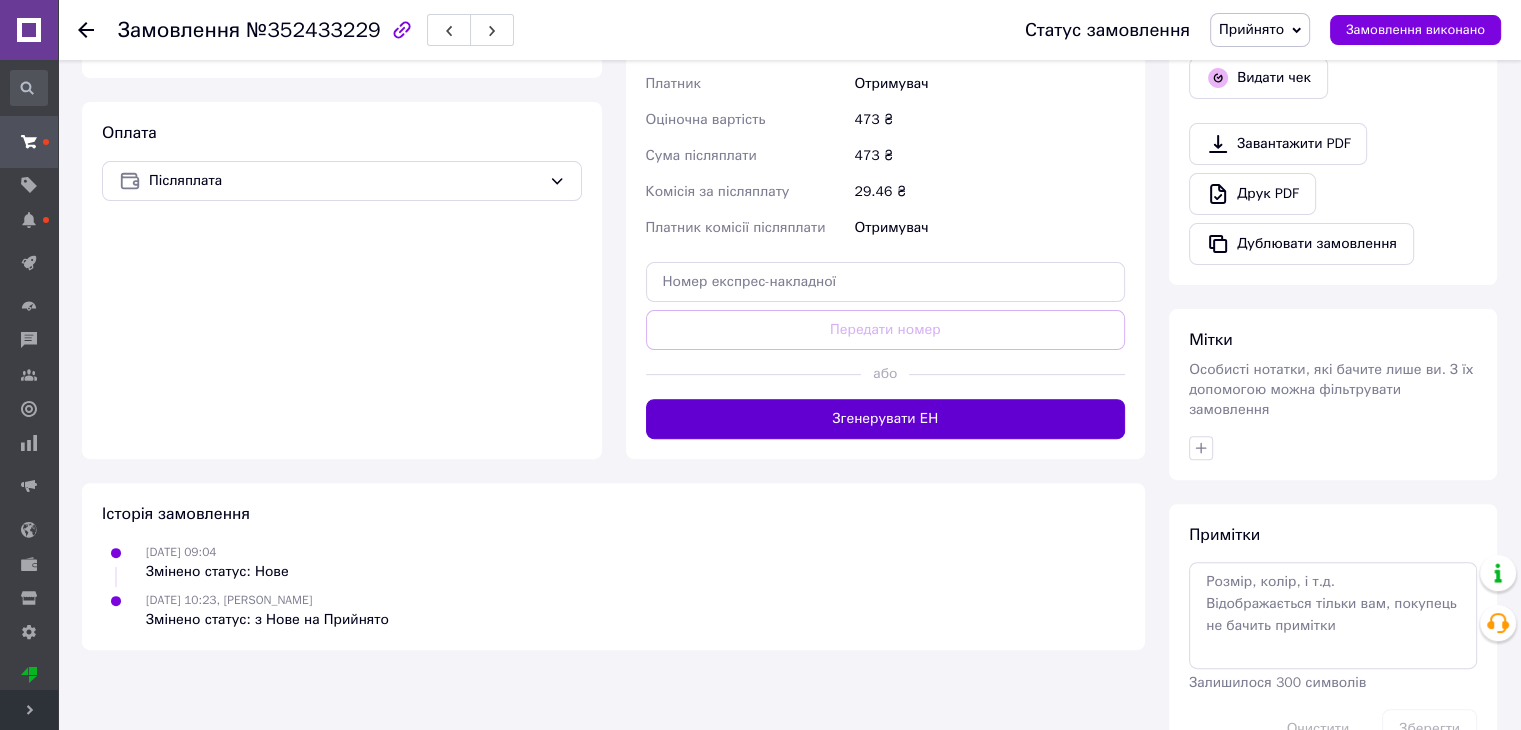 click on "Згенерувати ЕН" at bounding box center (886, 419) 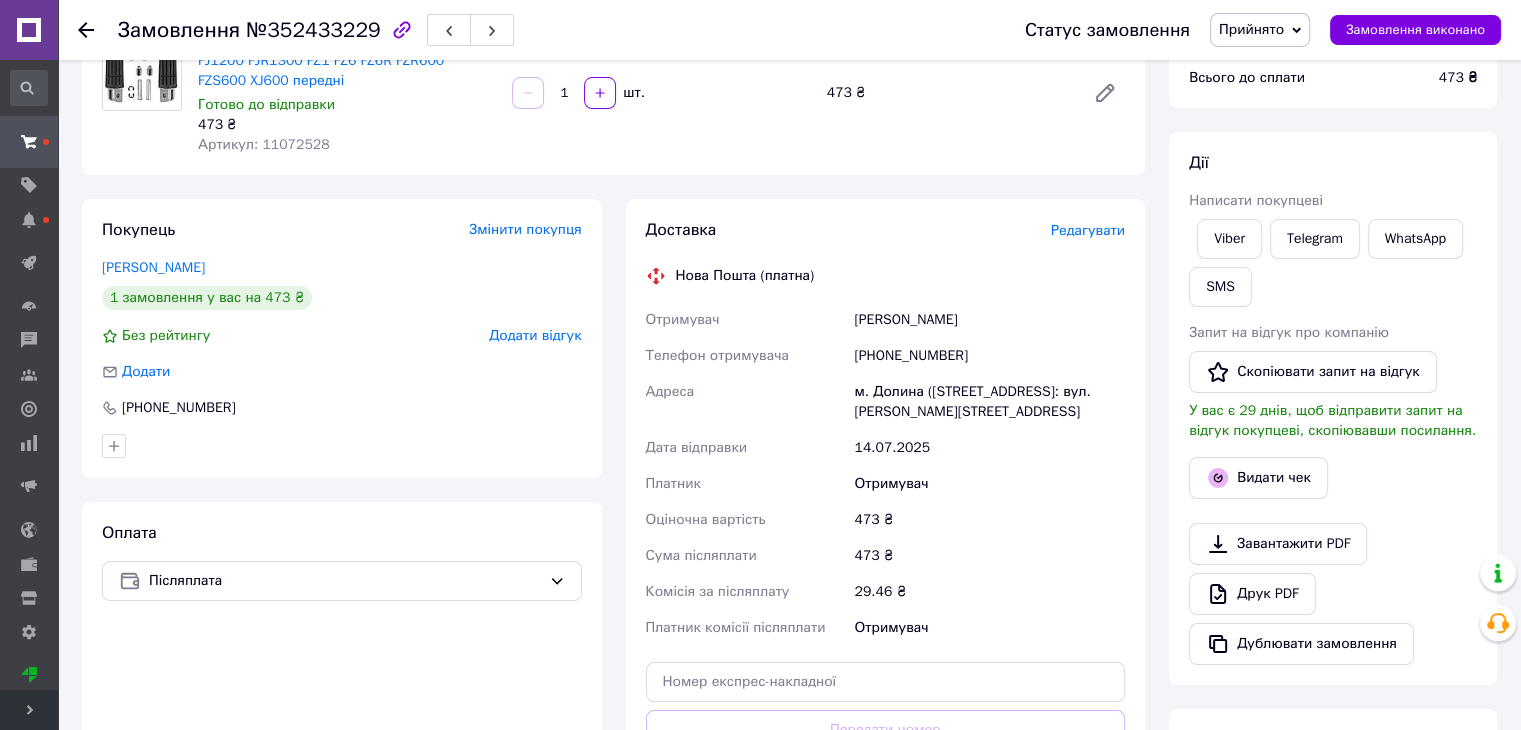 scroll, scrollTop: 0, scrollLeft: 0, axis: both 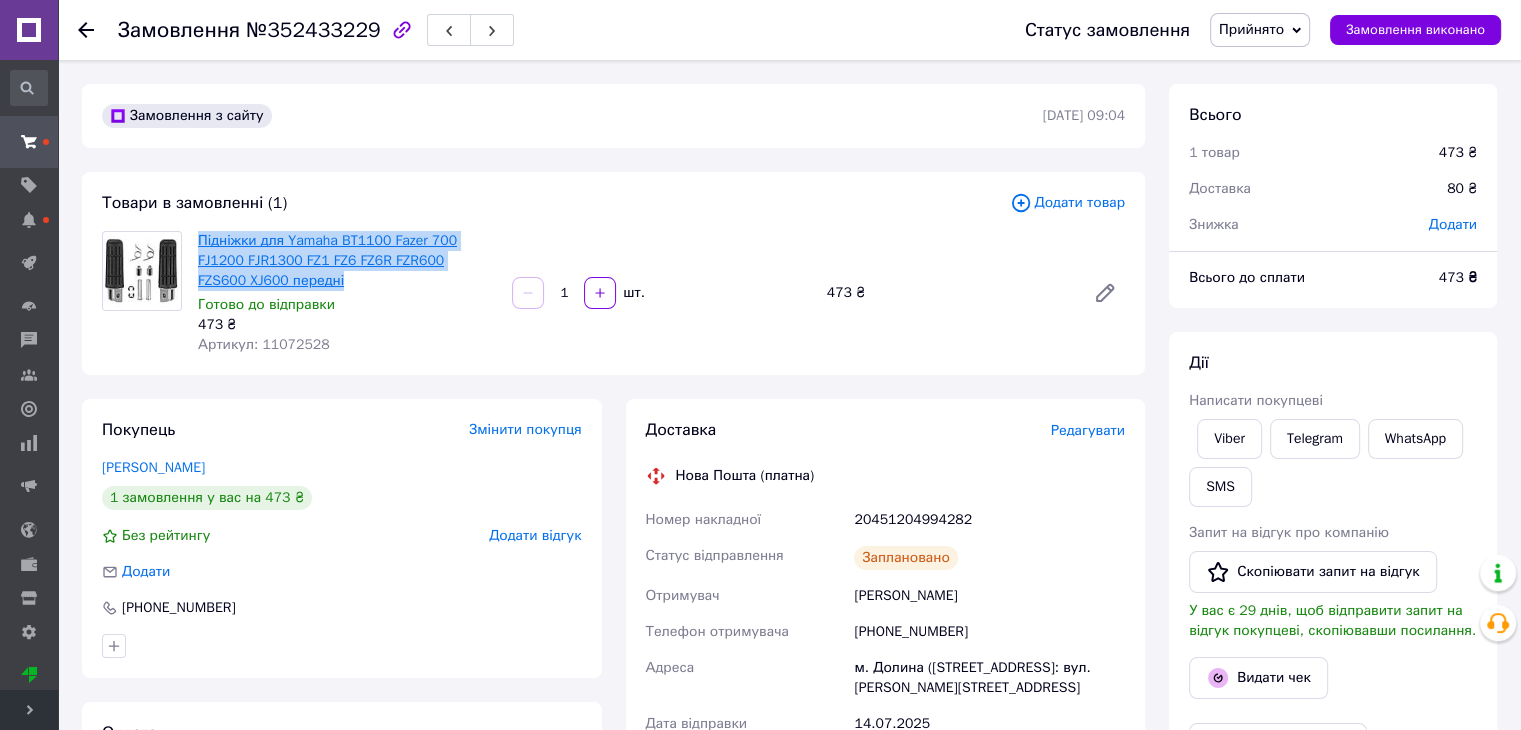 drag, startPoint x: 246, startPoint y: 280, endPoint x: 198, endPoint y: 241, distance: 61.846584 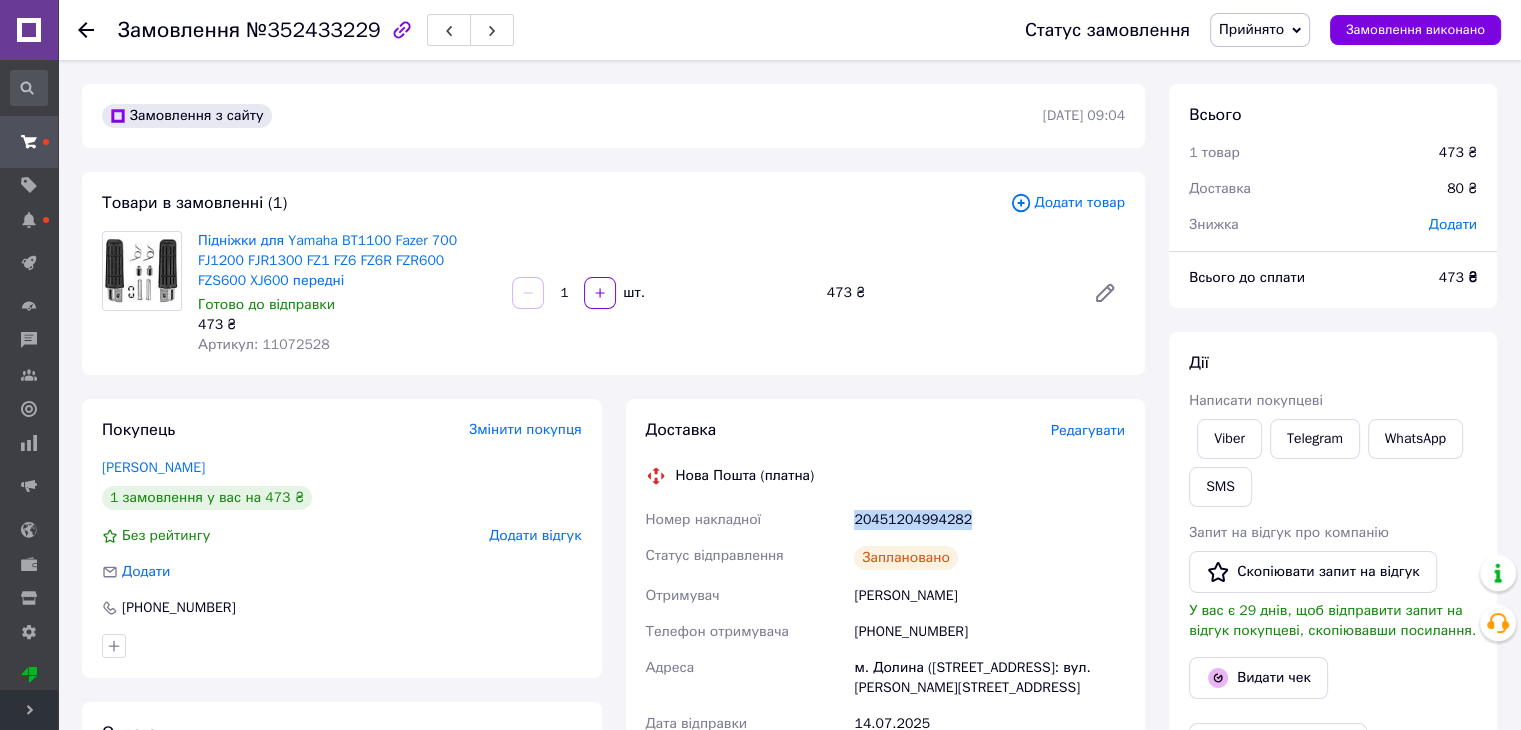 drag, startPoint x: 864, startPoint y: 512, endPoint x: 970, endPoint y: 509, distance: 106.04244 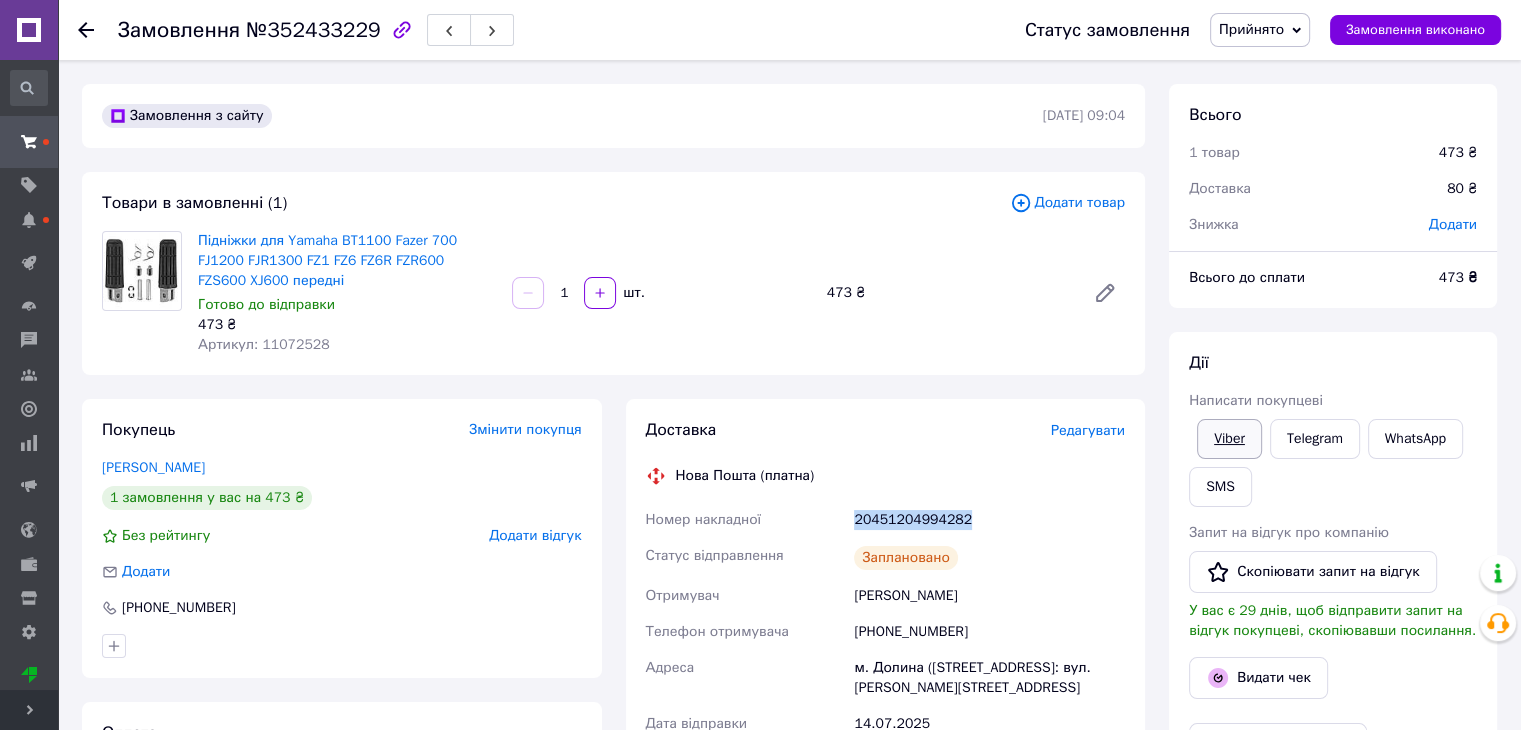 click on "Viber" at bounding box center [1229, 439] 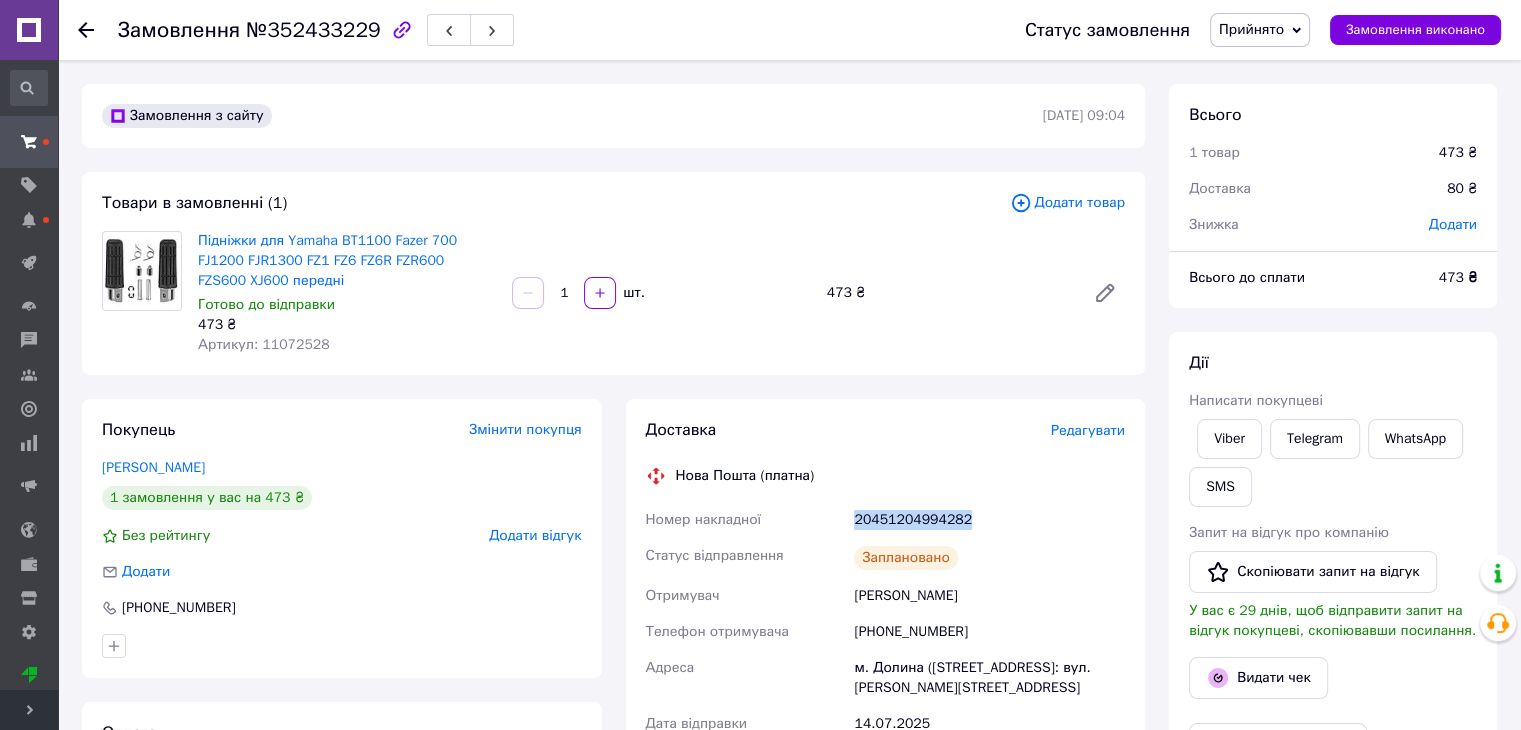 copy on "Номер накладної 20451204994282" 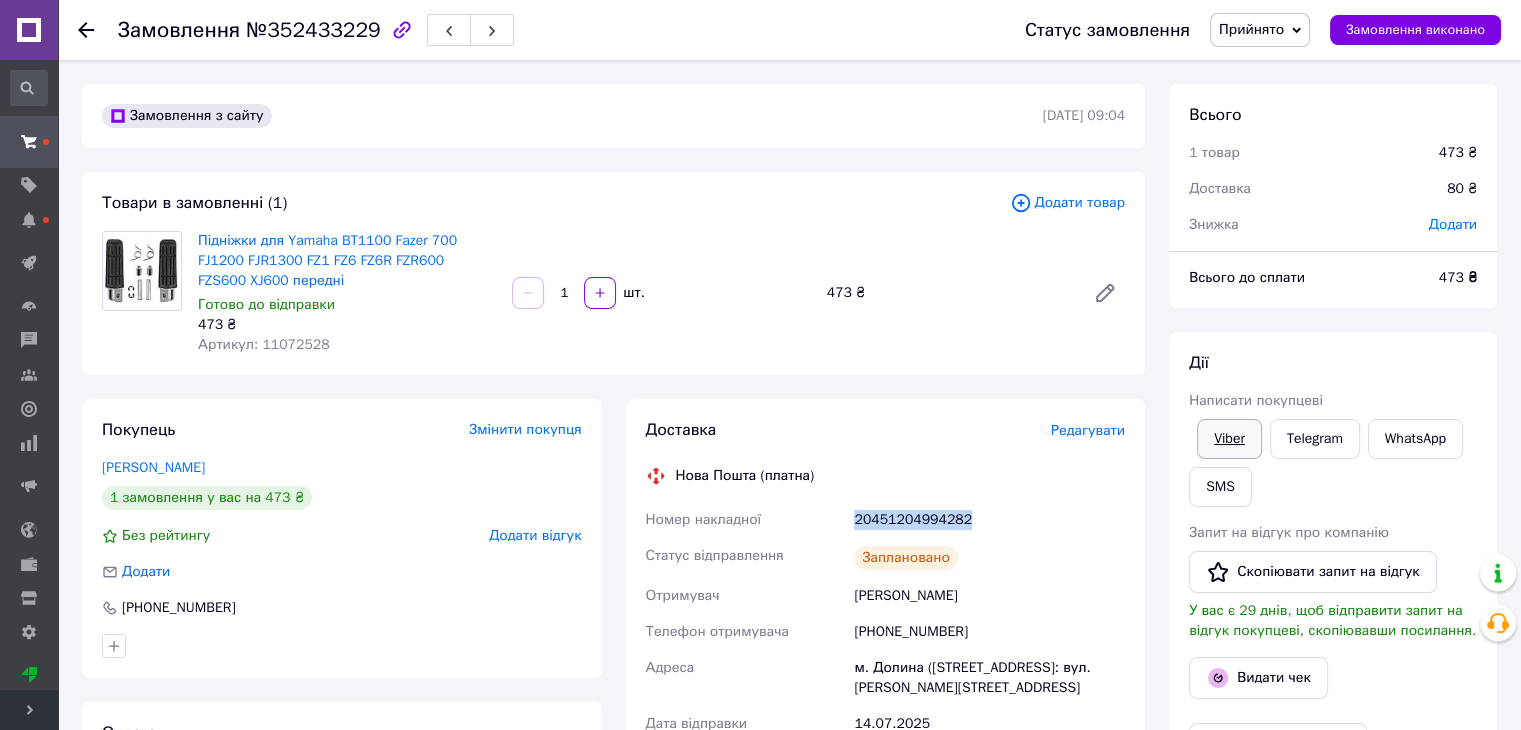 click on "Viber" at bounding box center [1229, 439] 